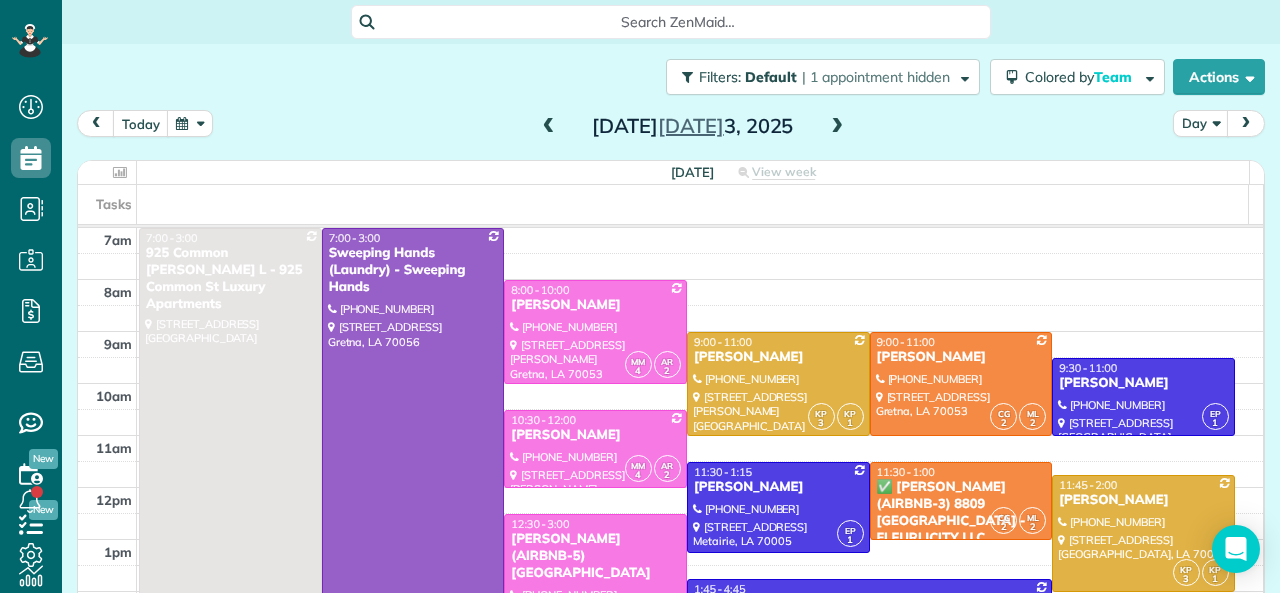 scroll, scrollTop: 0, scrollLeft: 0, axis: both 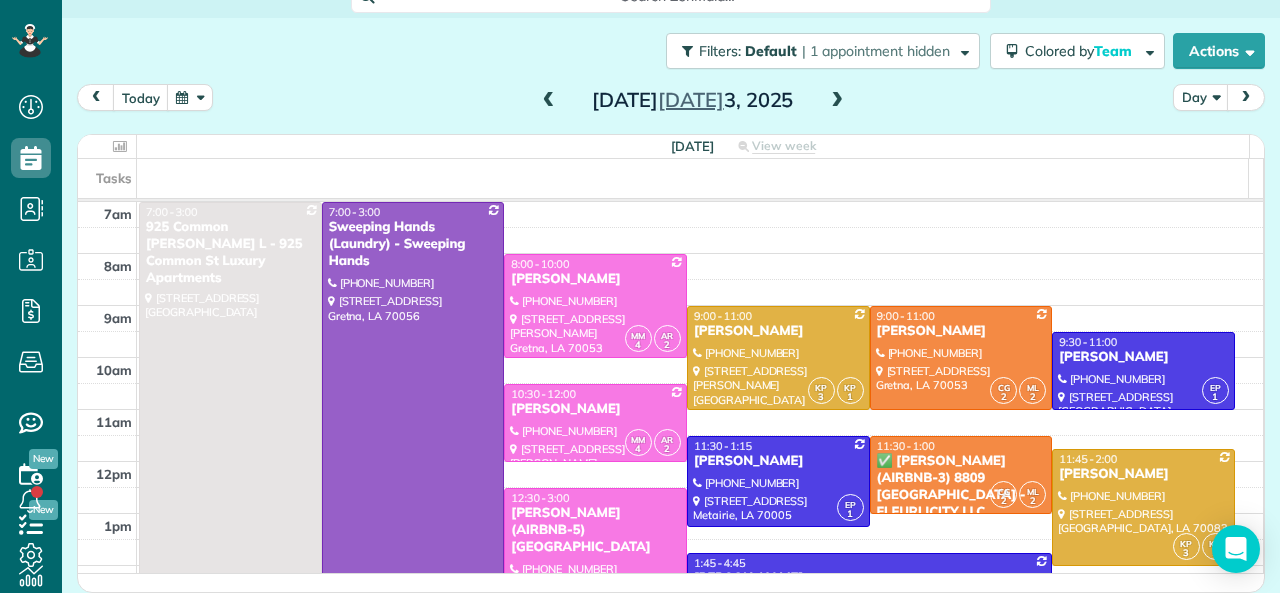 click at bounding box center (837, 101) 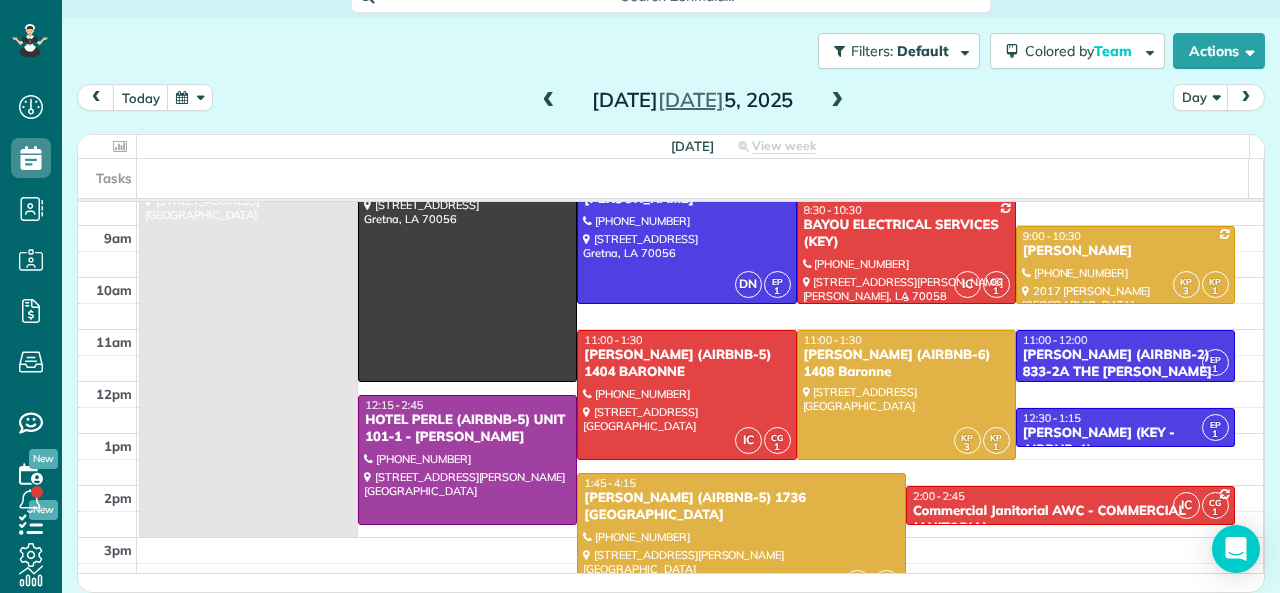 scroll, scrollTop: 200, scrollLeft: 0, axis: vertical 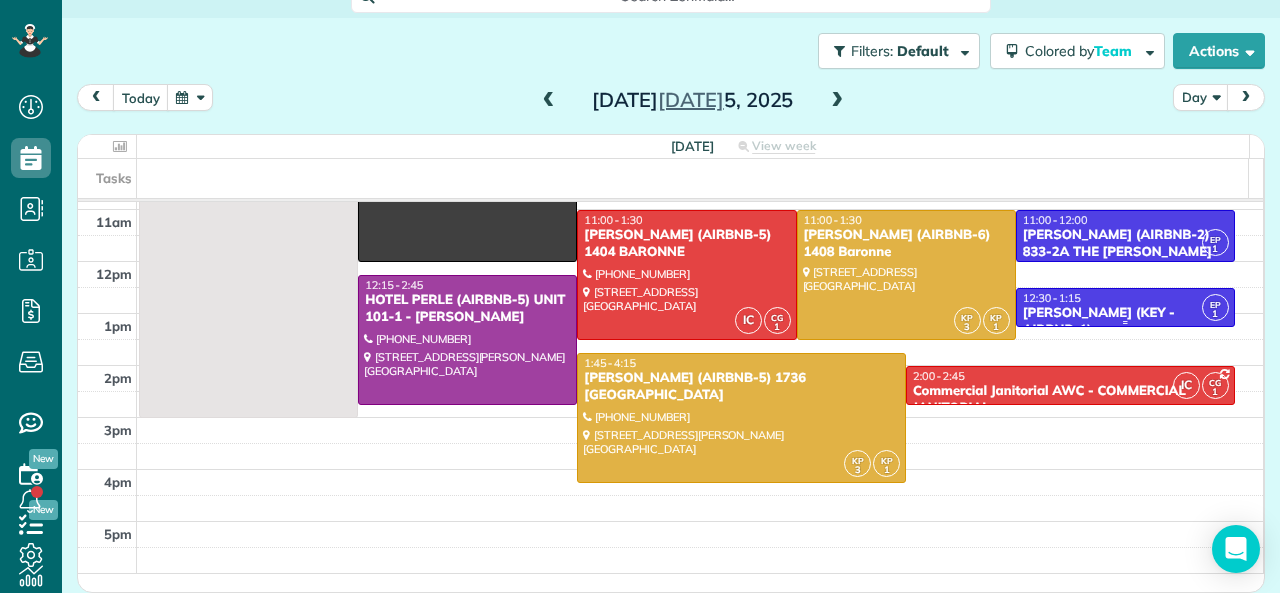 click on "[PERSON_NAME] (KEY - AIRBNB-1)" at bounding box center [1125, 322] 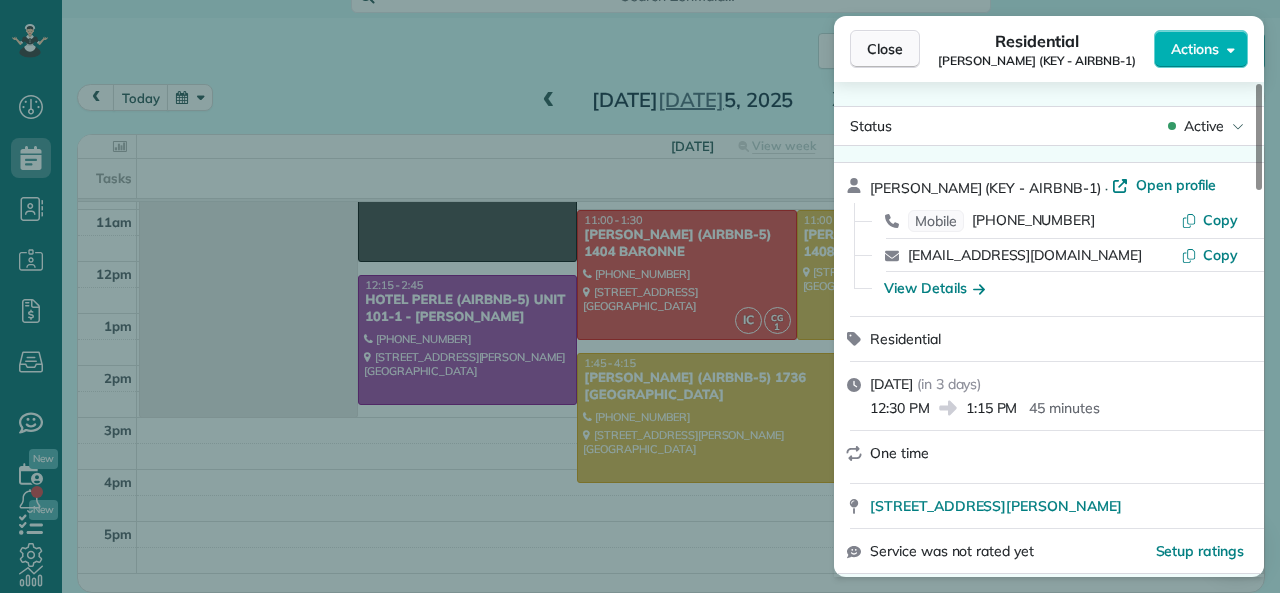 click on "Close" at bounding box center (885, 49) 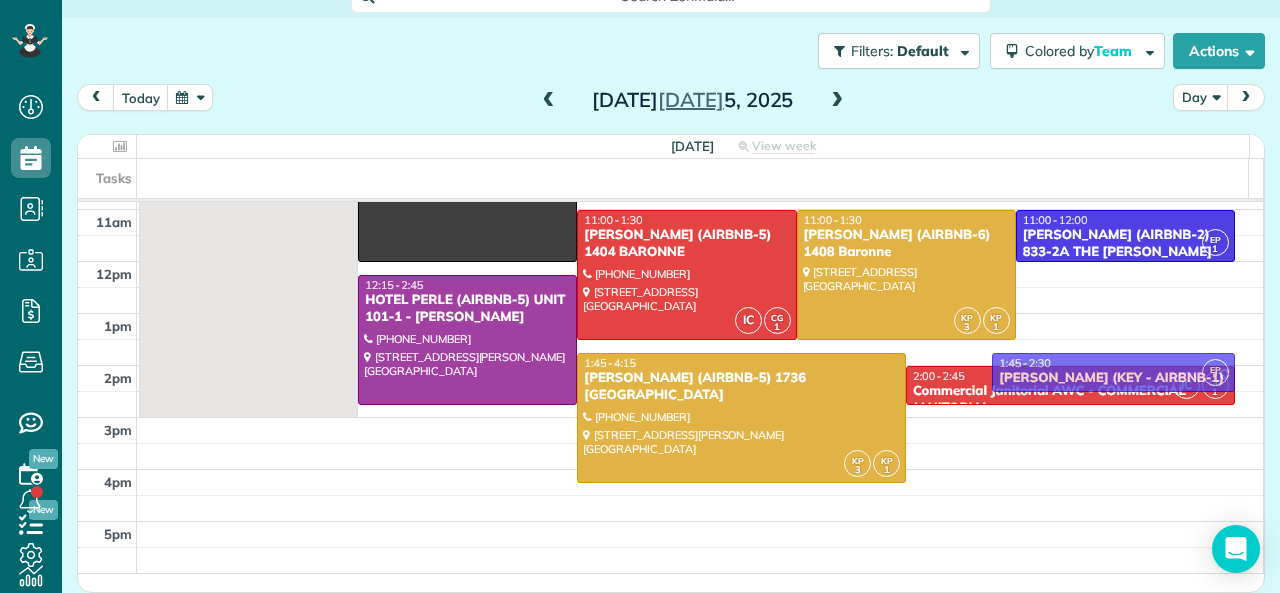 drag, startPoint x: 1047, startPoint y: 303, endPoint x: 1049, endPoint y: 363, distance: 60.033325 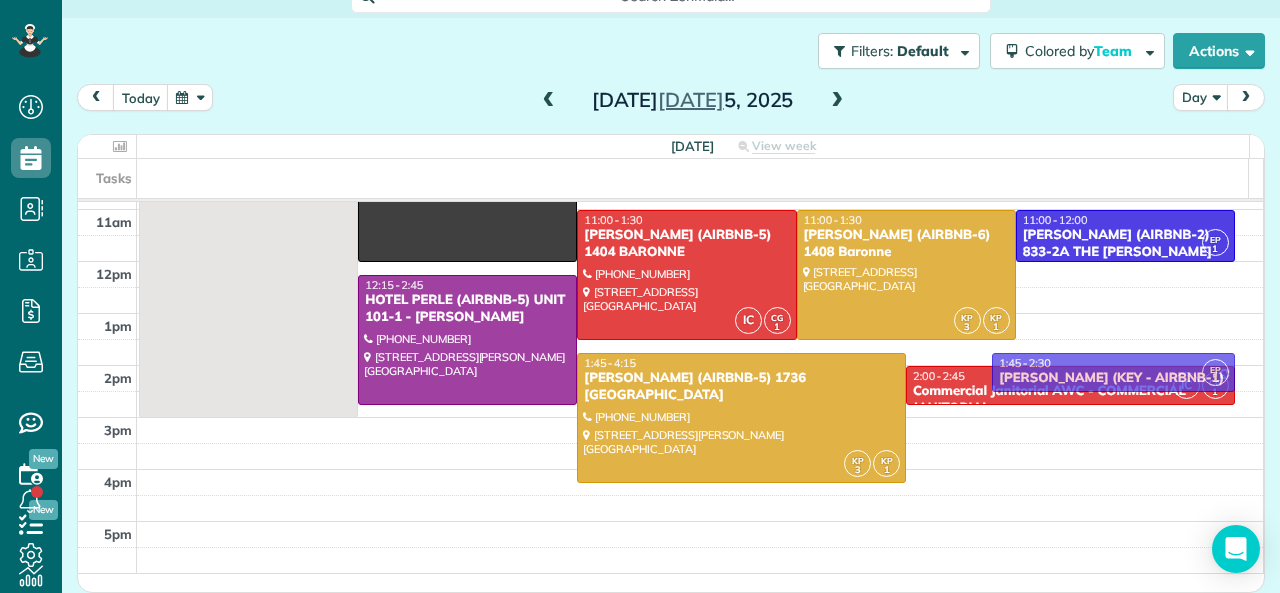 scroll, scrollTop: 24, scrollLeft: 0, axis: vertical 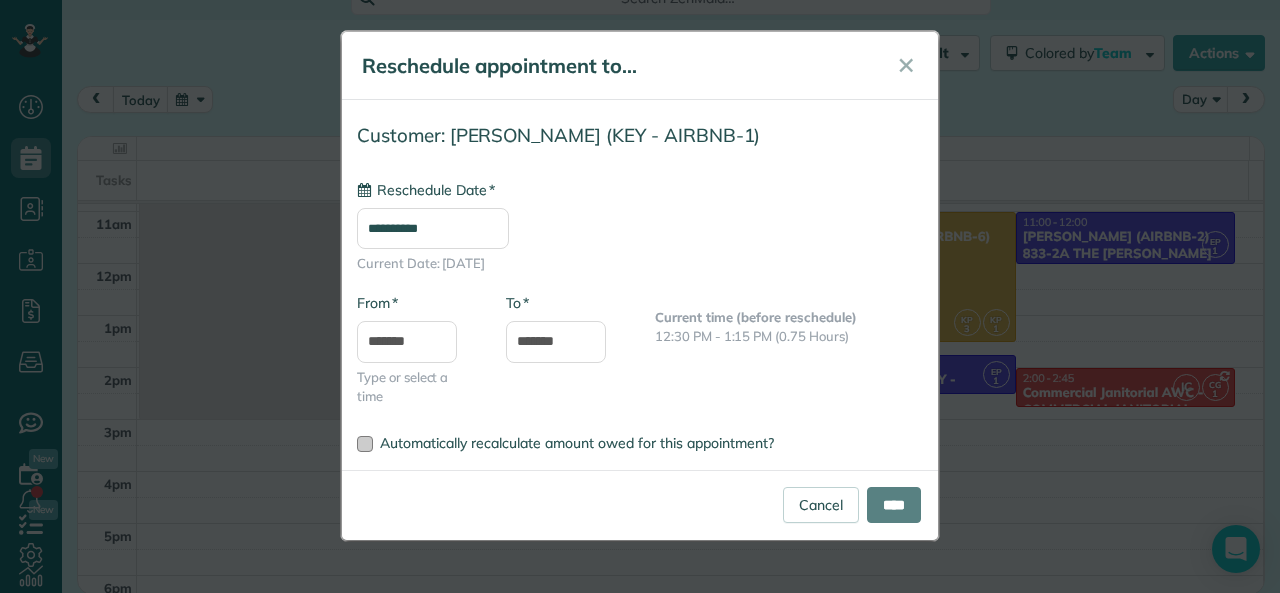 type on "**********" 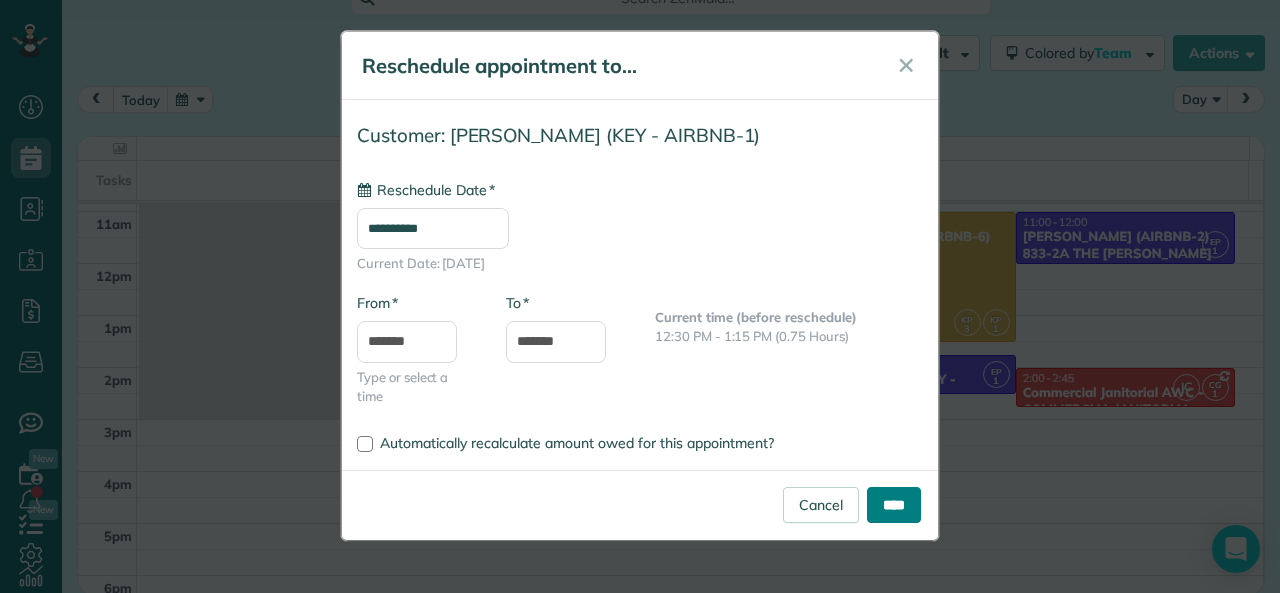 click on "****" at bounding box center (894, 505) 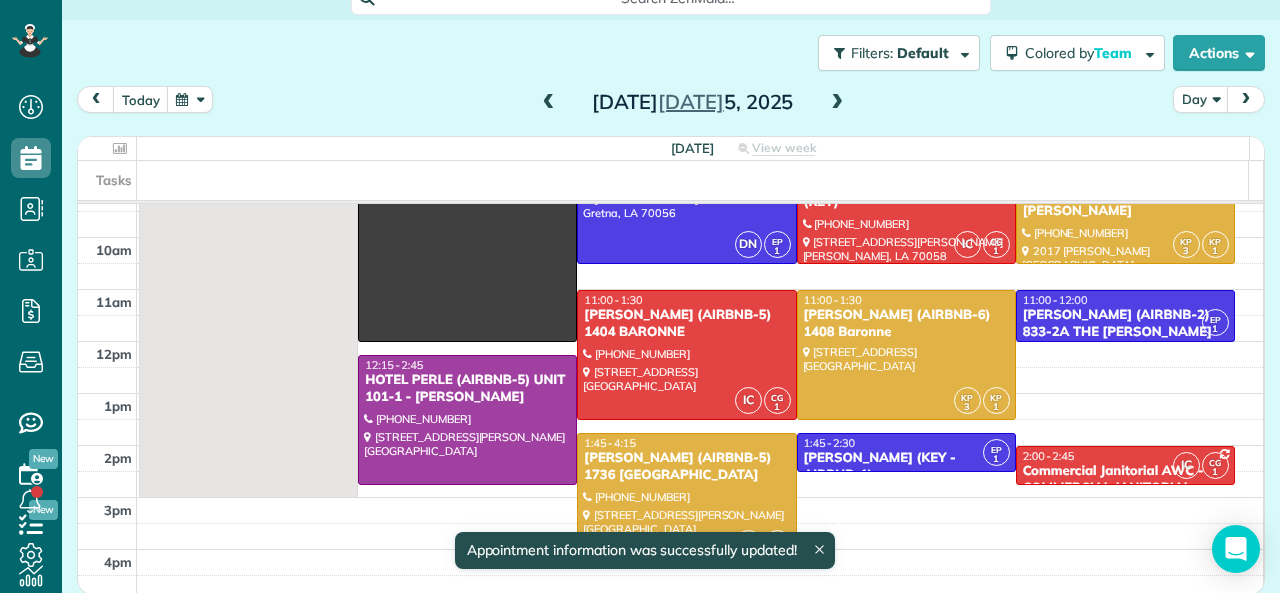 scroll, scrollTop: 100, scrollLeft: 0, axis: vertical 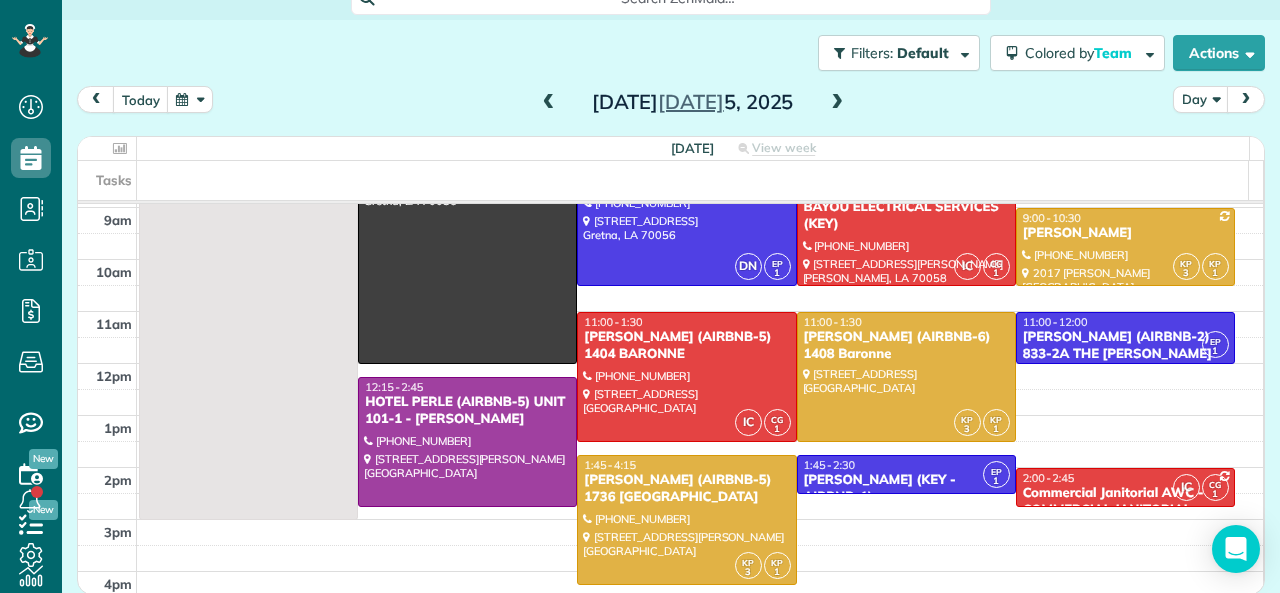 click on "7am 8am 9am 10am 11am 12pm 1pm 2pm 3pm 4pm 5pm 6pm 7pm 8pm 9pm 10pm 11pm 7:00 - 3:00 925 Common [PERSON_NAME] L - 925 Common St Luxury Apartments [STREET_ADDRESS] 7:00 - 12:00 Sweeping Hands (Laundry) - Sweeping Hands [PHONE_NUMBER] [STREET_ADDRESS] DN EP 1 8:00 - 10:30 [PERSON_NAME] [PHONE_NUMBER] [GEOGRAPHIC_DATA] IC CG 1 8:30 - 10:30 BAYOU ELECTRICAL SERVICES (KEY) [PHONE_NUMBER] [STREET_ADDRESS][PERSON_NAME] KP 3 KP 1 9:00 - 10:30 [PERSON_NAME] [PHONE_NUMBER] 2017 [PERSON_NAME][GEOGRAPHIC_DATA] IC CG 1 11:00 - 1:30 [PERSON_NAME] (AIRBNB-5) 1404 BARONNE [PHONE_NUMBER] [STREET_ADDRESS] KP 3 KP 1 11:00 - 1:30 [PERSON_NAME] (AIRBNB-6) 1408 Baronne [STREET_ADDRESS] EP 1 11:00 - 12:00 [PERSON_NAME] (AIRBNB-2) 833-2A THE [PERSON_NAME] [PHONE_NUMBER] [STREET_ADDRESS] 12:15 - 2:45 HOTEL PERLE (AIRBNB-5) UNIT 101-1 - [PERSON_NAME] [PHONE_NUMBER] [STREET_ADDRESS][PERSON_NAME] KP 3 KP 1" at bounding box center (670, 545) 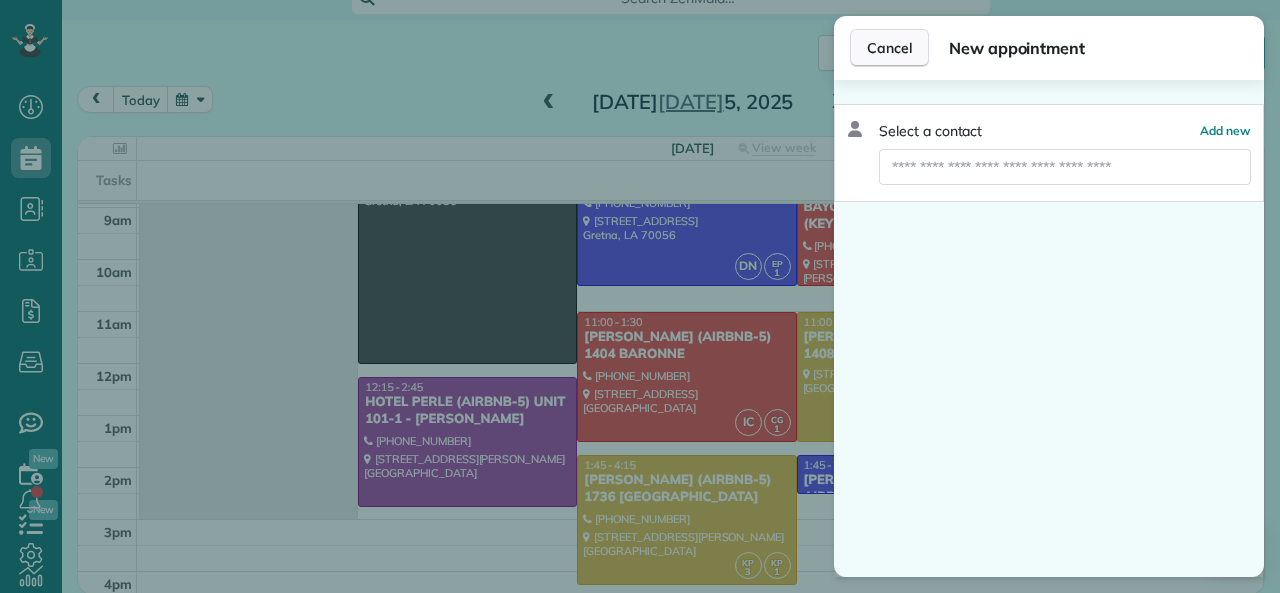 click on "Cancel" at bounding box center (889, 48) 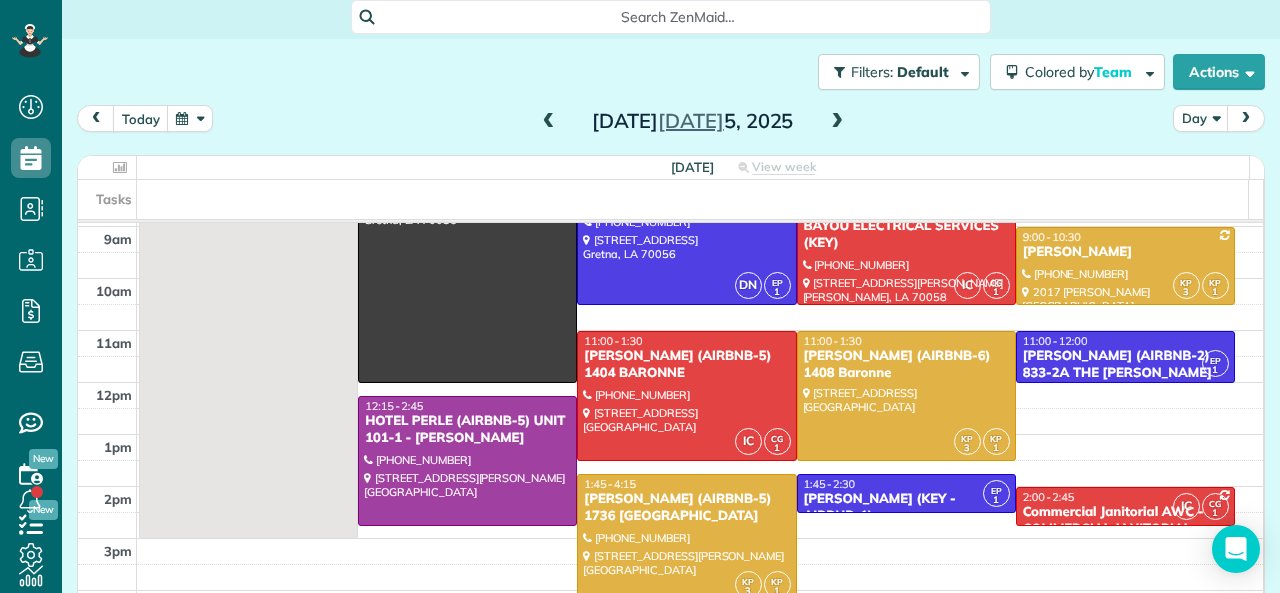 scroll, scrollTop: 0, scrollLeft: 0, axis: both 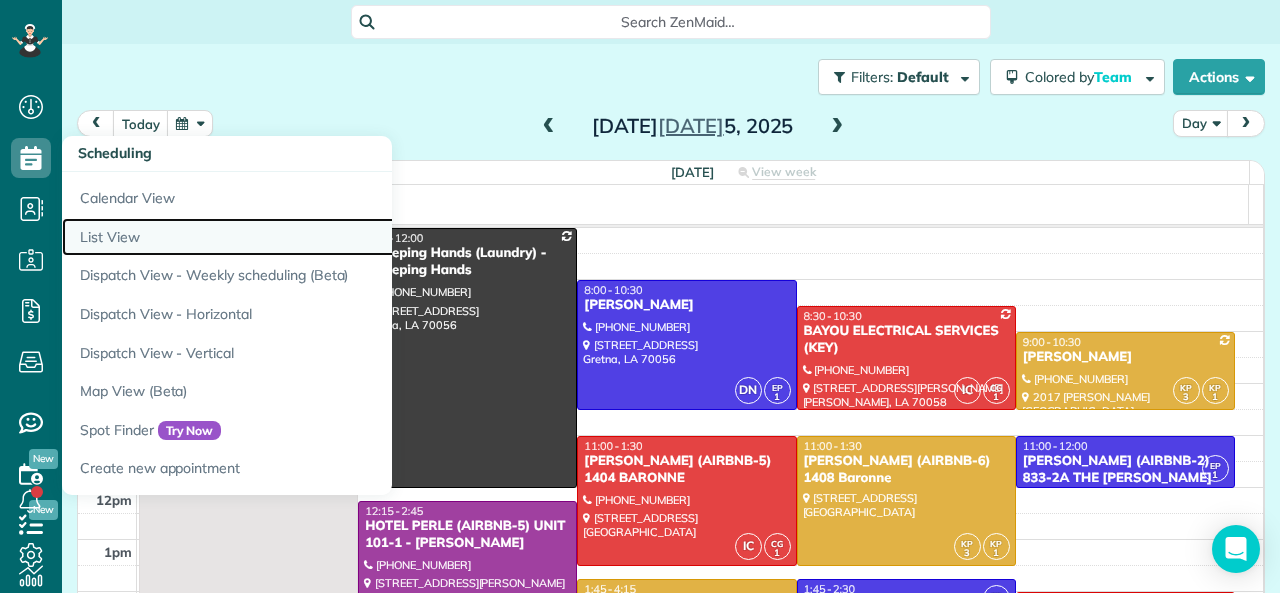 click on "List View" at bounding box center [312, 237] 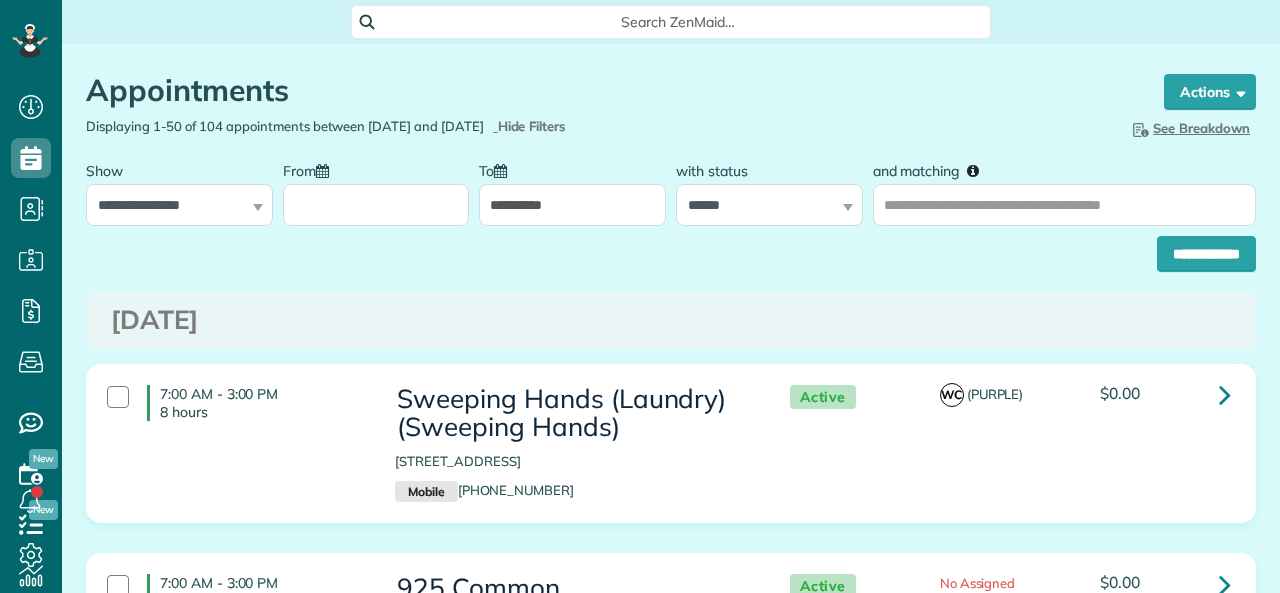 scroll, scrollTop: 0, scrollLeft: 0, axis: both 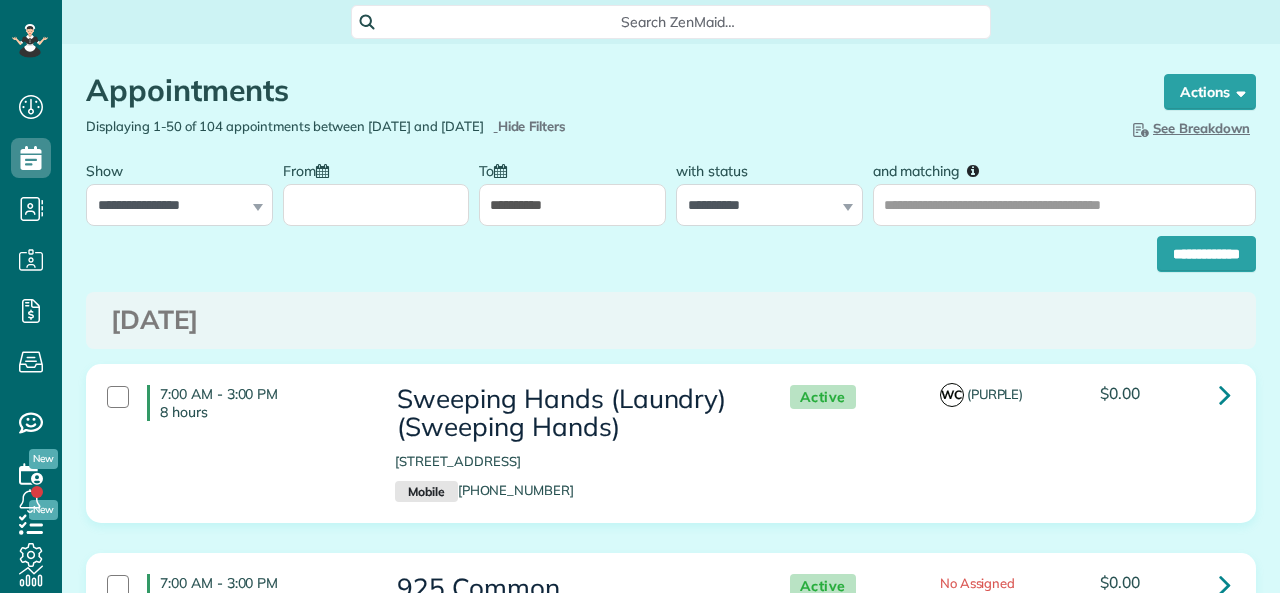 click on "**********" at bounding box center [769, 205] 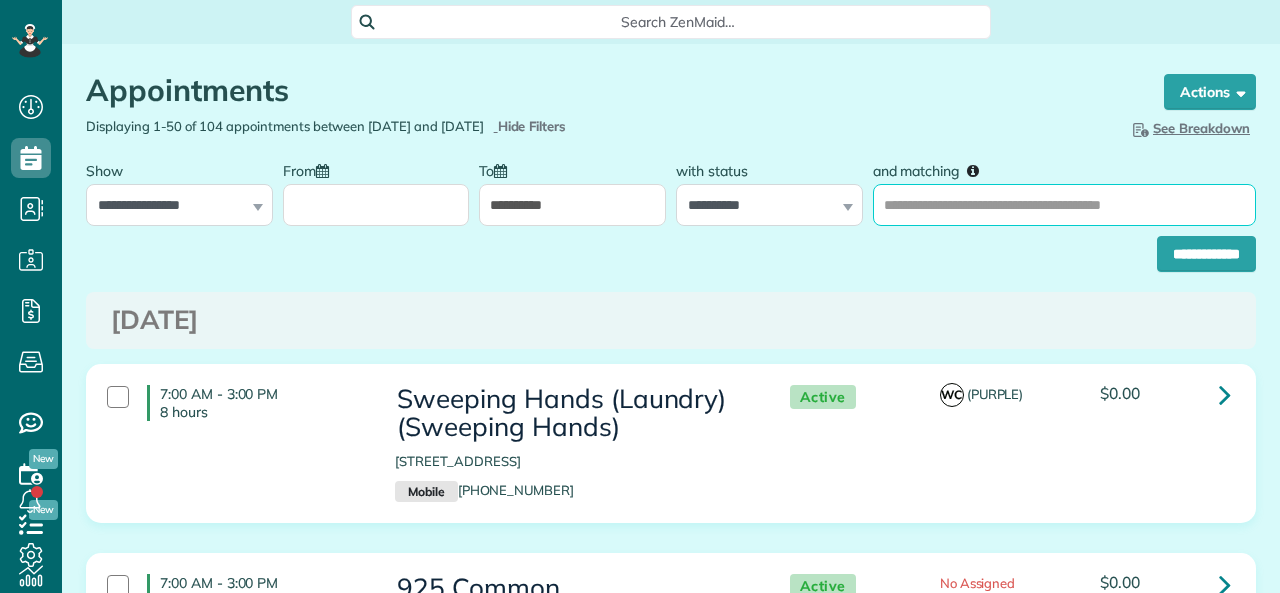 click on "and matching" at bounding box center [1064, 205] 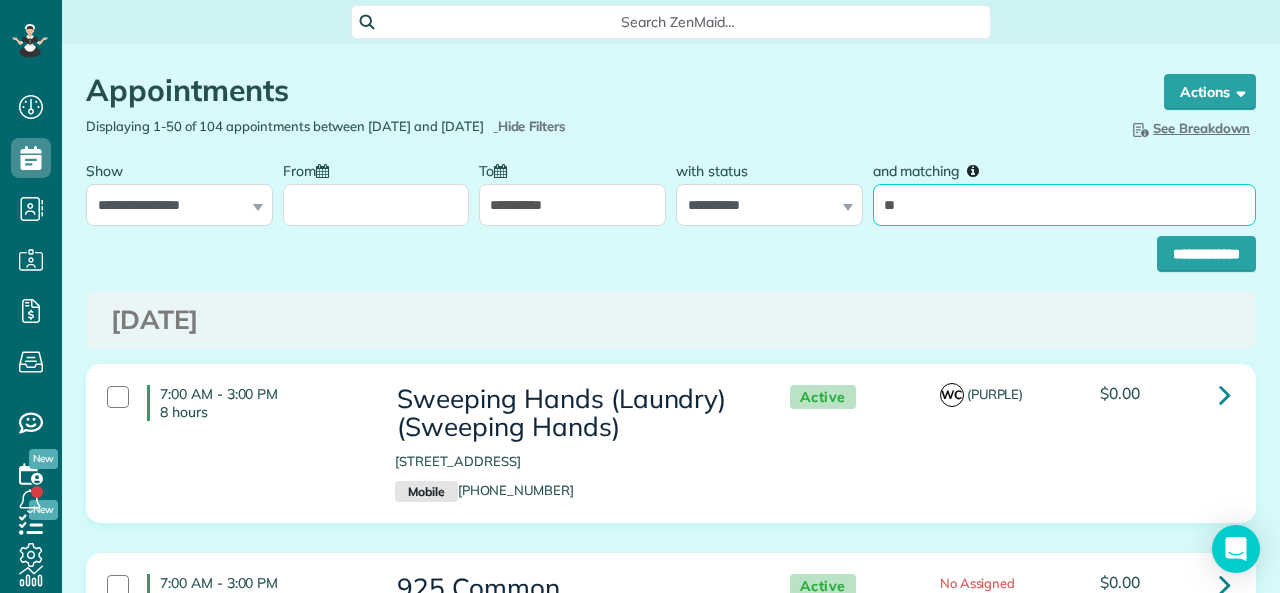 type on "**" 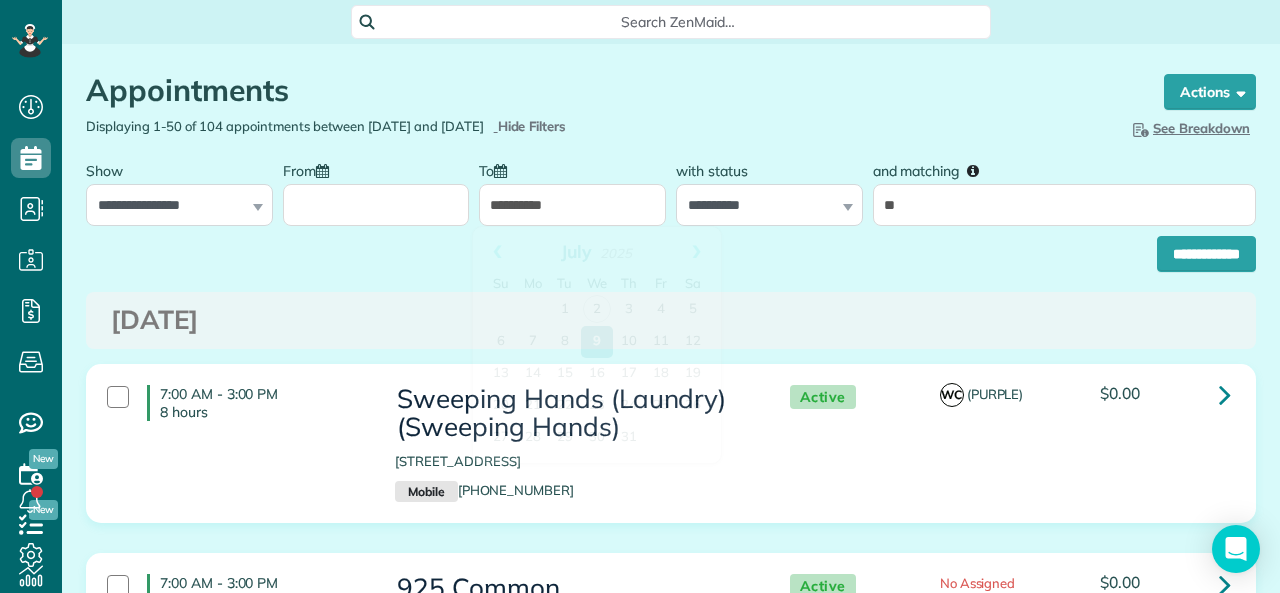 click on "**********" at bounding box center [572, 205] 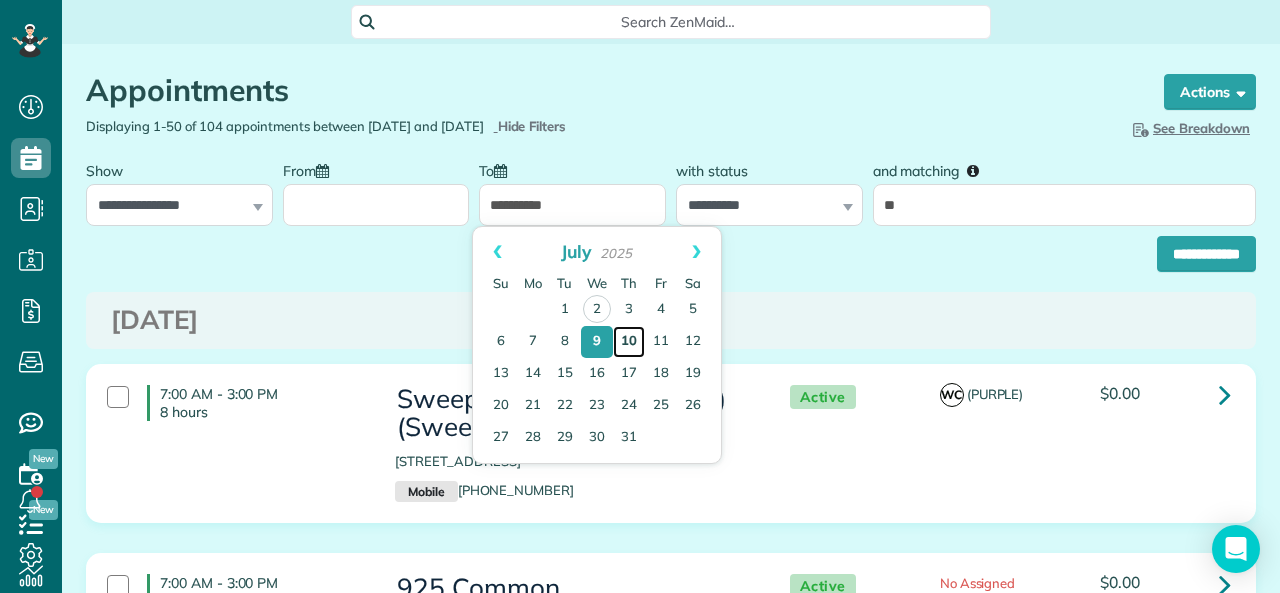 click on "10" at bounding box center [629, 342] 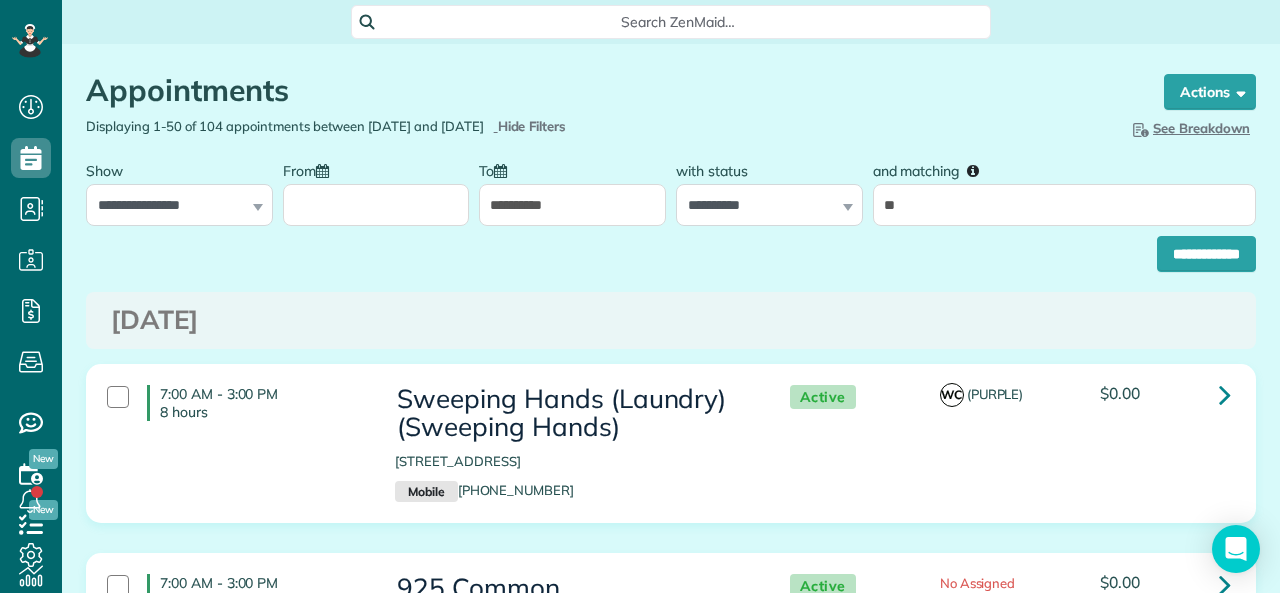 click on "From" at bounding box center [376, 205] 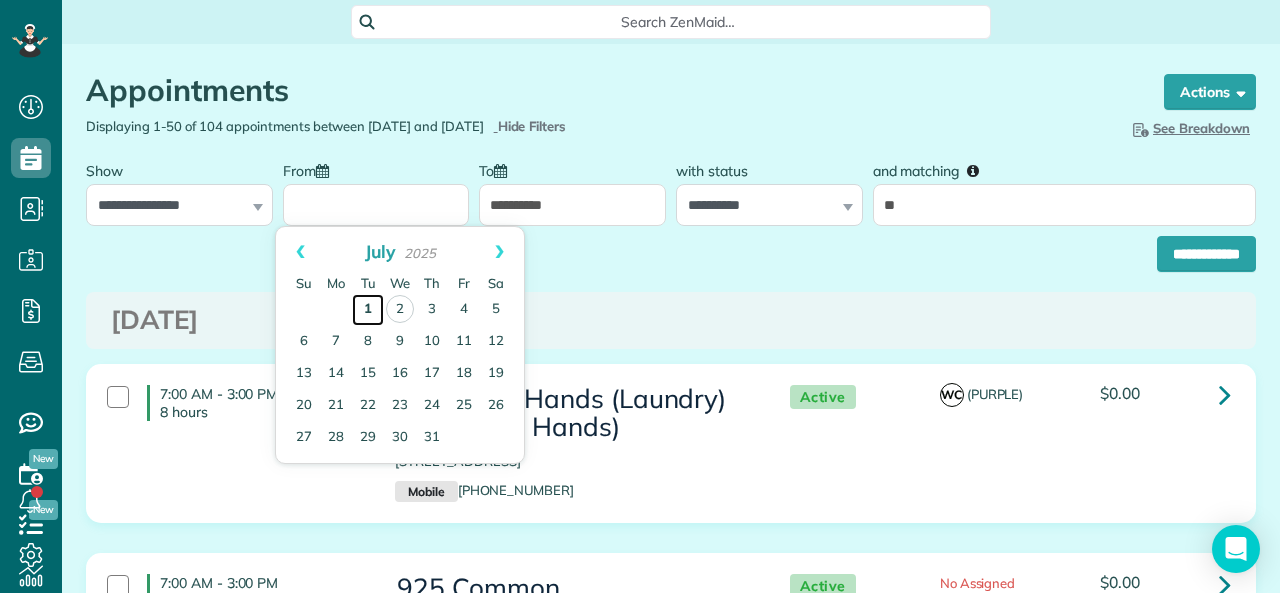 click on "1" at bounding box center (368, 310) 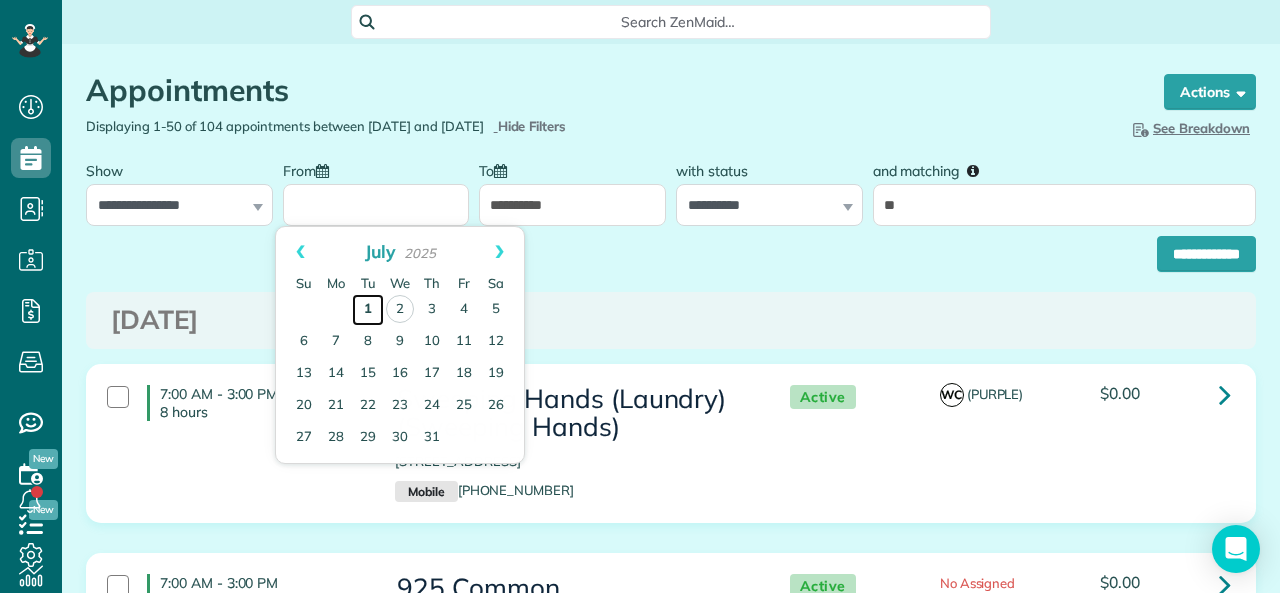 type on "**********" 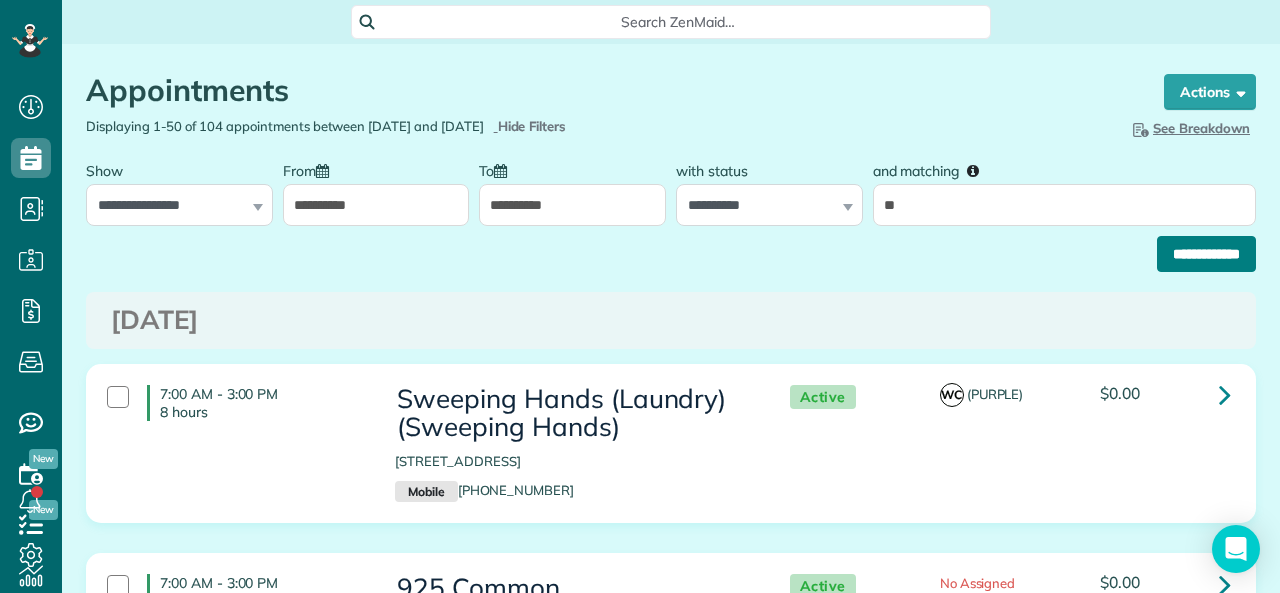 click on "**********" at bounding box center (1206, 254) 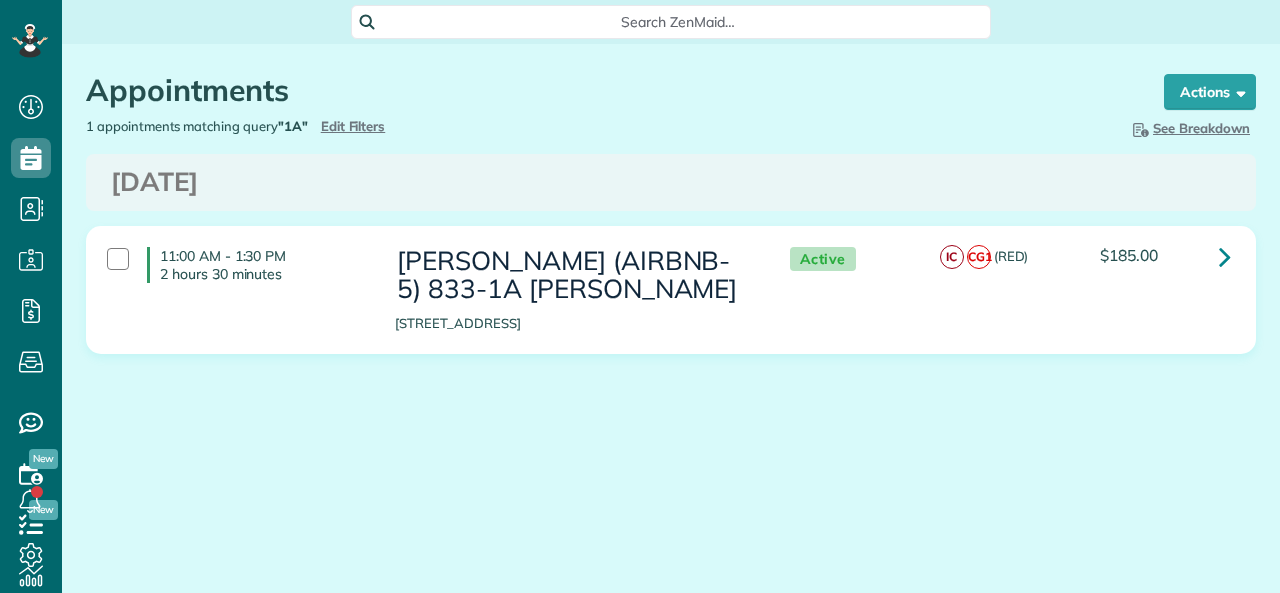 scroll, scrollTop: 0, scrollLeft: 0, axis: both 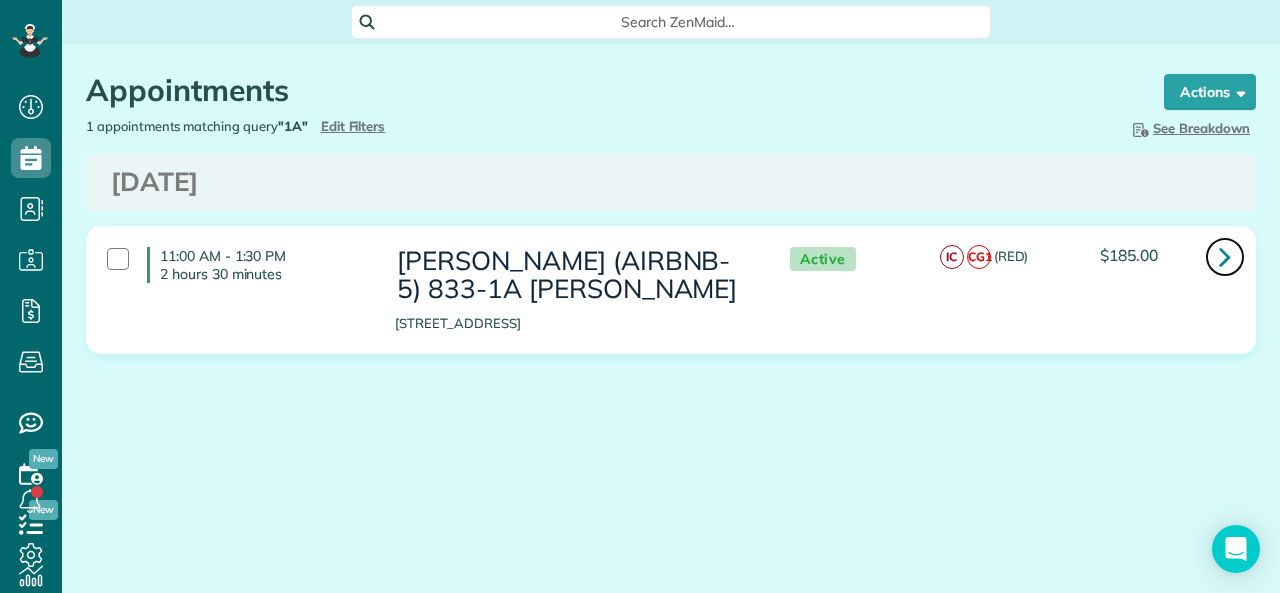 click at bounding box center (1225, 256) 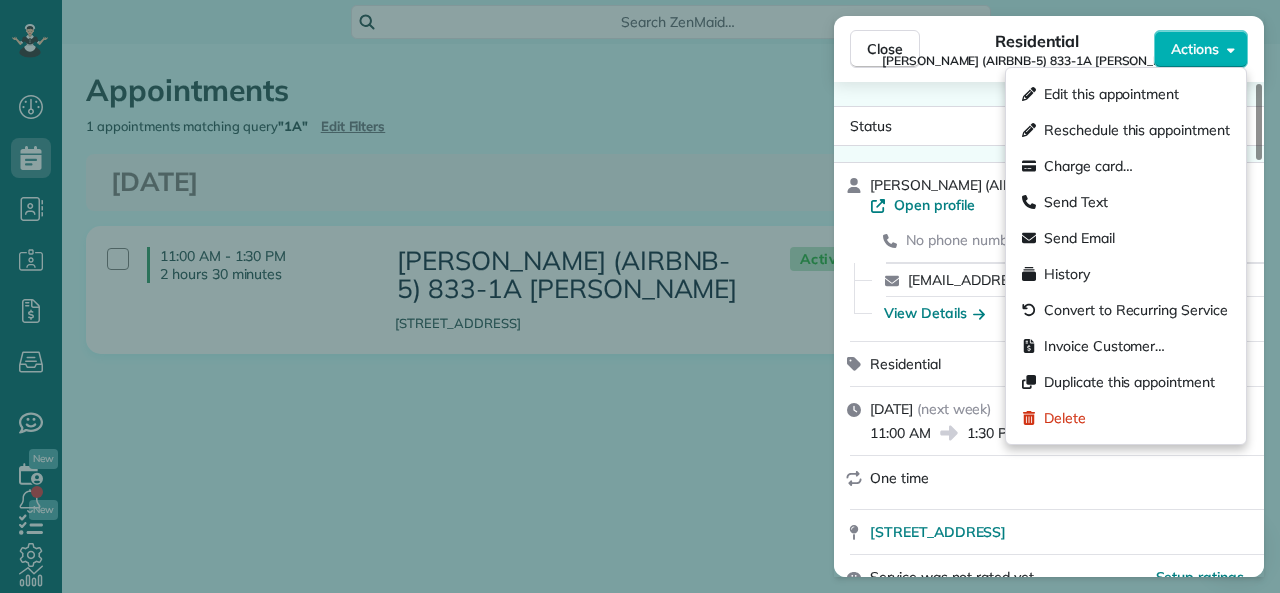 click on "Actions" at bounding box center (1195, 49) 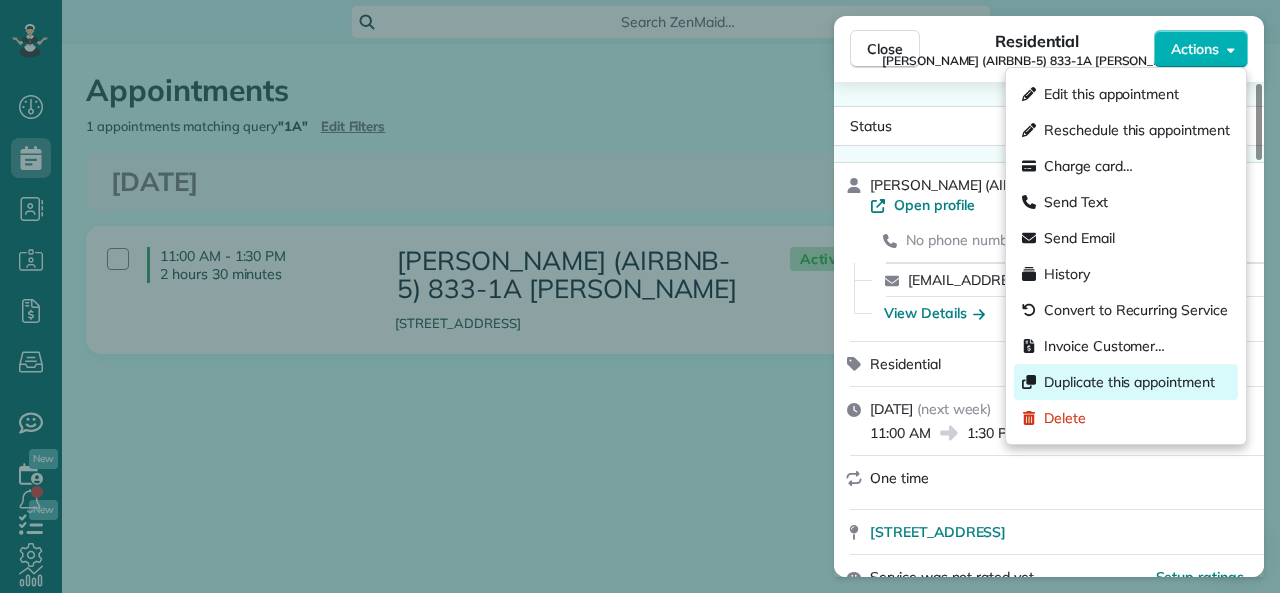 click on "Duplicate this appointment" at bounding box center [1129, 382] 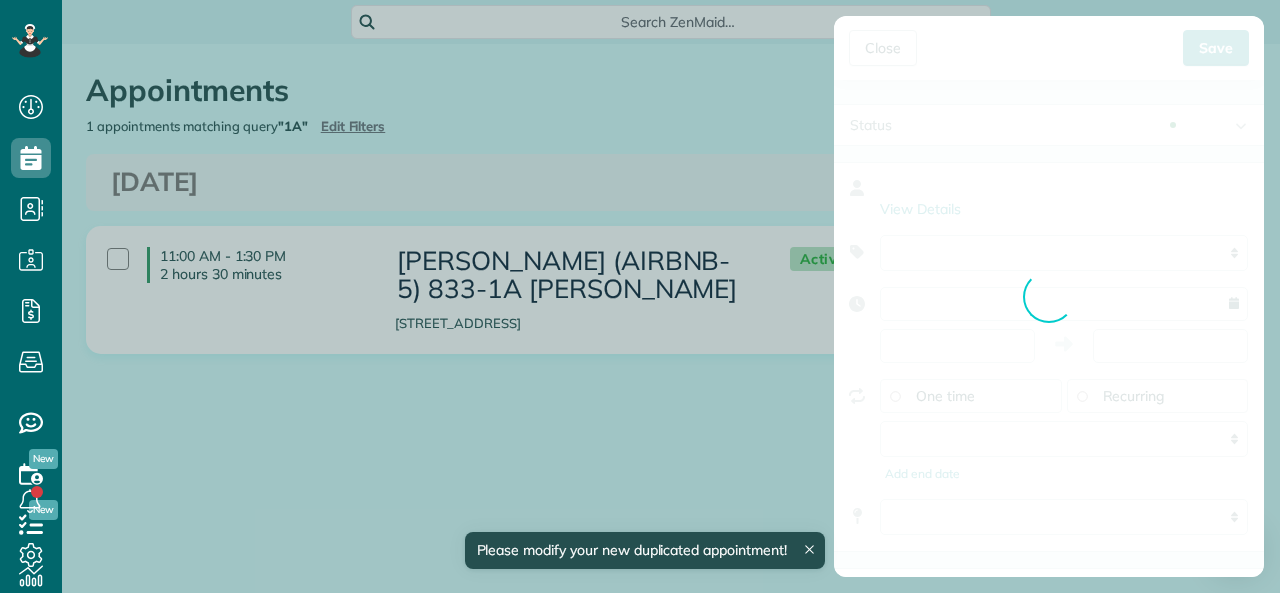 type on "**********" 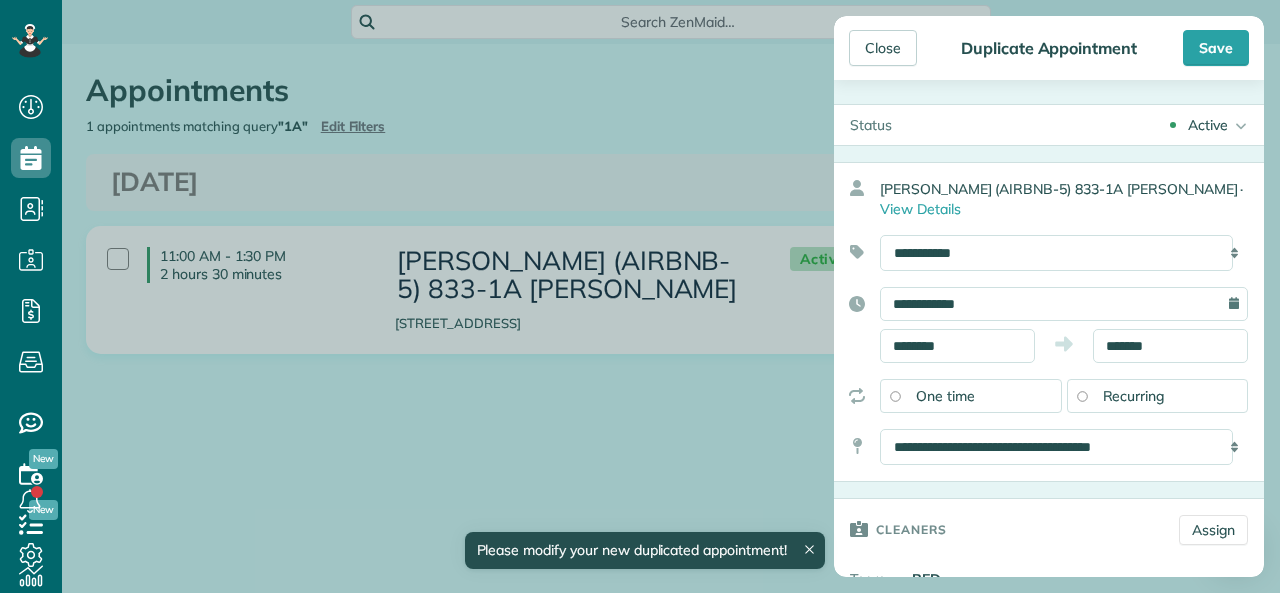 click on "Active" at bounding box center [1208, 125] 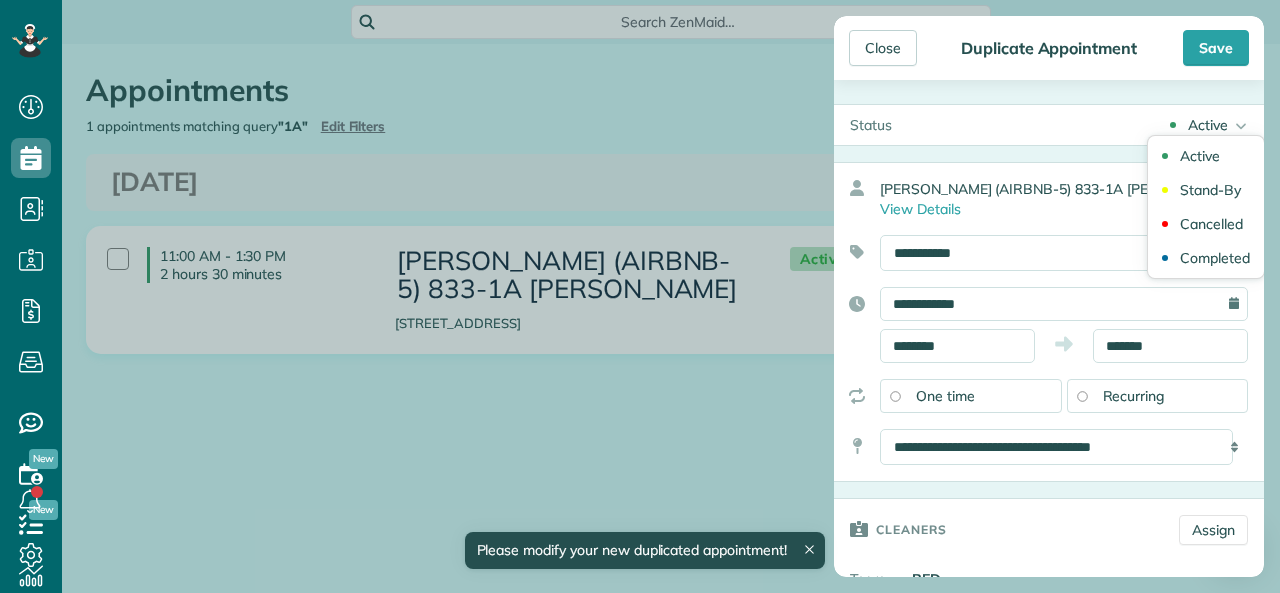 click on "Active
Active
Stand-By
Cancelled
Completed" at bounding box center (1086, 125) 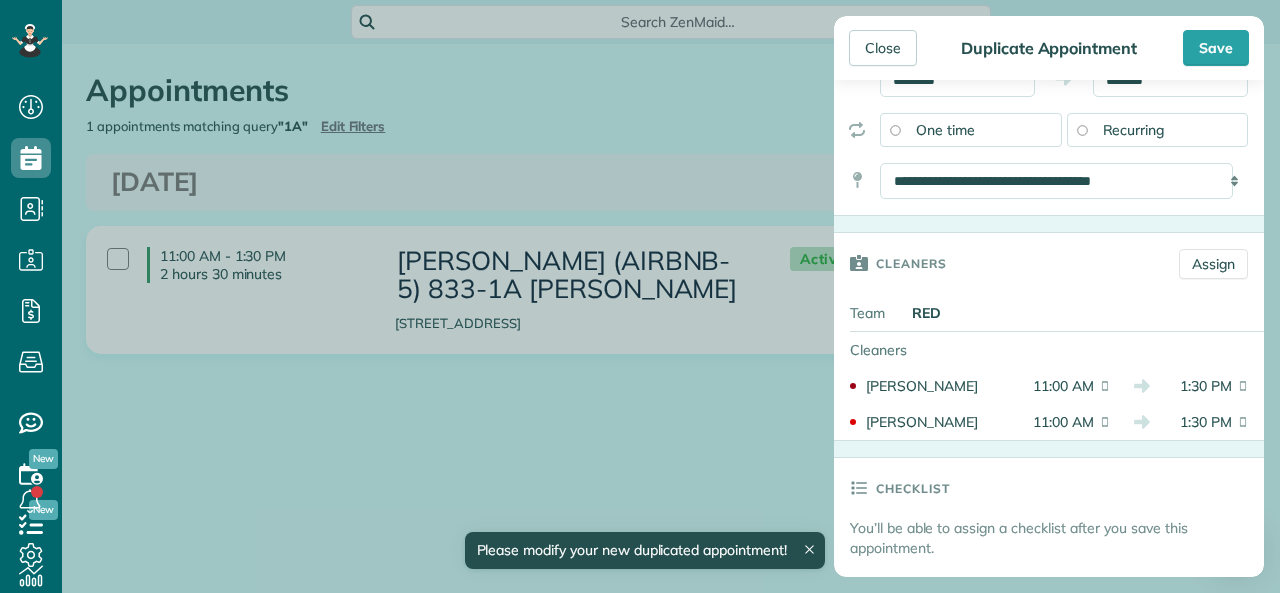 scroll, scrollTop: 300, scrollLeft: 0, axis: vertical 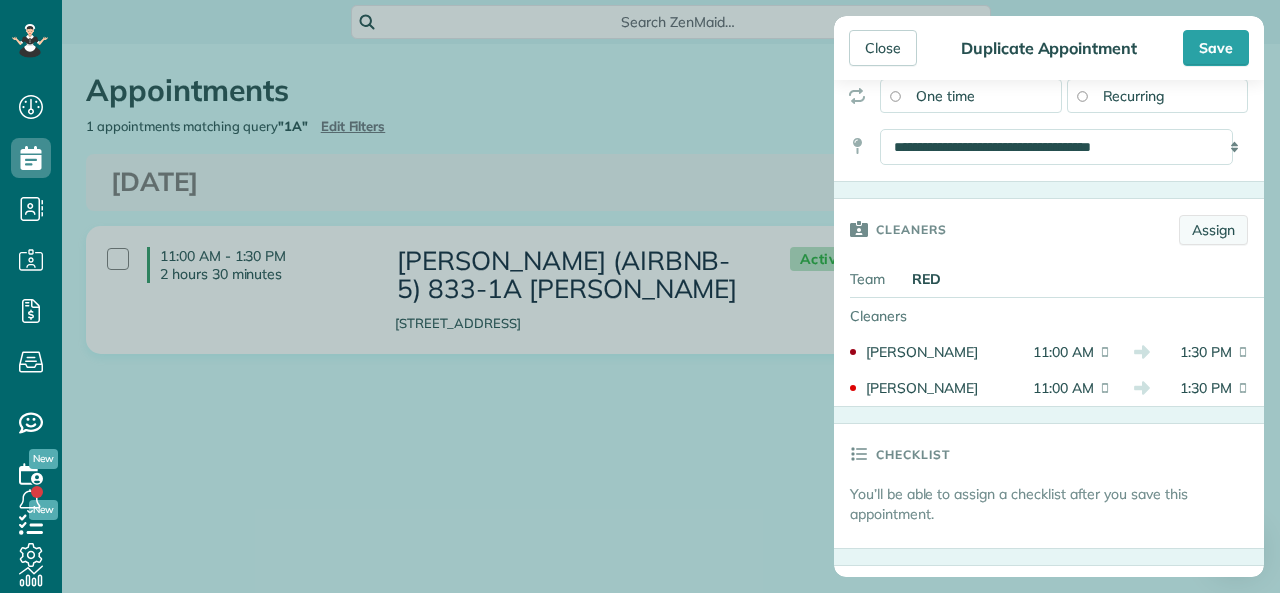 click on "Assign" at bounding box center (1213, 230) 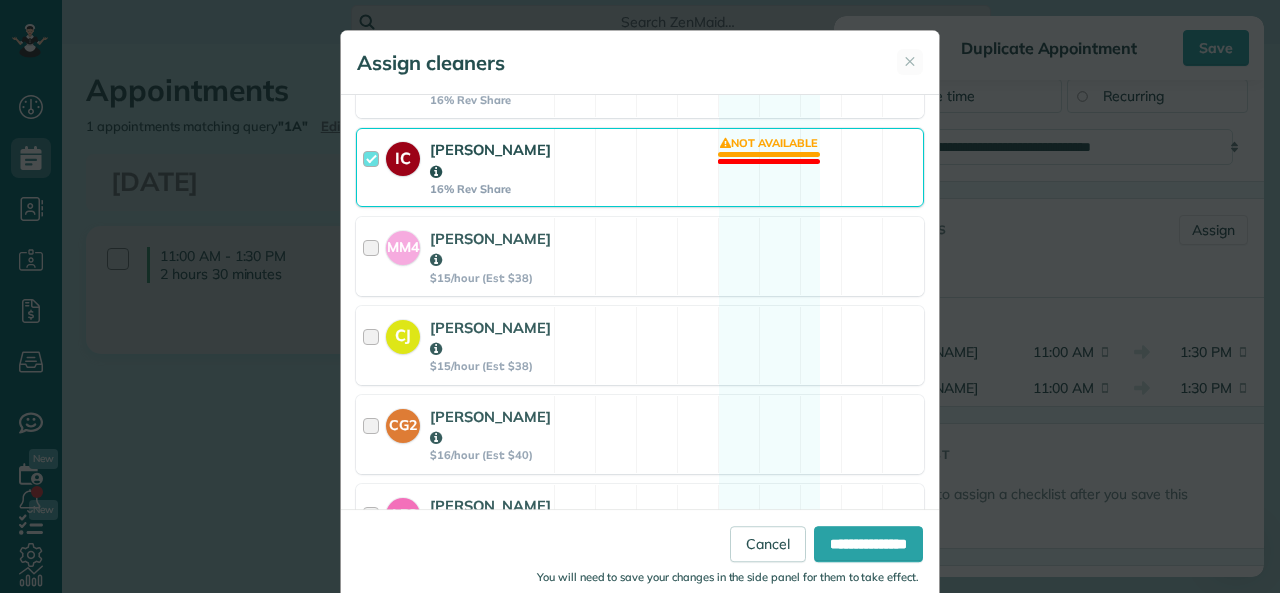 click at bounding box center (374, 167) 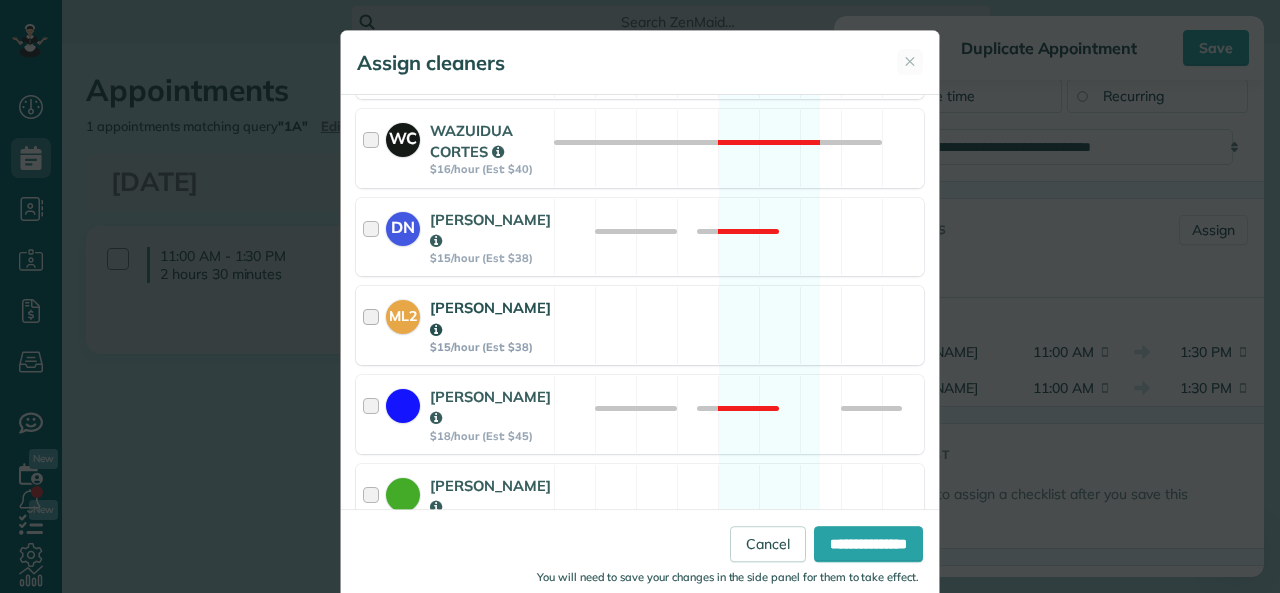 scroll, scrollTop: 1255, scrollLeft: 0, axis: vertical 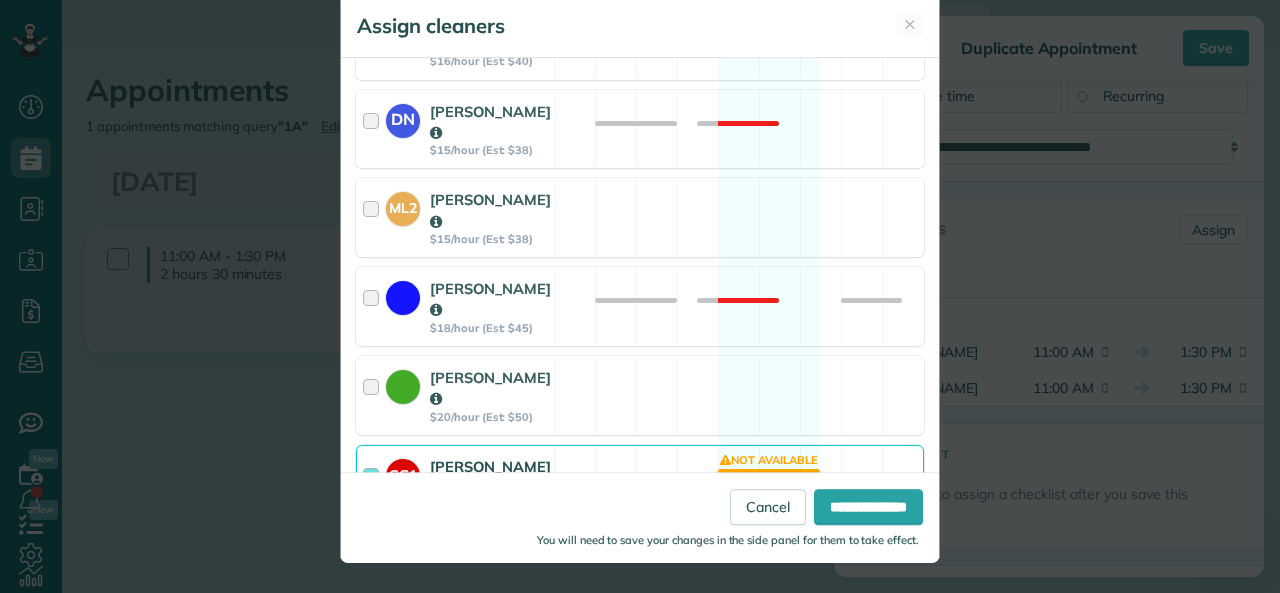 click at bounding box center [374, 484] 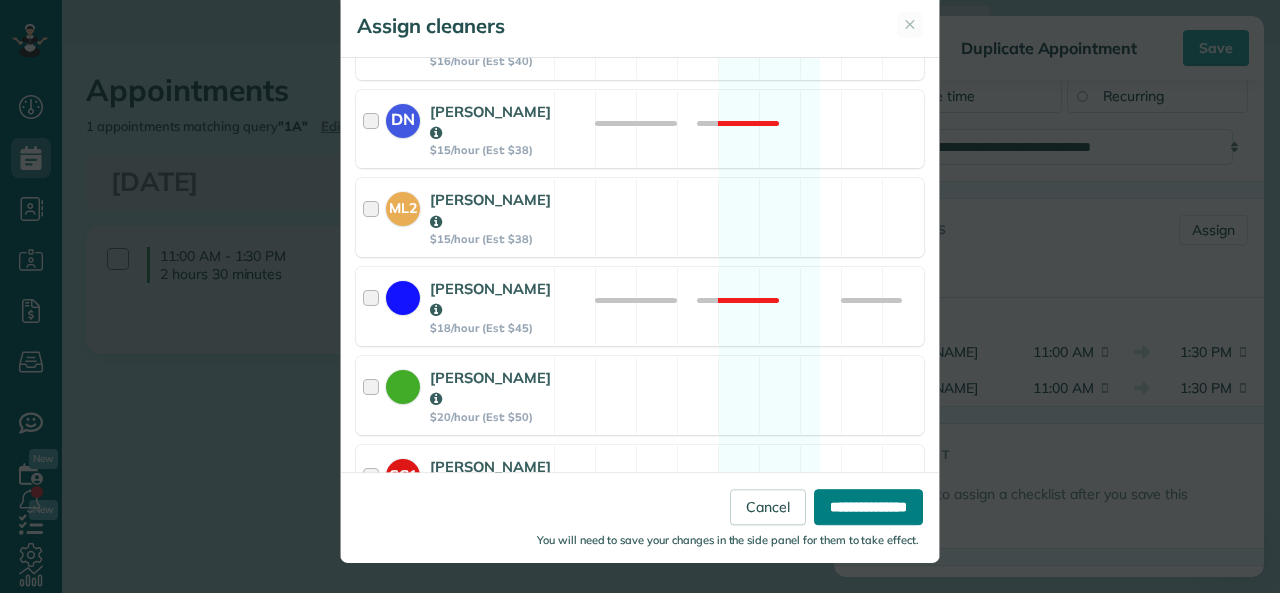click on "**********" at bounding box center (868, 507) 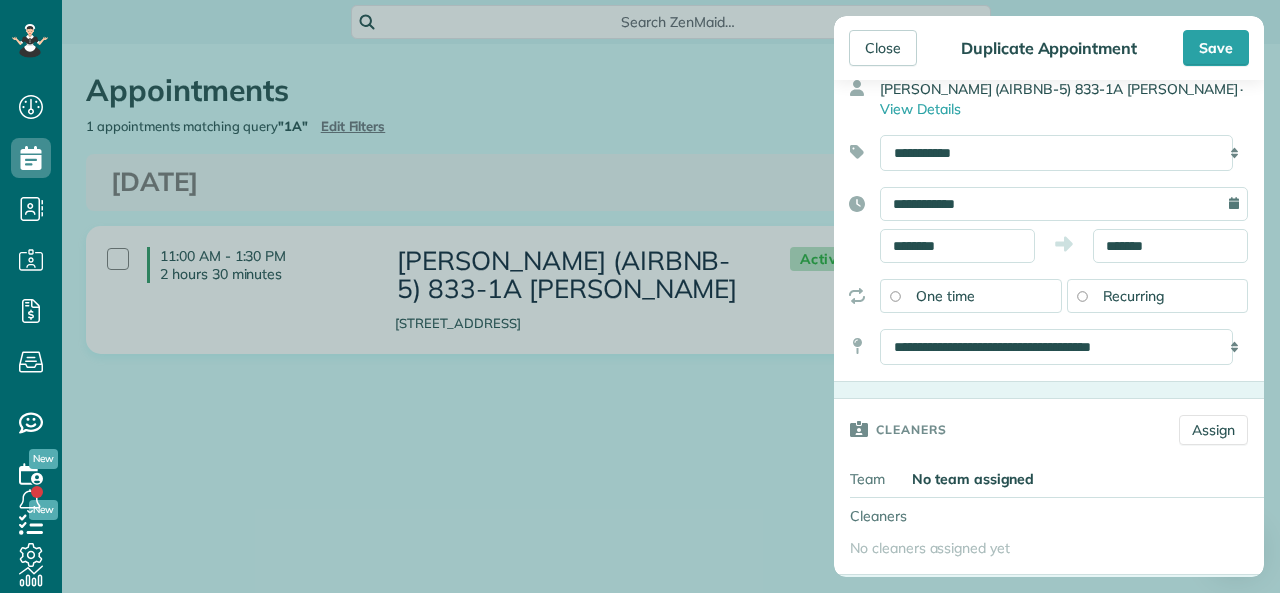 scroll, scrollTop: 0, scrollLeft: 0, axis: both 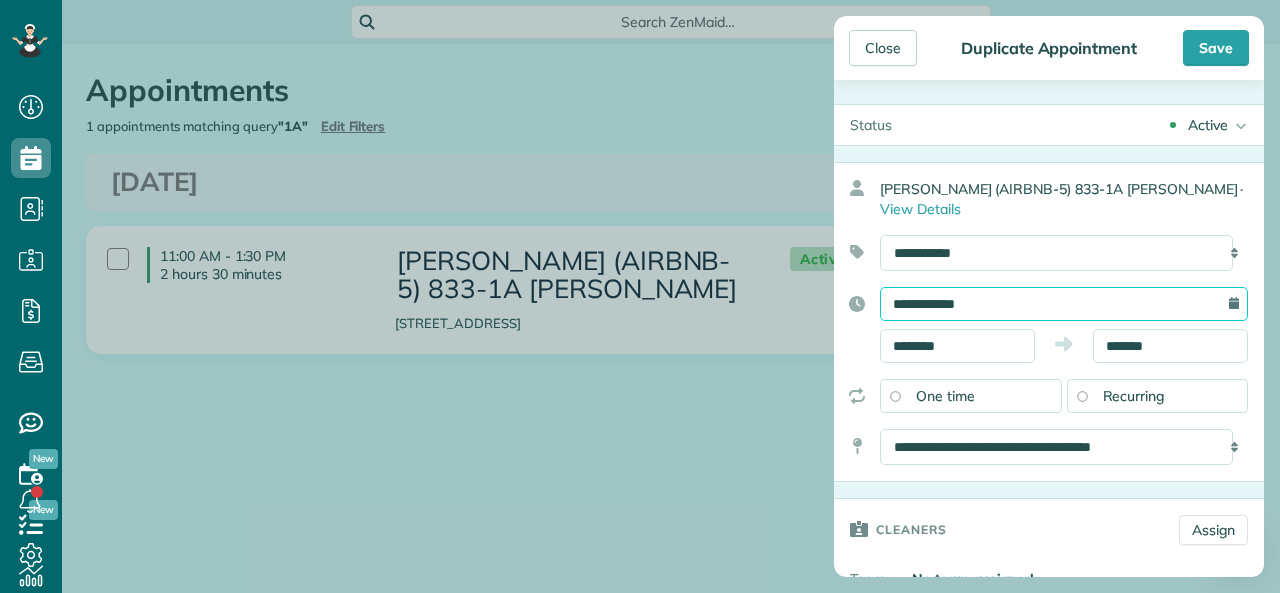 click on "**********" at bounding box center [1064, 304] 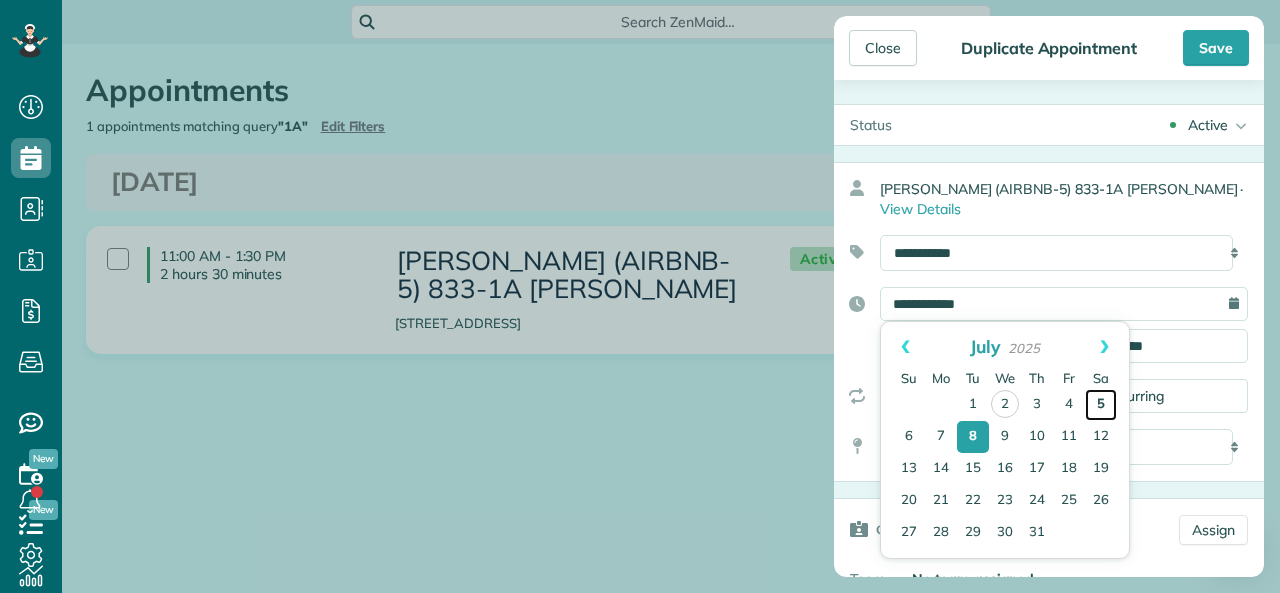 click on "5" at bounding box center (1101, 405) 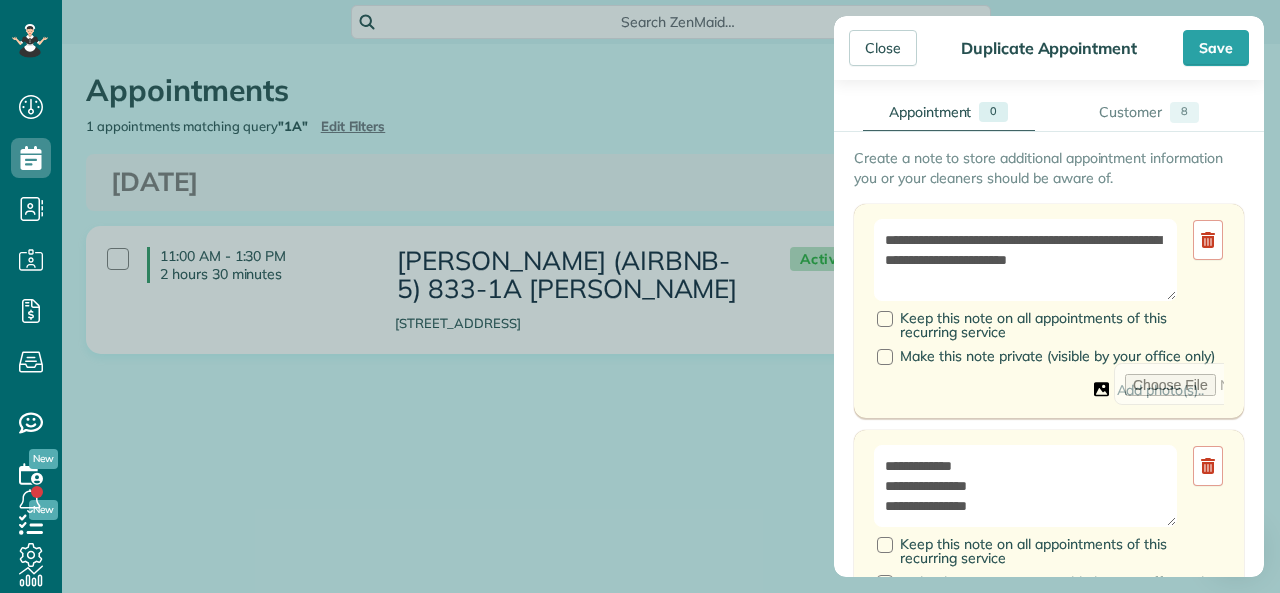 scroll, scrollTop: 1100, scrollLeft: 0, axis: vertical 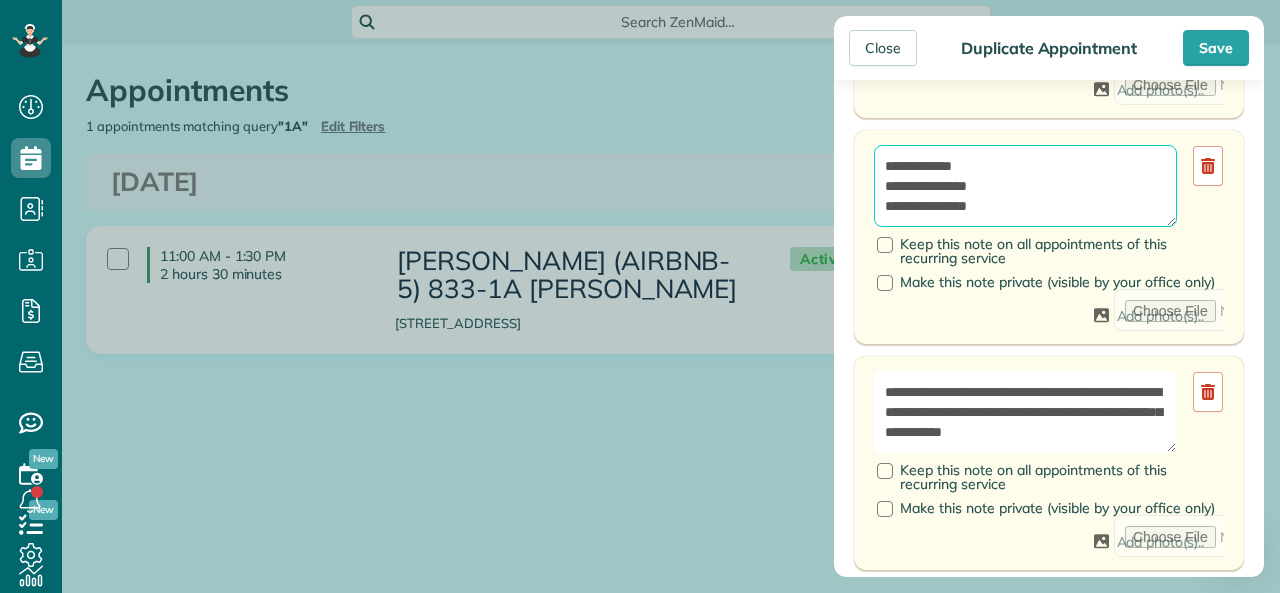 drag, startPoint x: 998, startPoint y: 219, endPoint x: 952, endPoint y: 224, distance: 46.270943 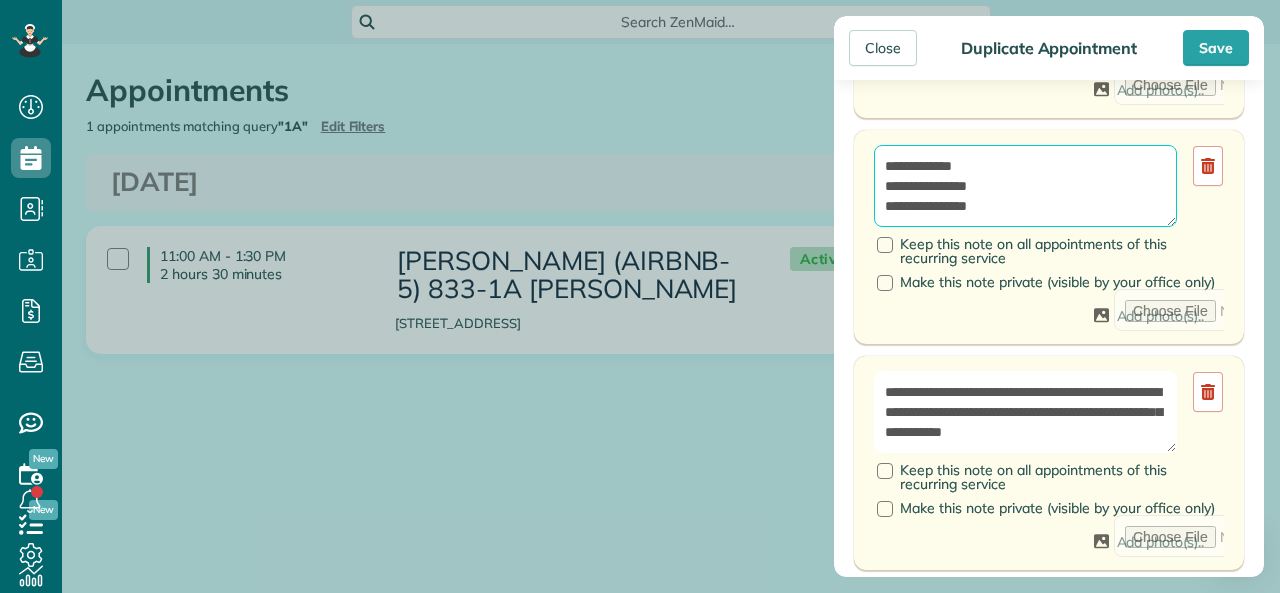 click on "**********" at bounding box center [1025, 186] 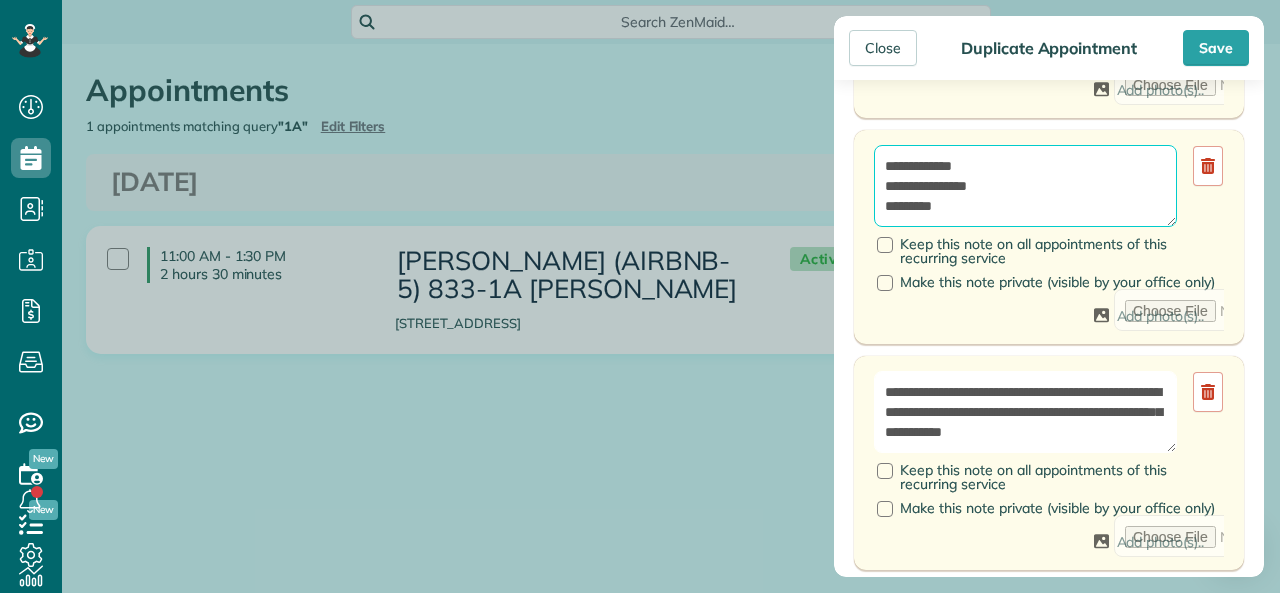 click on "**********" at bounding box center [1025, 186] 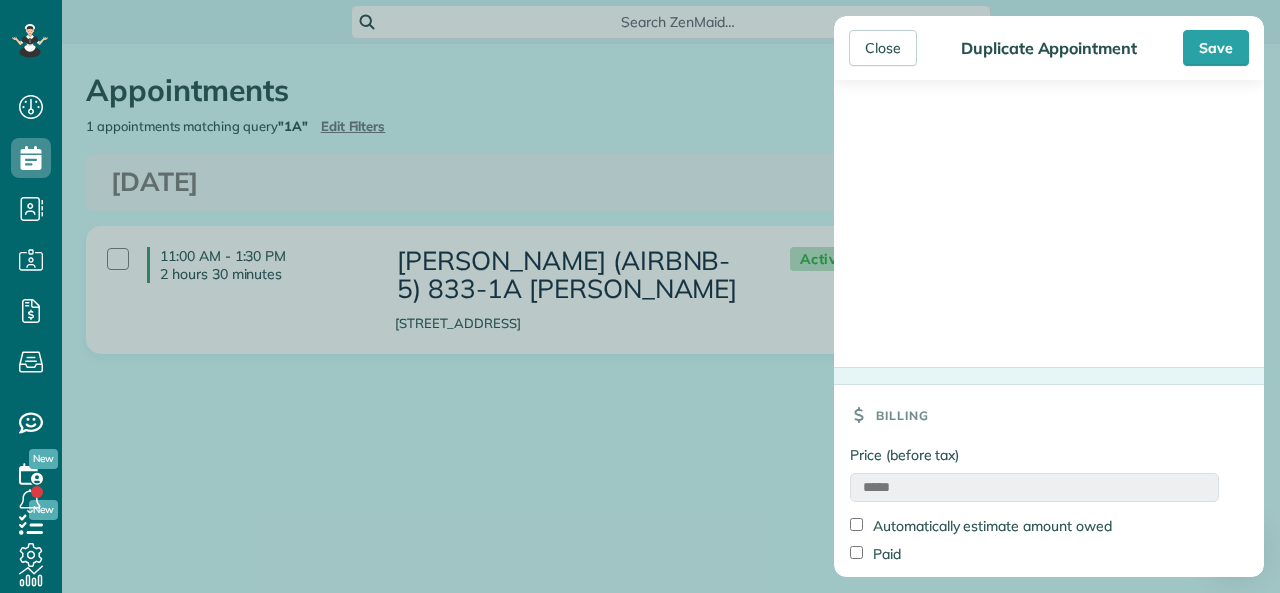 scroll, scrollTop: 3283, scrollLeft: 0, axis: vertical 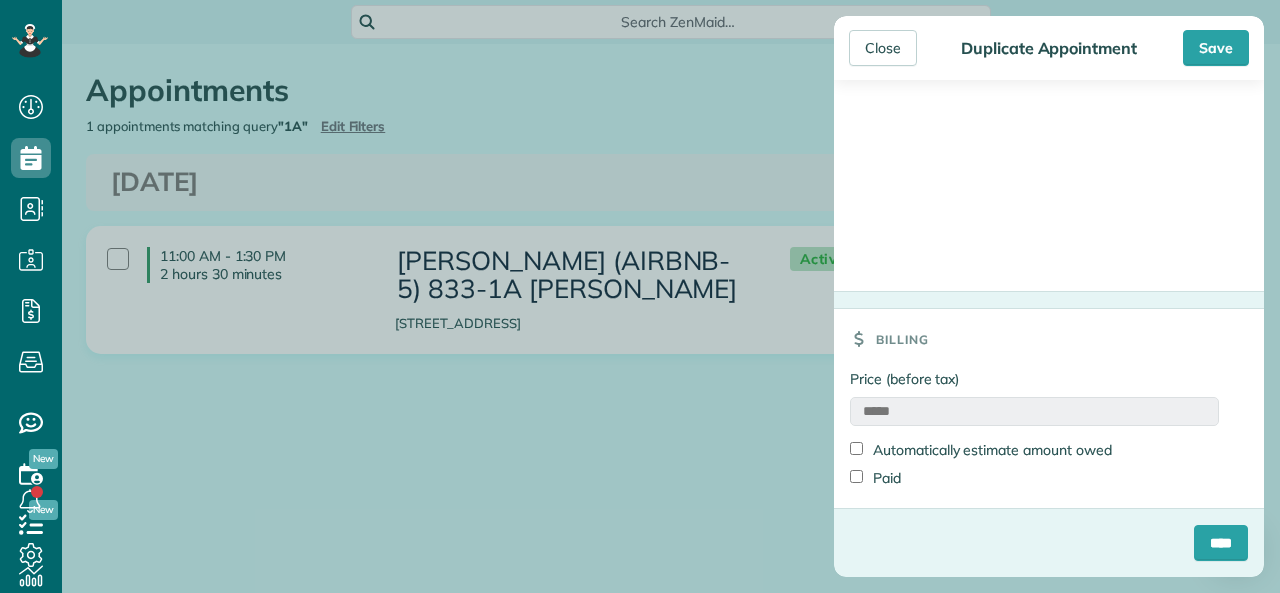 type on "**********" 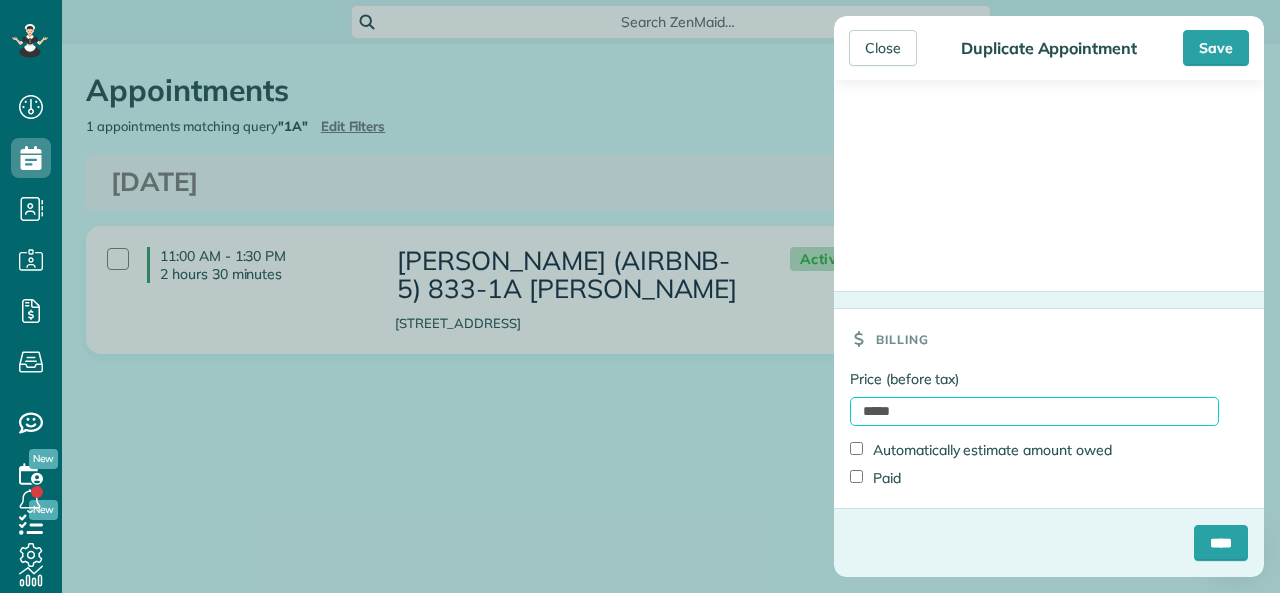 click on "*****" at bounding box center [1034, 411] 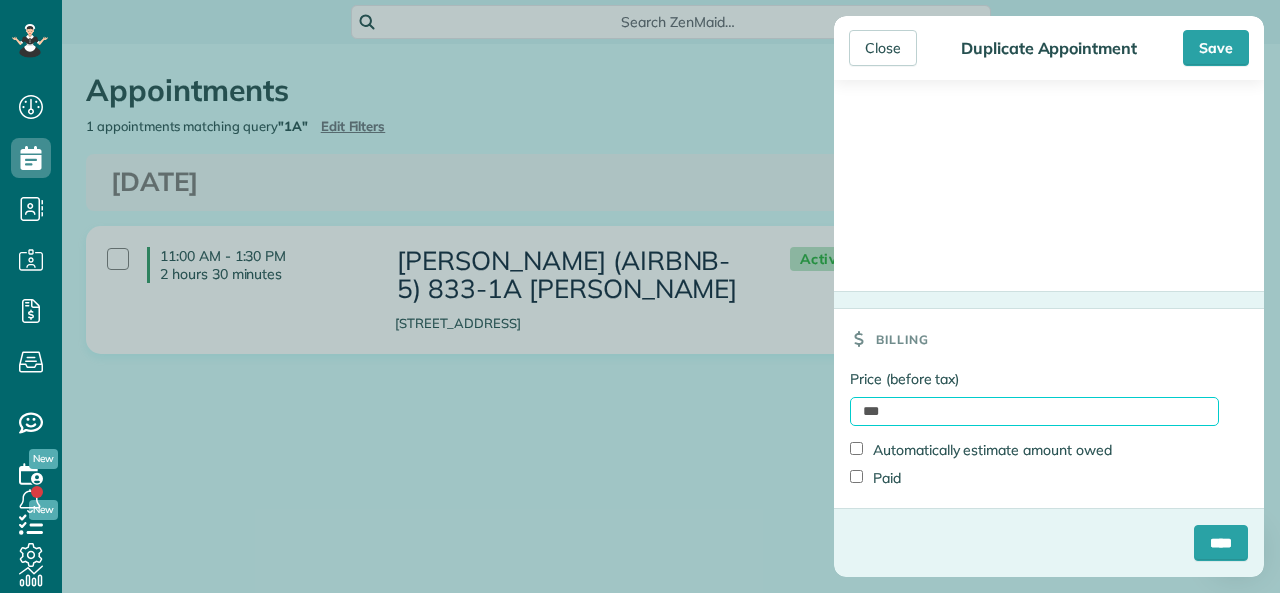 type on "*******" 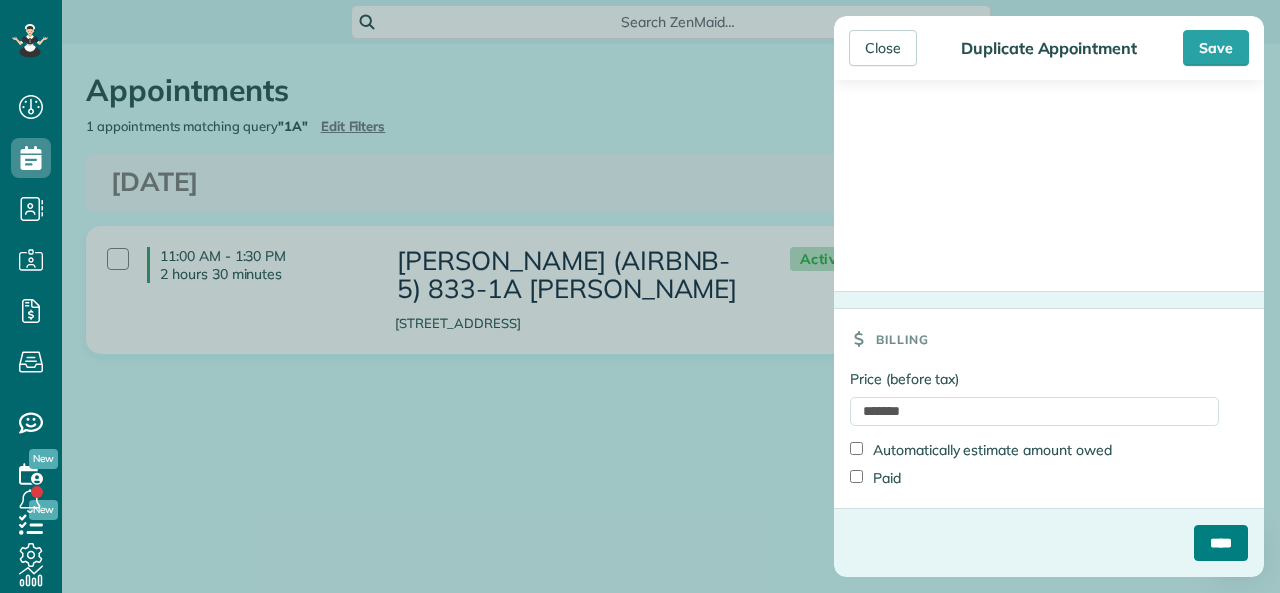 click on "****" at bounding box center [1221, 543] 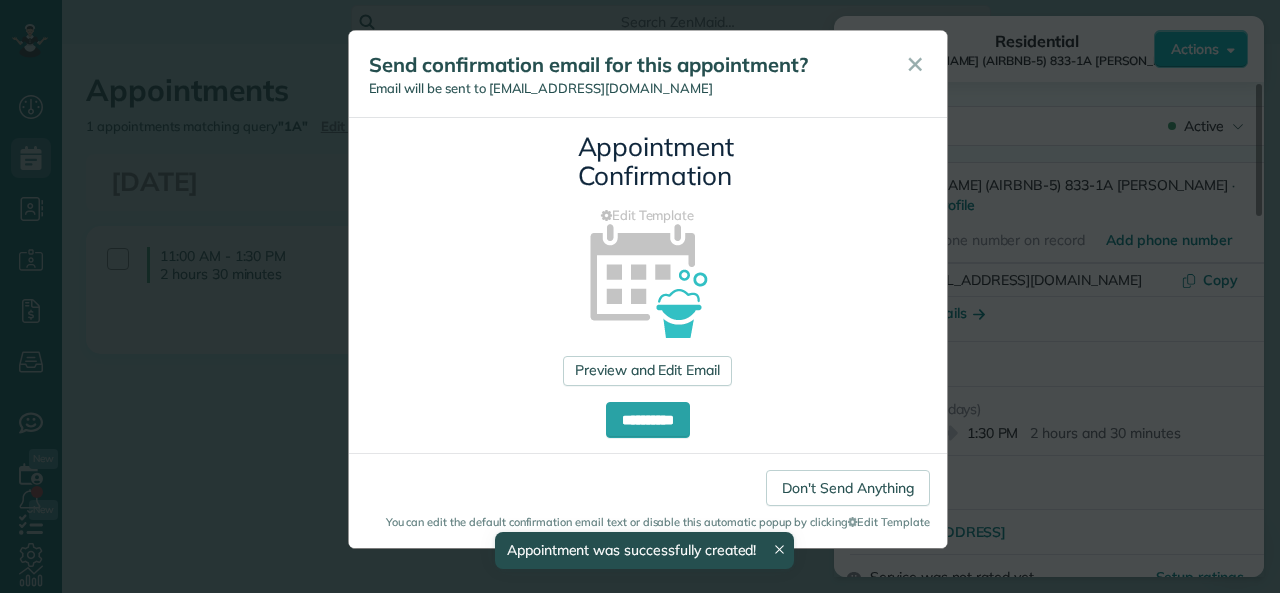 scroll, scrollTop: 0, scrollLeft: 0, axis: both 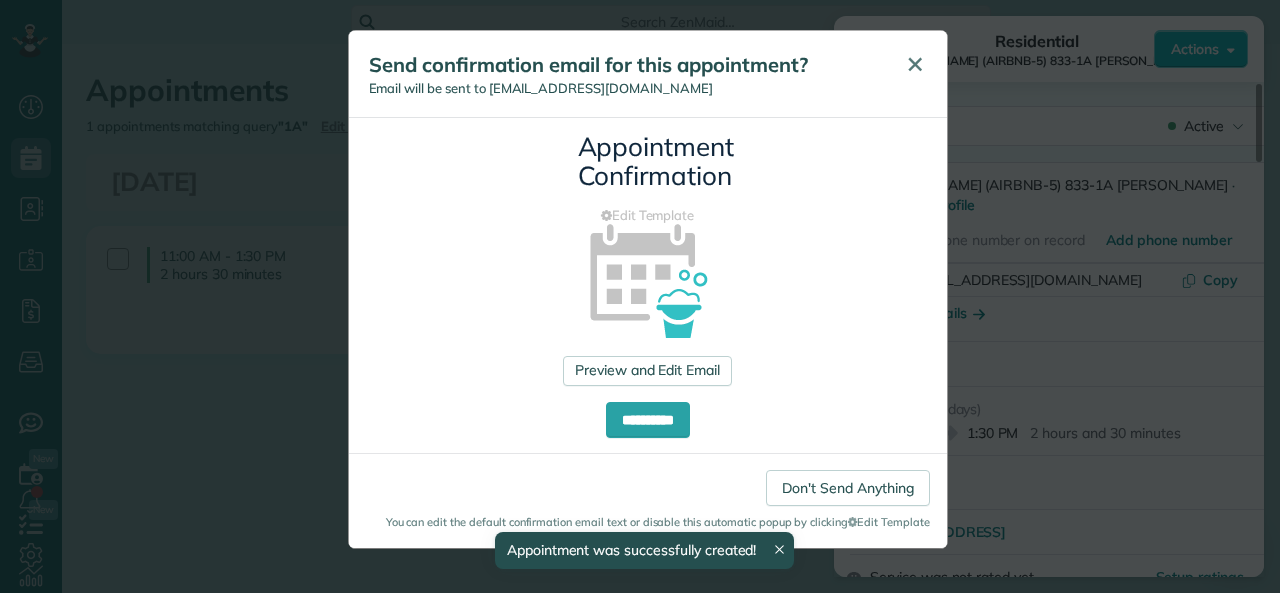 click on "✕" at bounding box center [915, 64] 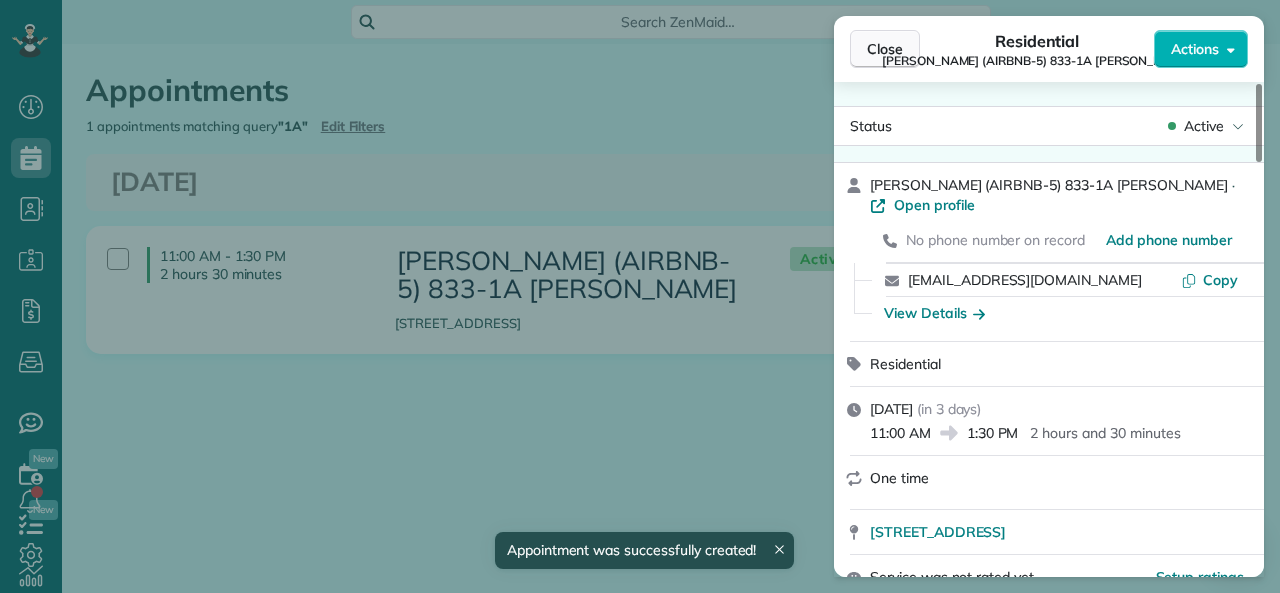 click on "Close" at bounding box center [885, 49] 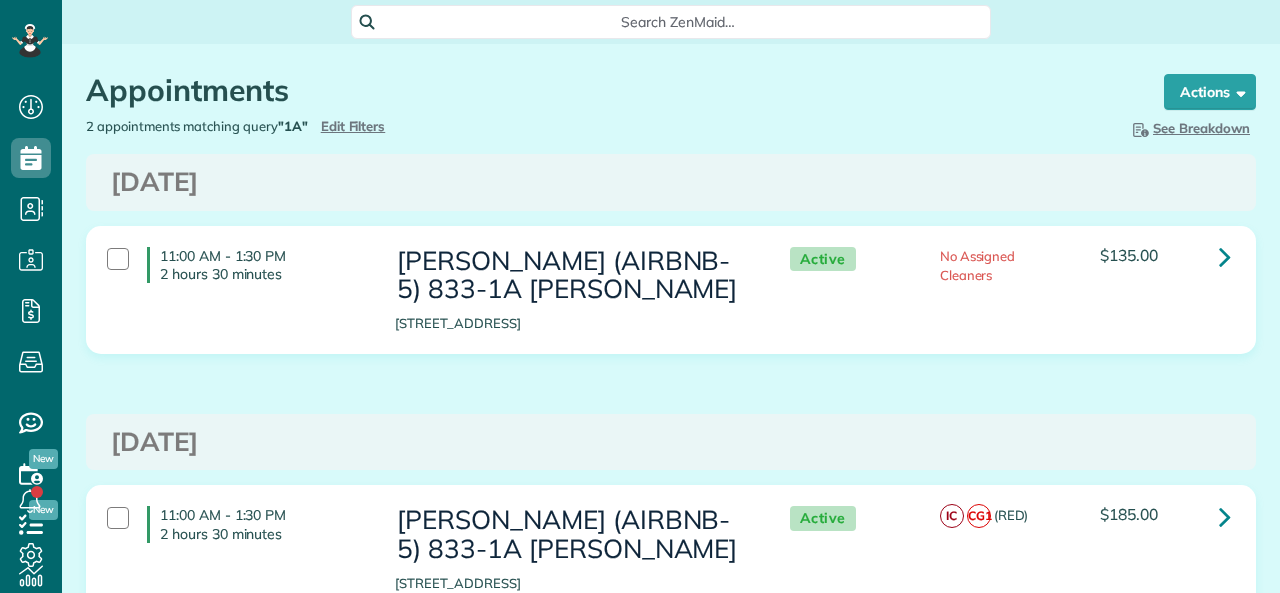 scroll, scrollTop: 0, scrollLeft: 0, axis: both 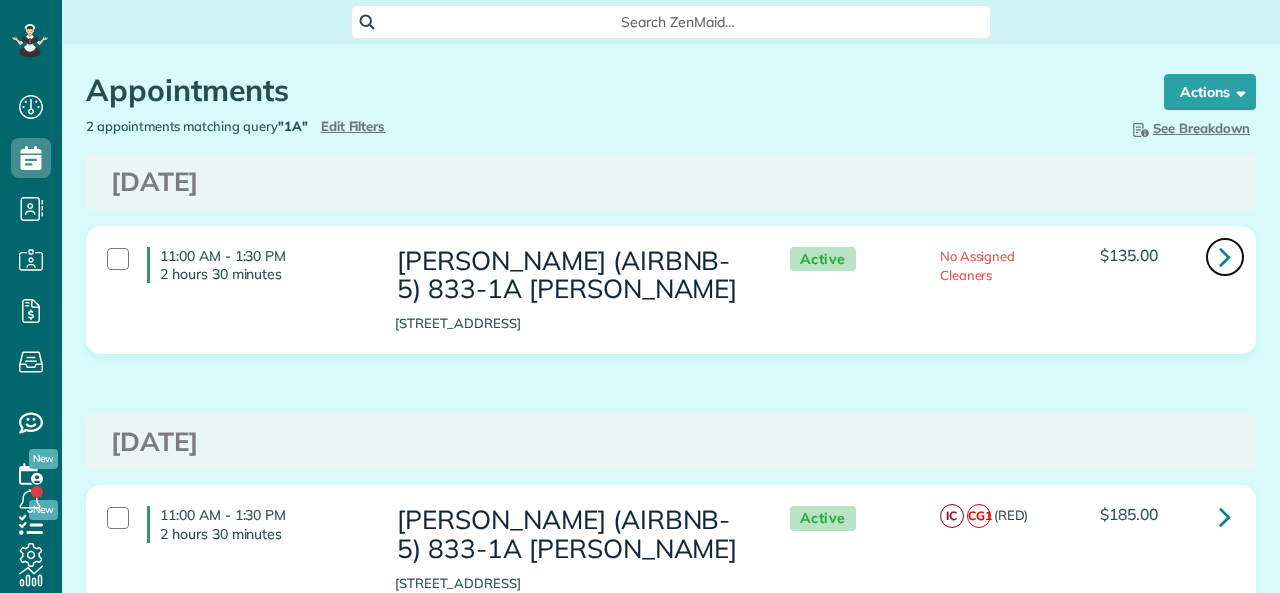 click at bounding box center [1225, 257] 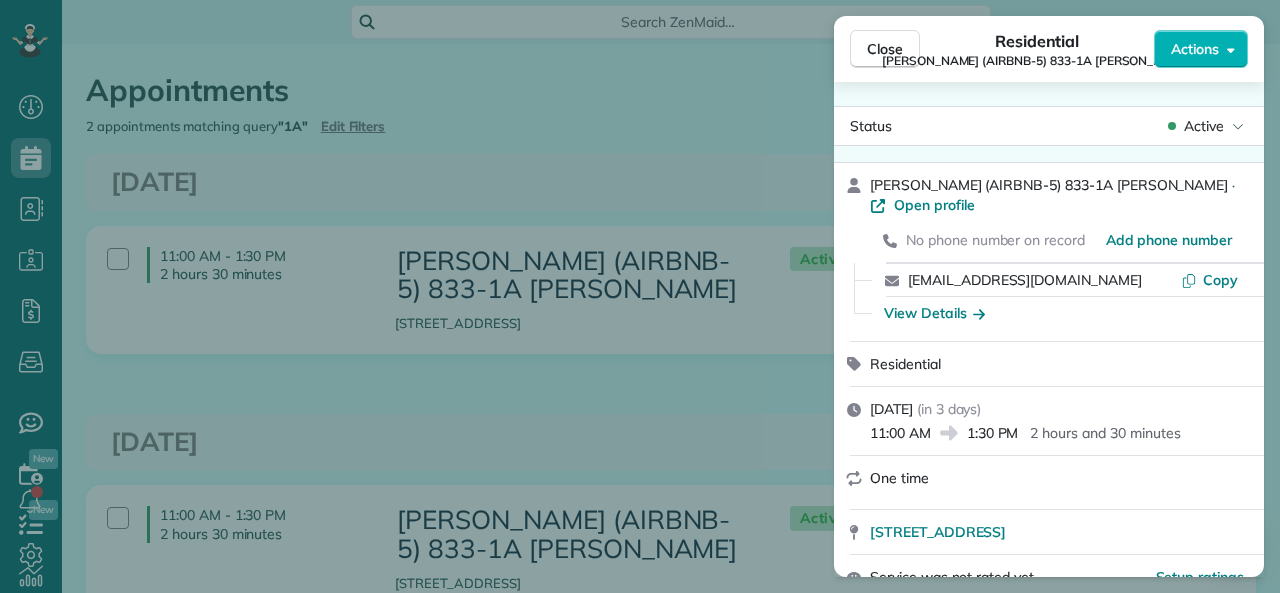 scroll, scrollTop: 188, scrollLeft: 0, axis: vertical 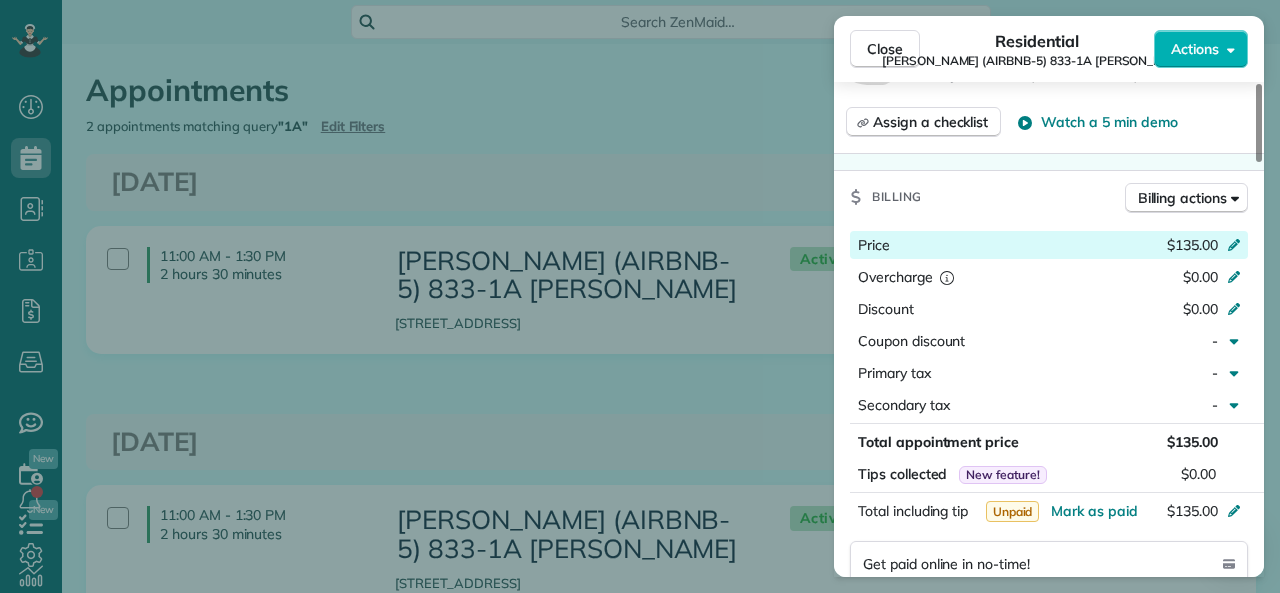 click 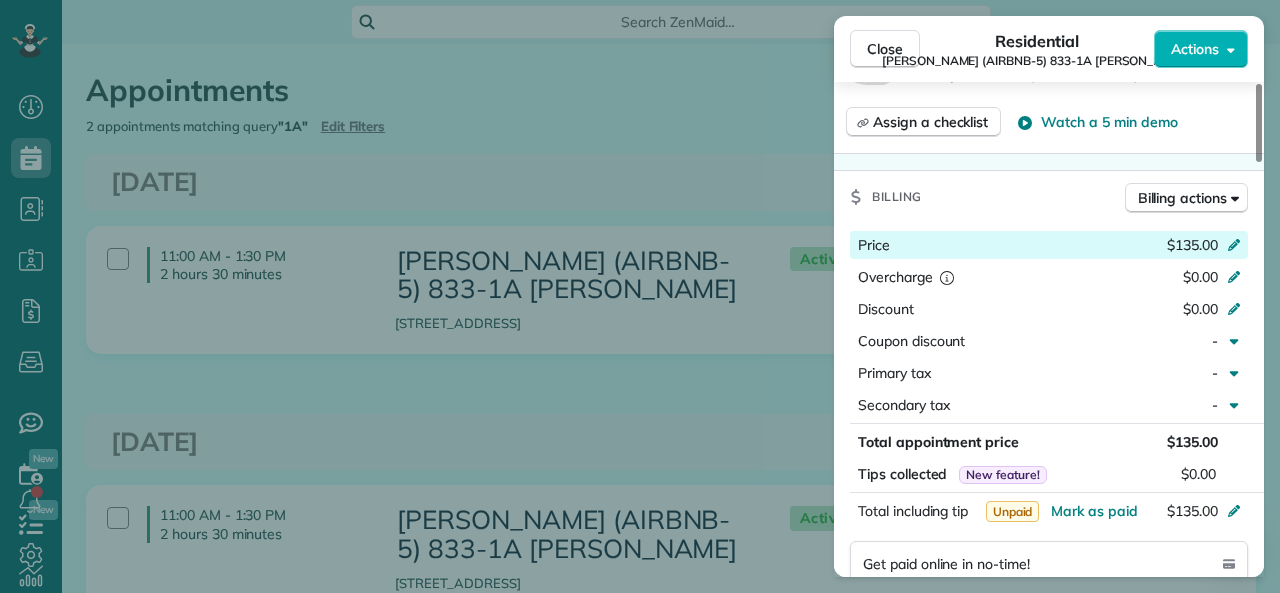 click 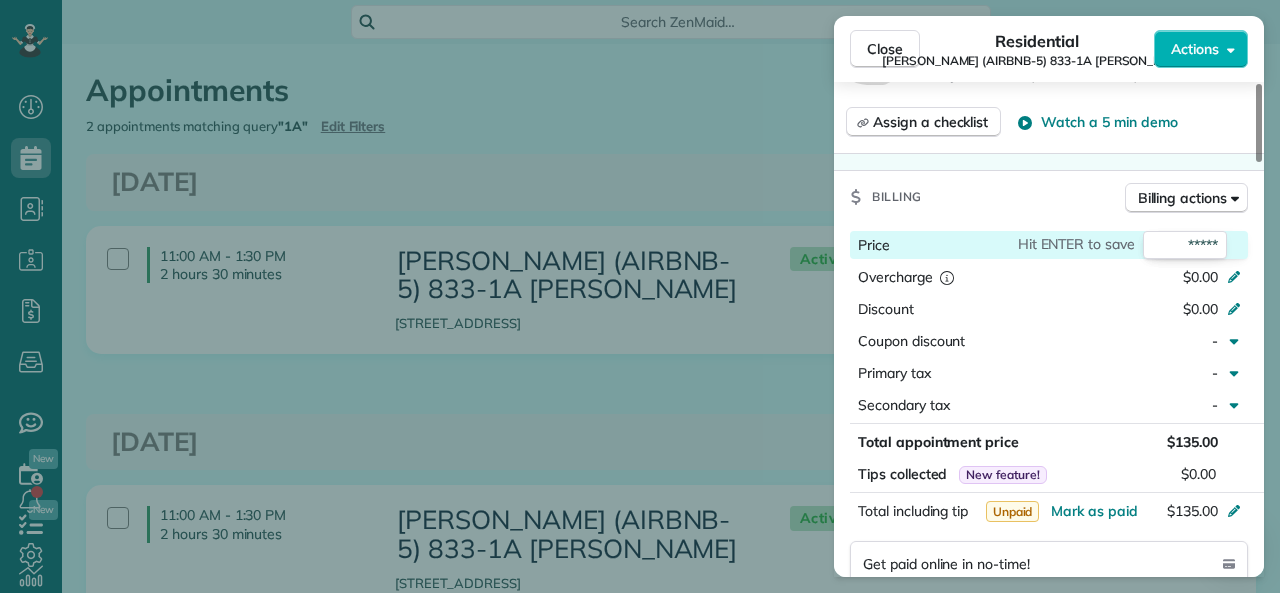 type on "******" 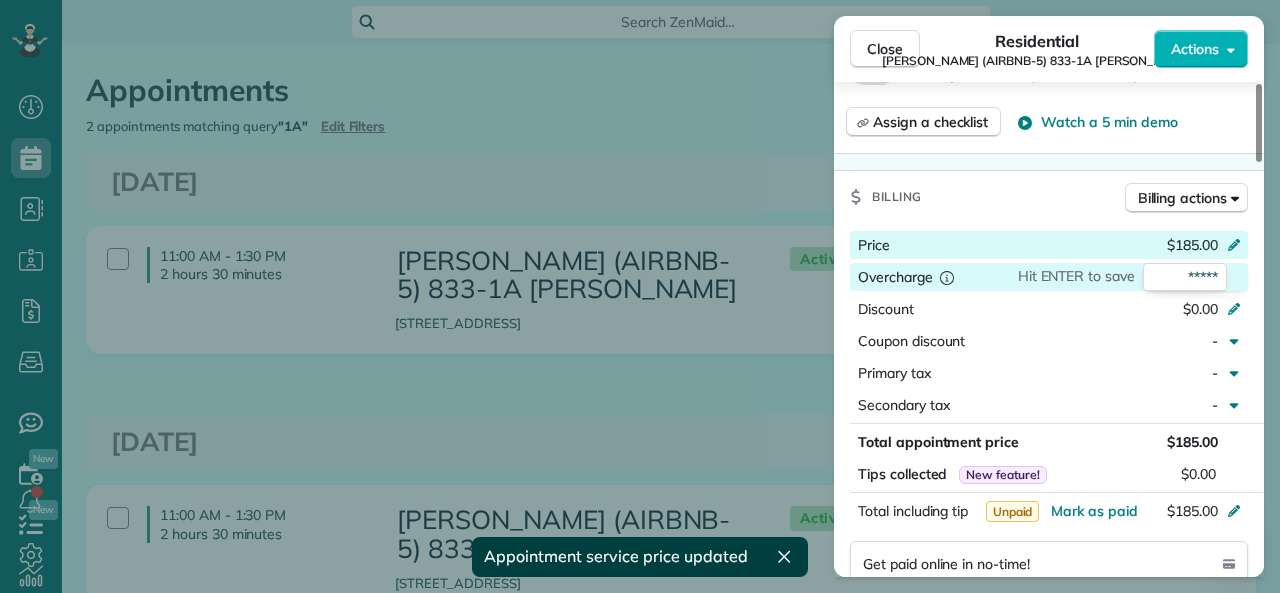 click on "Billing Billing actions" at bounding box center (1049, 197) 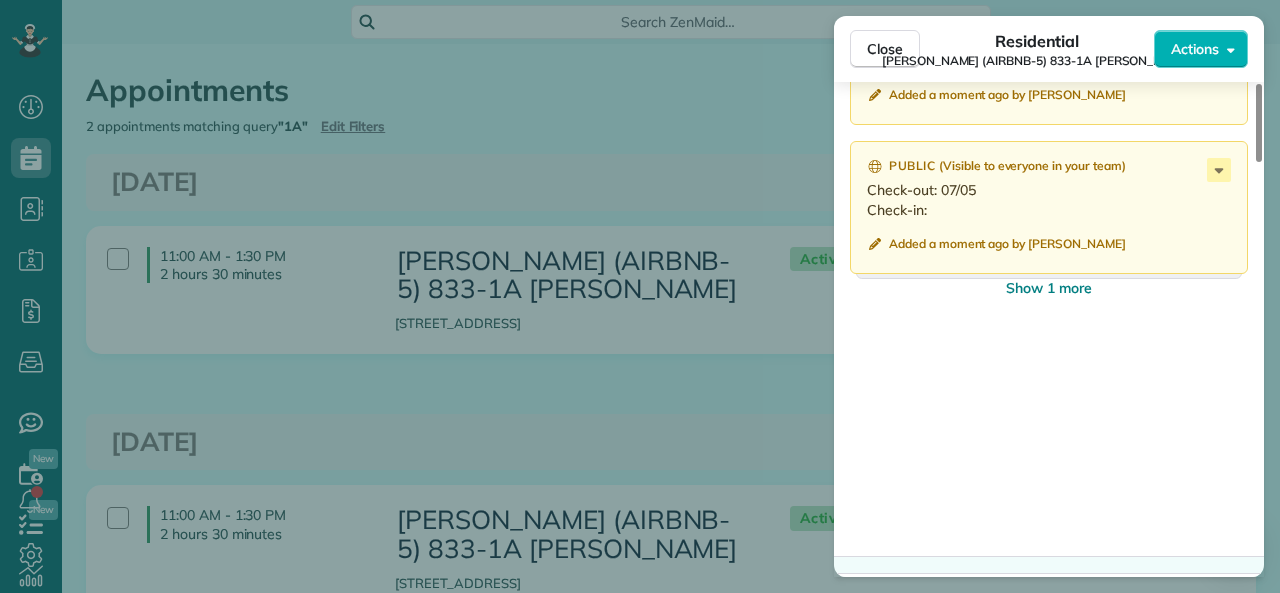 scroll, scrollTop: 2426, scrollLeft: 0, axis: vertical 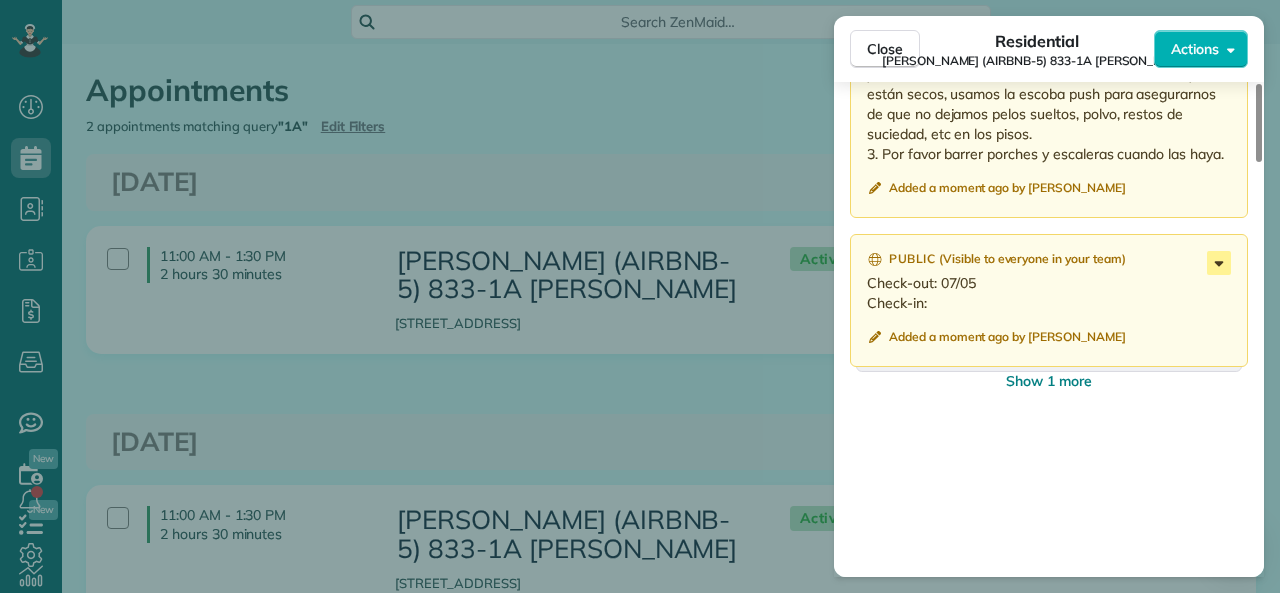 click 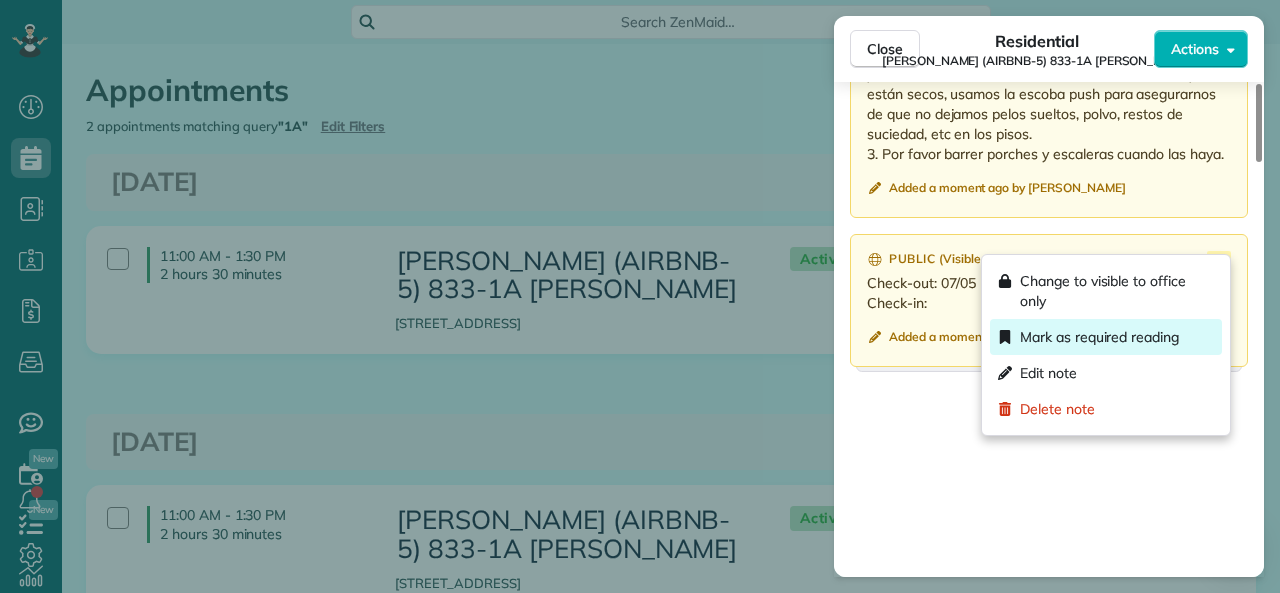 click on "Mark as required reading" at bounding box center (1099, 337) 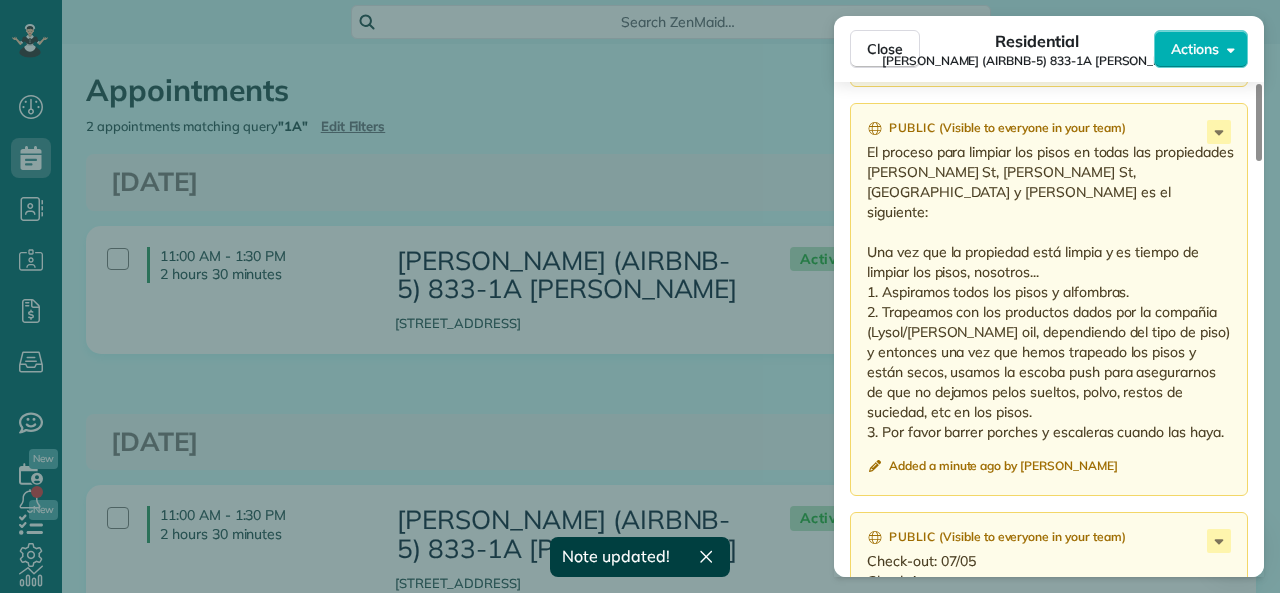 scroll, scrollTop: 2126, scrollLeft: 0, axis: vertical 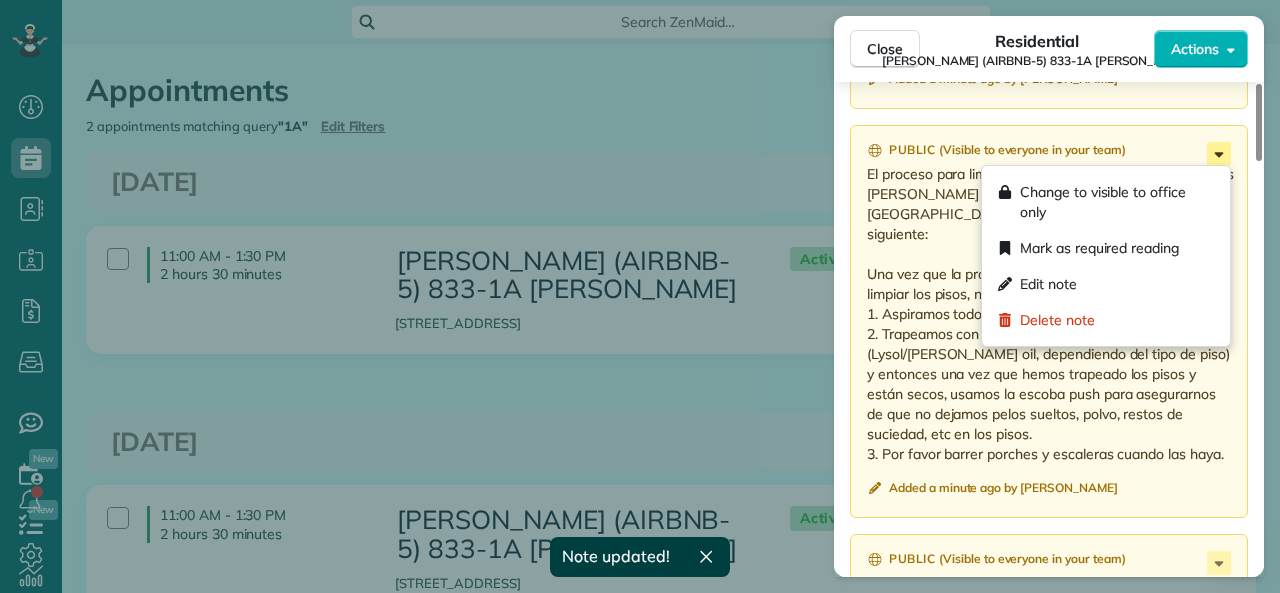 click 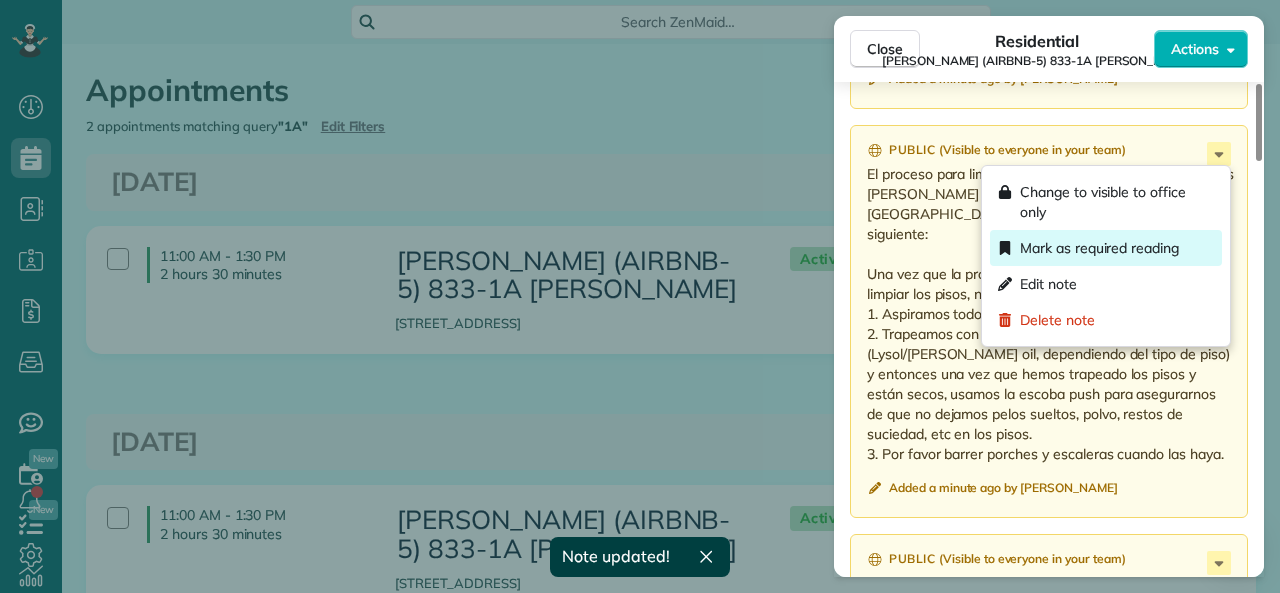 click on "Mark as required reading" at bounding box center [1099, 248] 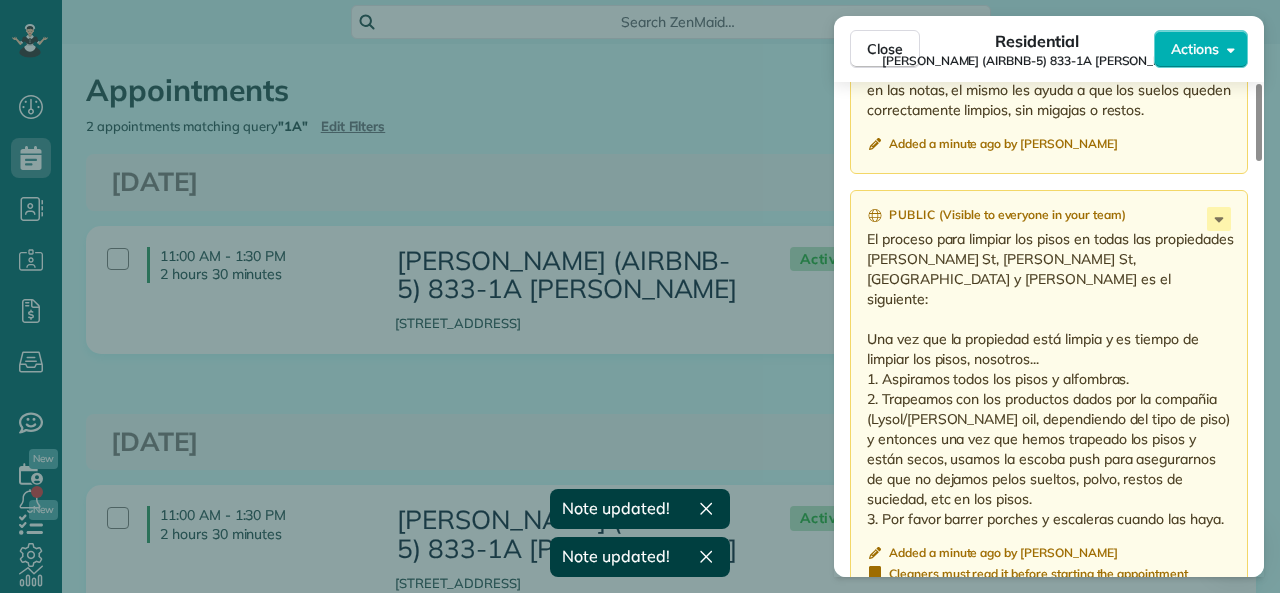 scroll, scrollTop: 1826, scrollLeft: 0, axis: vertical 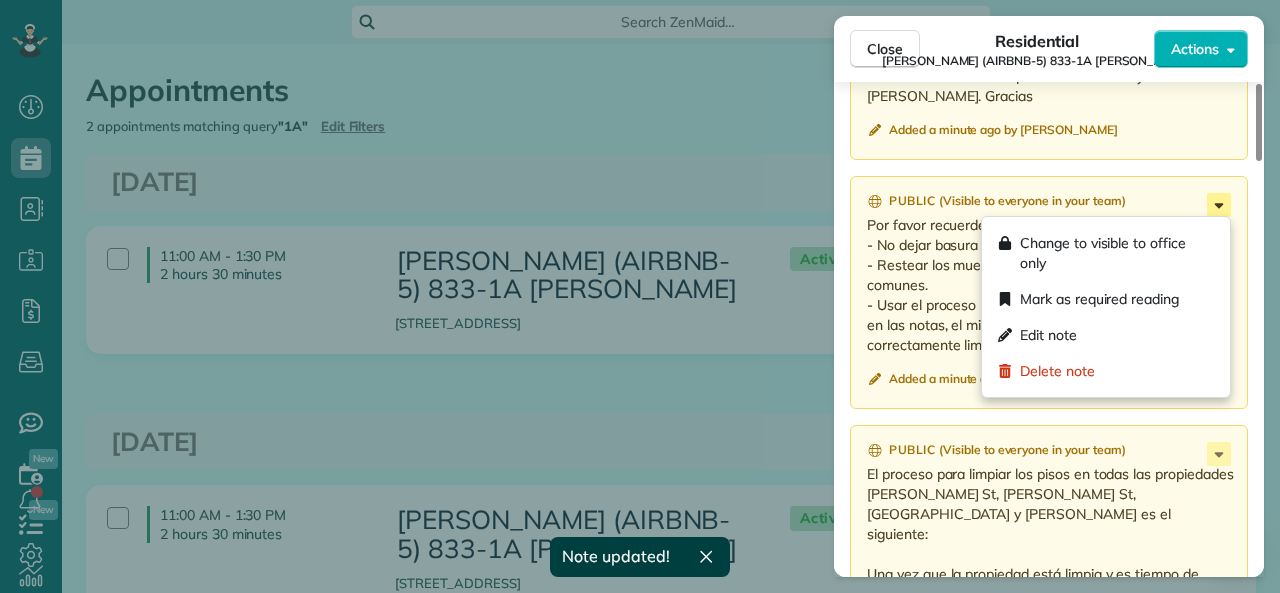 click 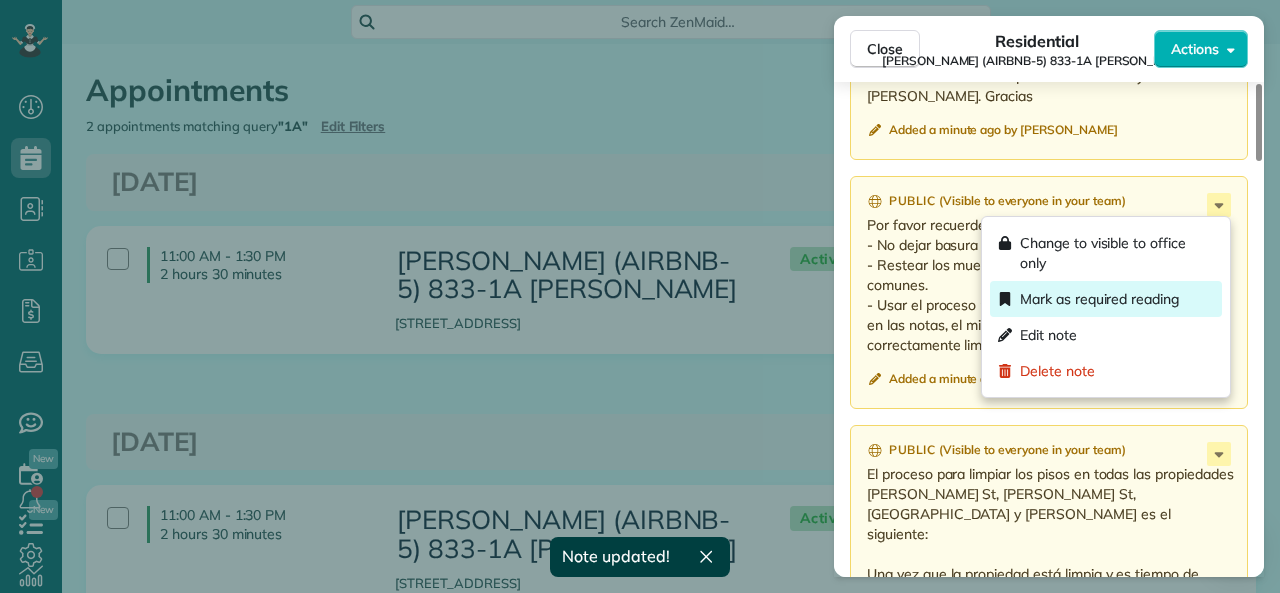 click on "Mark as required reading" at bounding box center [1099, 299] 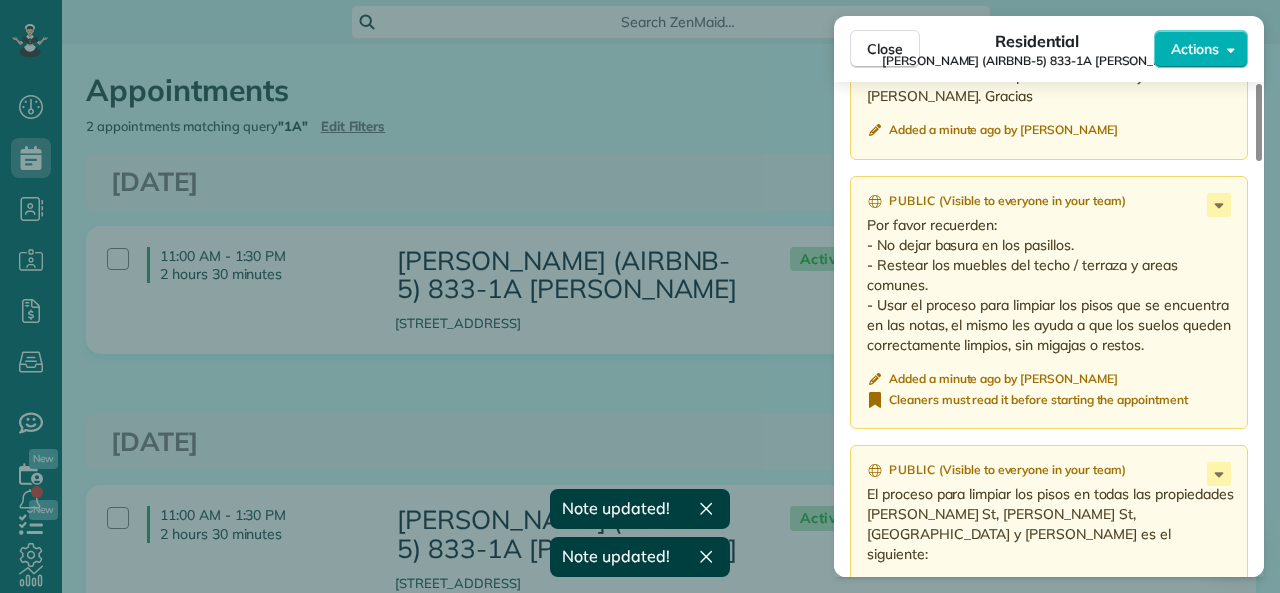 scroll, scrollTop: 1526, scrollLeft: 0, axis: vertical 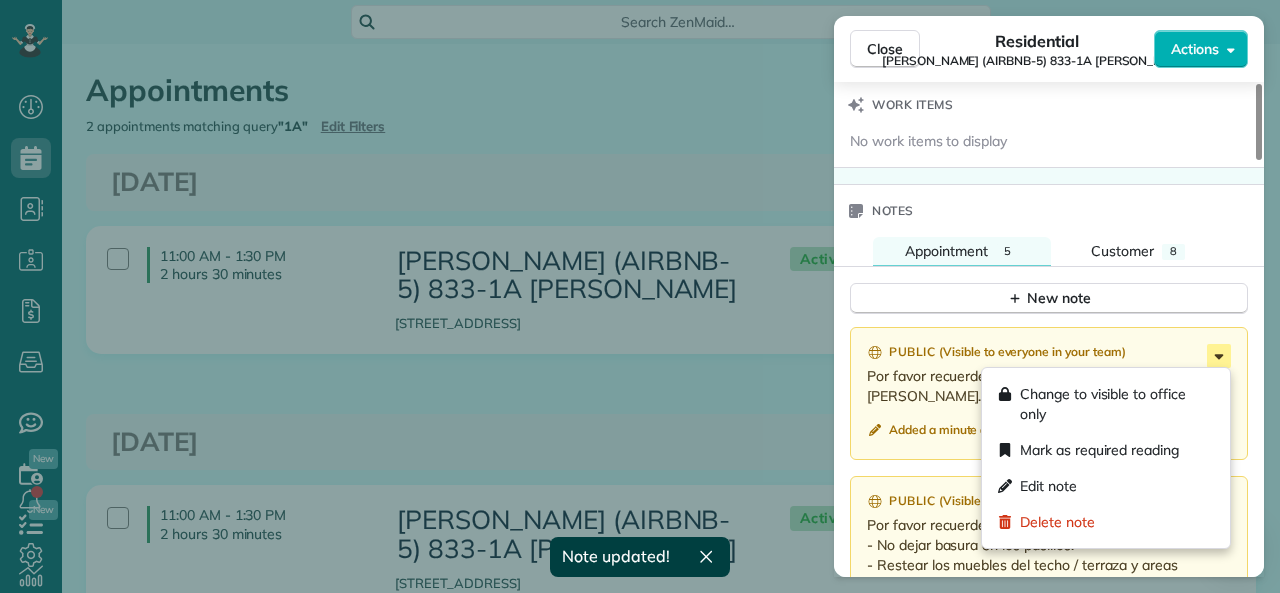 click 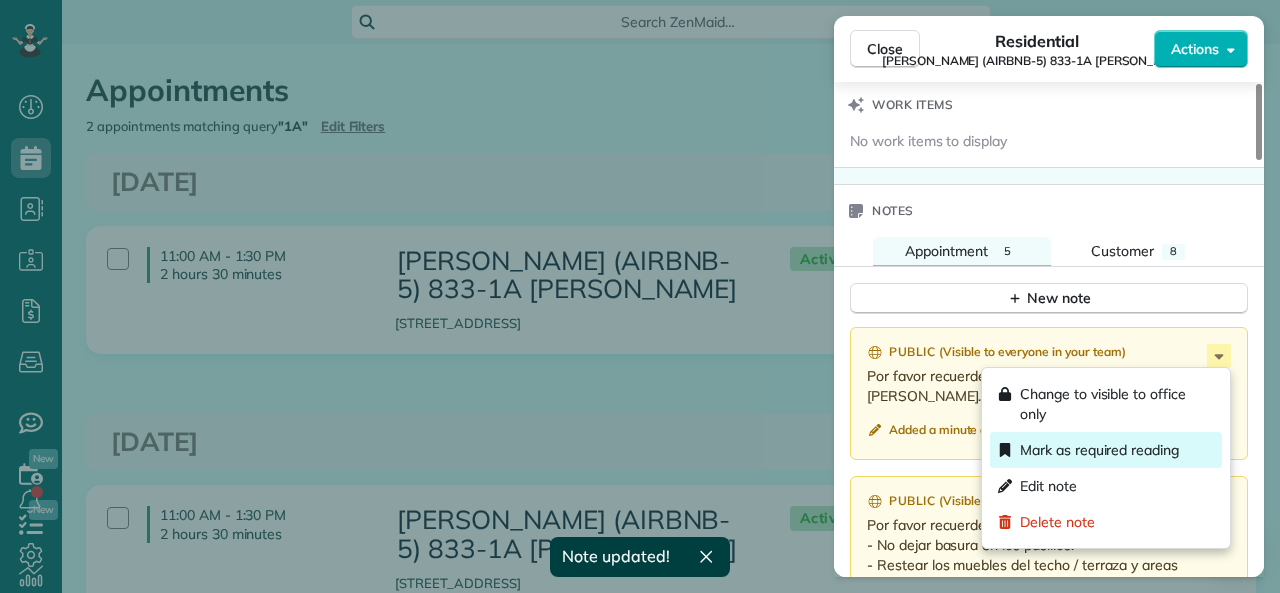 click on "Mark as required reading" at bounding box center (1099, 450) 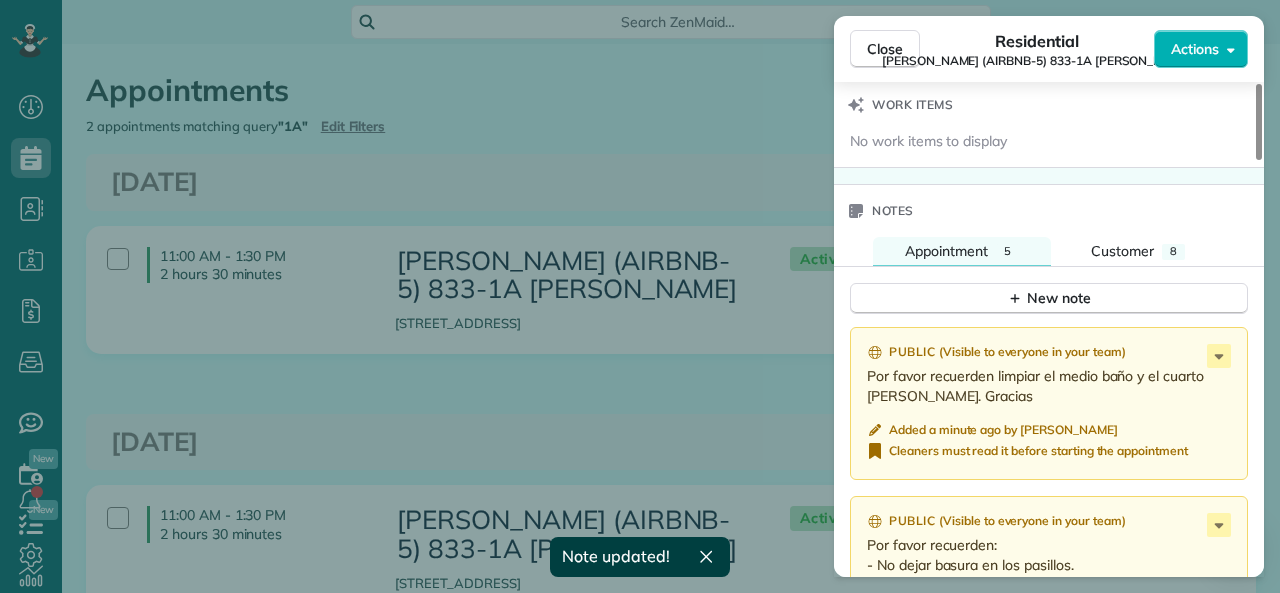 drag, startPoint x: 885, startPoint y: 49, endPoint x: 195, endPoint y: 151, distance: 697.4984 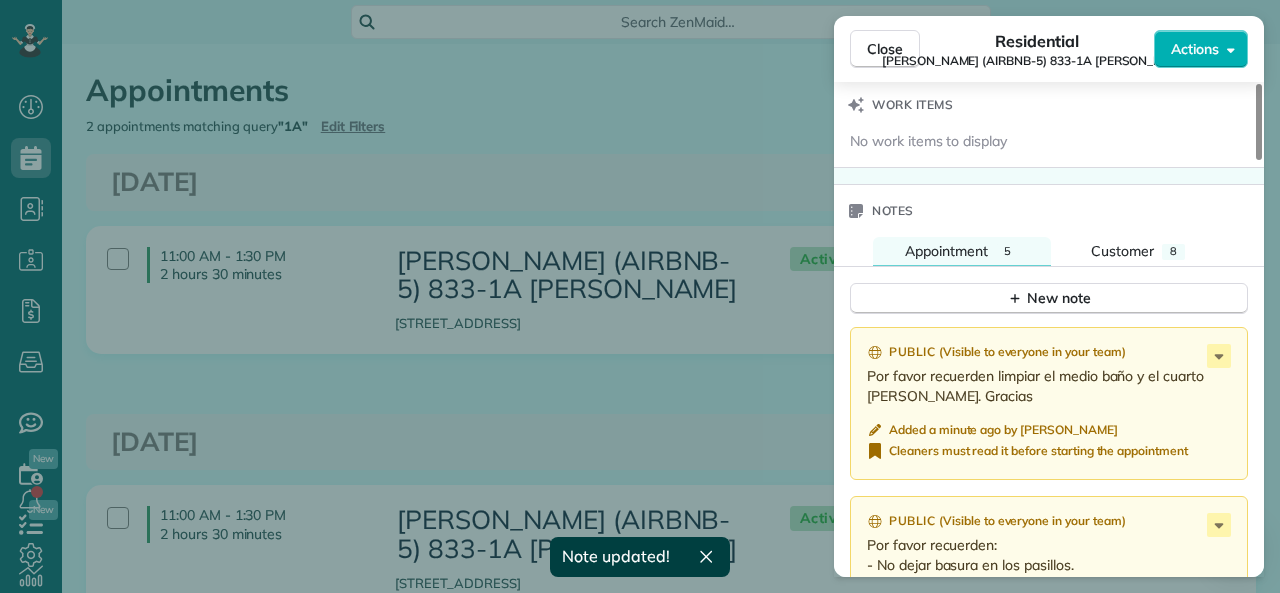 click on "Close" at bounding box center [885, 49] 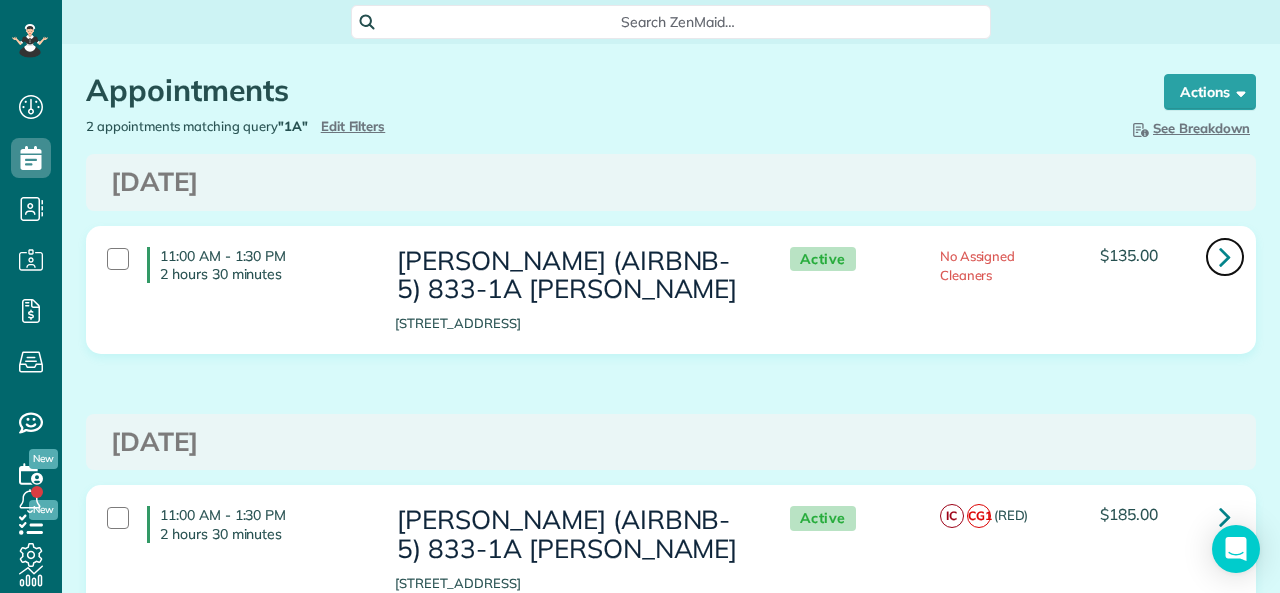 click at bounding box center [1225, 257] 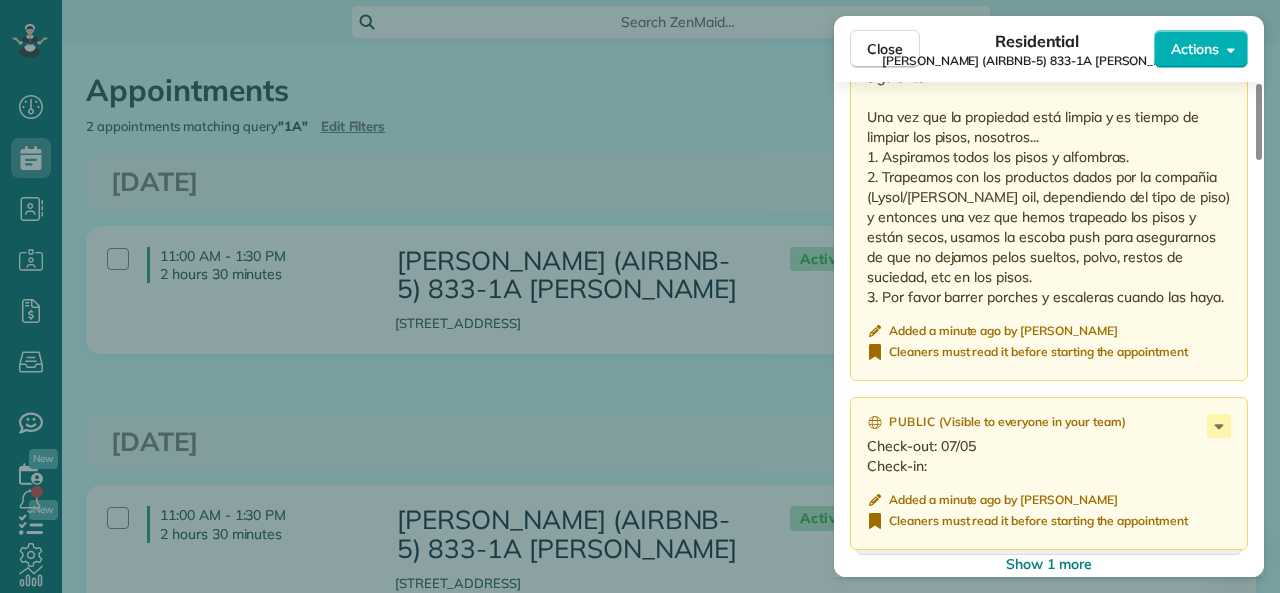 scroll, scrollTop: 2500, scrollLeft: 0, axis: vertical 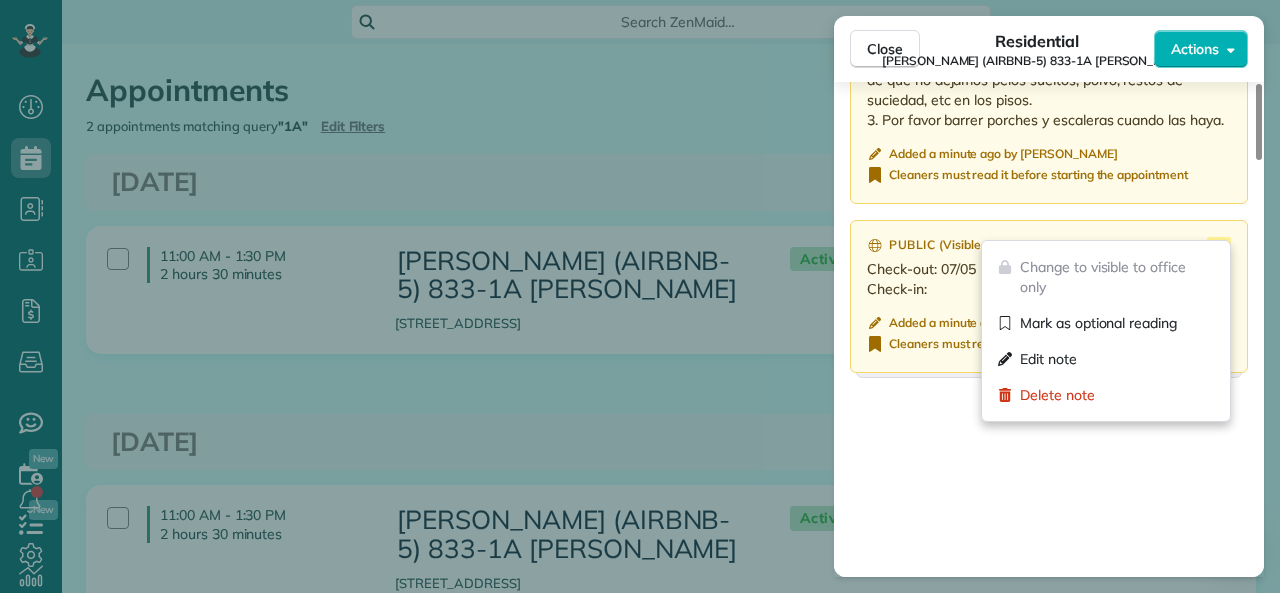 click 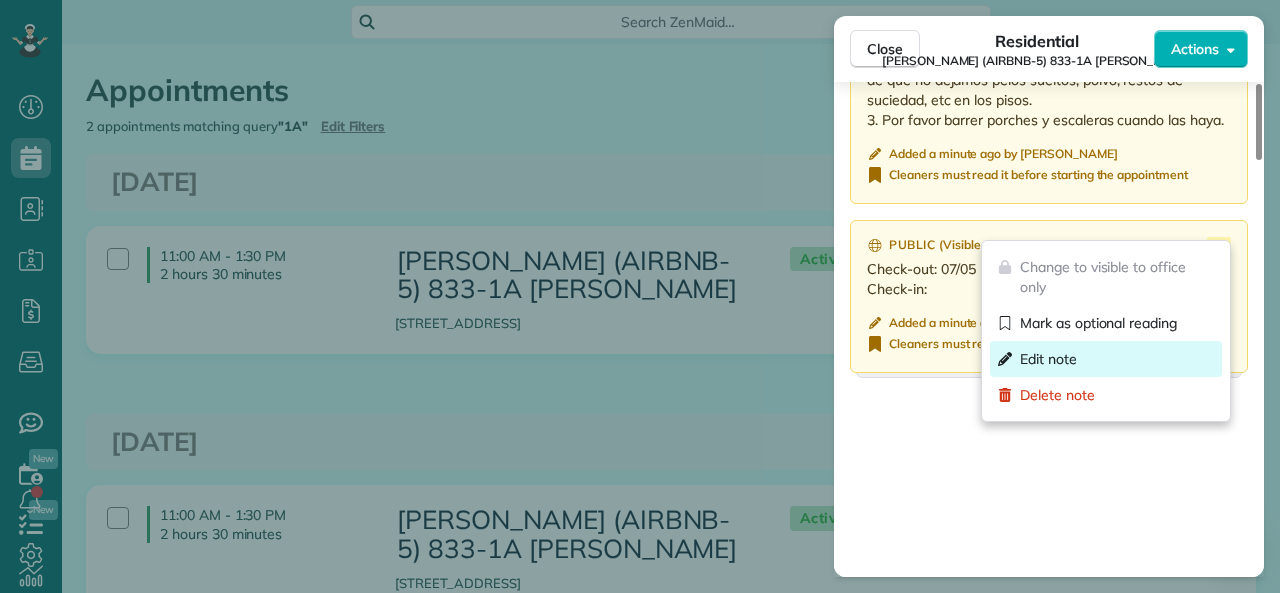 click on "Edit note" at bounding box center (1048, 359) 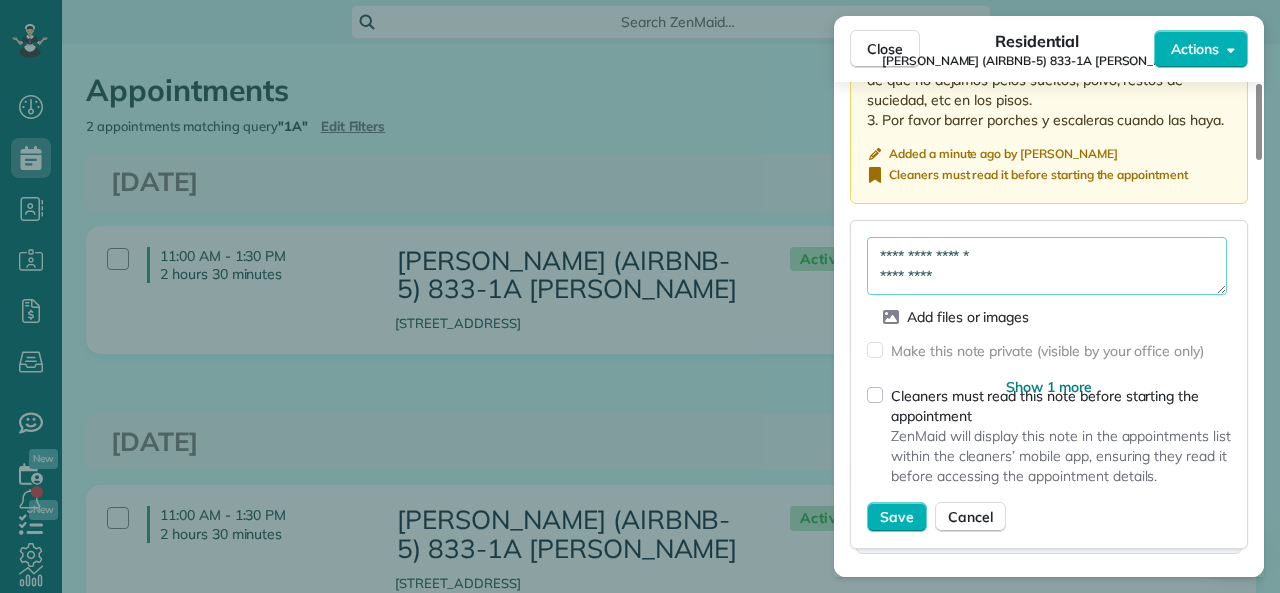 click on "**********" at bounding box center (1047, 266) 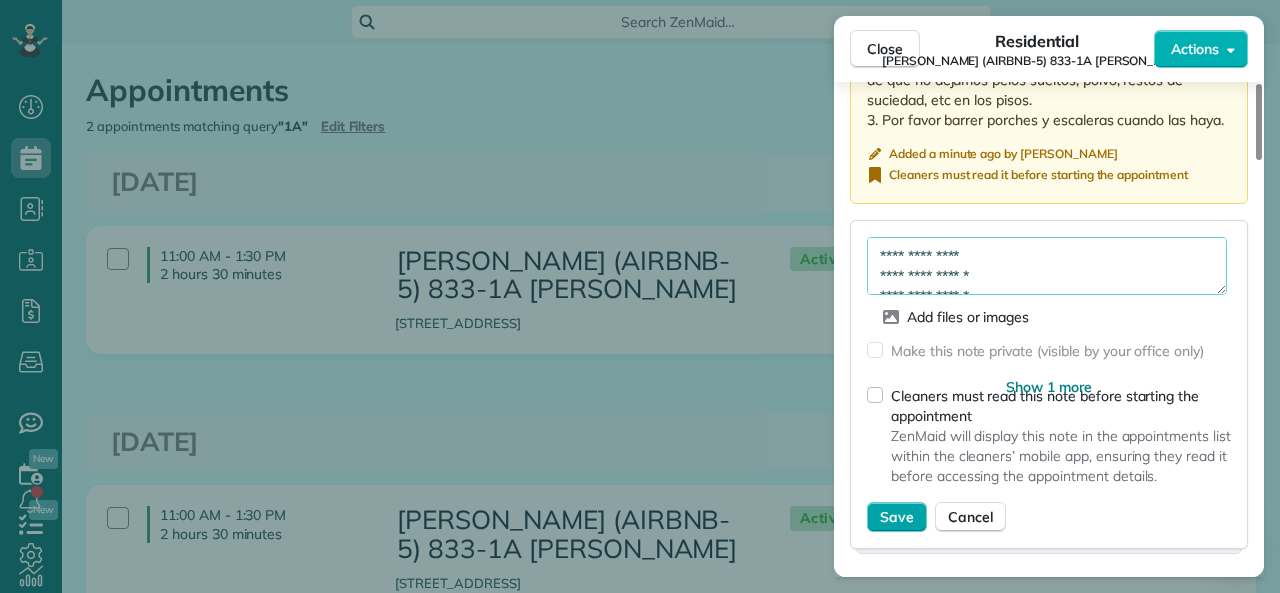type on "**********" 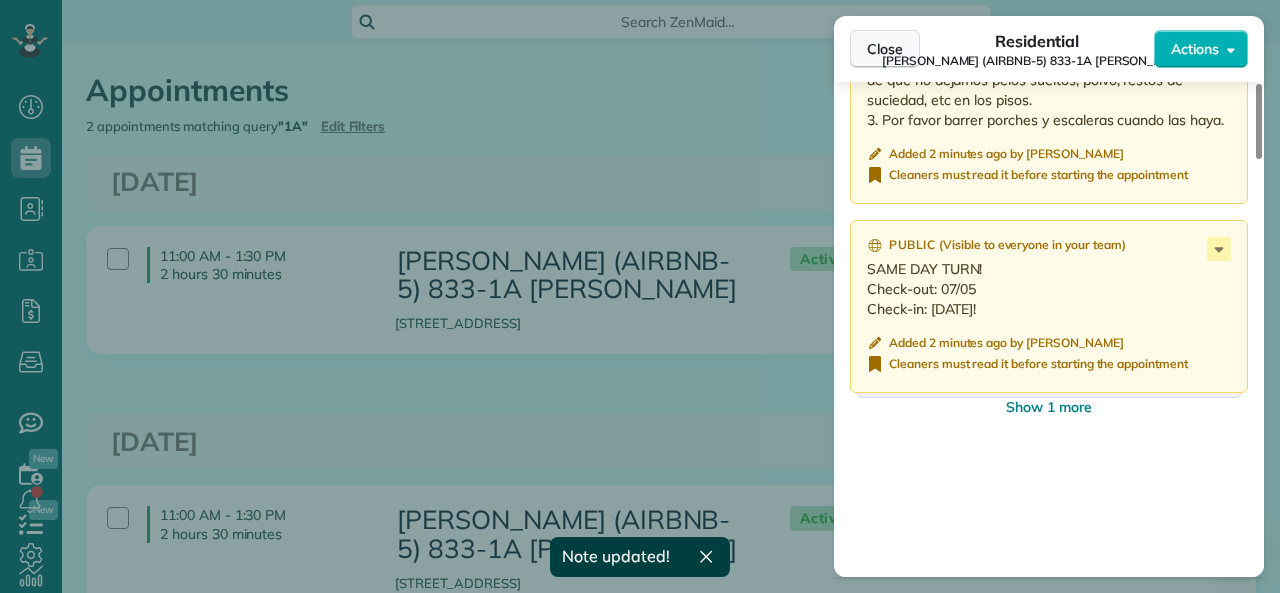 click on "Close" at bounding box center [885, 49] 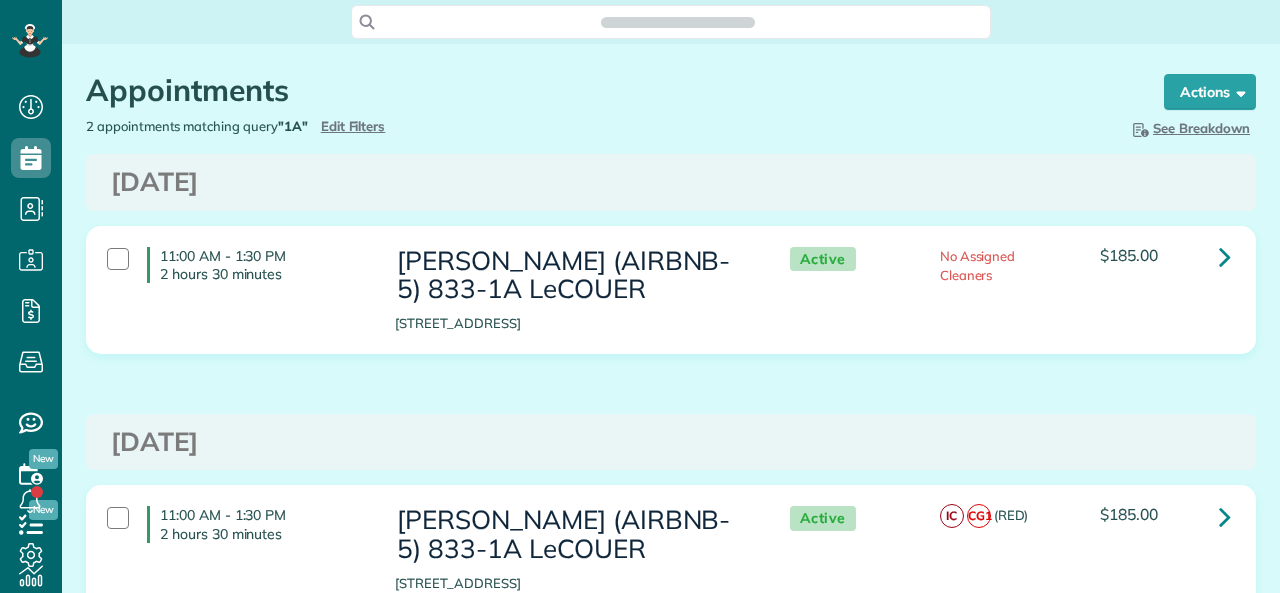 scroll, scrollTop: 0, scrollLeft: 0, axis: both 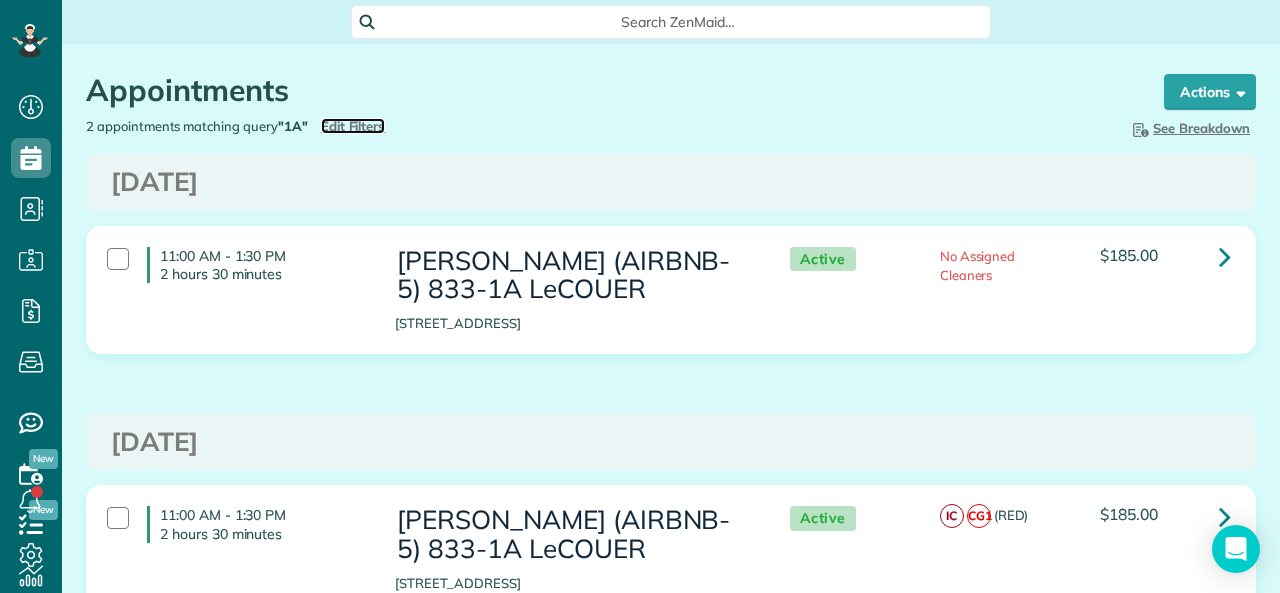click on "Edit Filters" at bounding box center (353, 126) 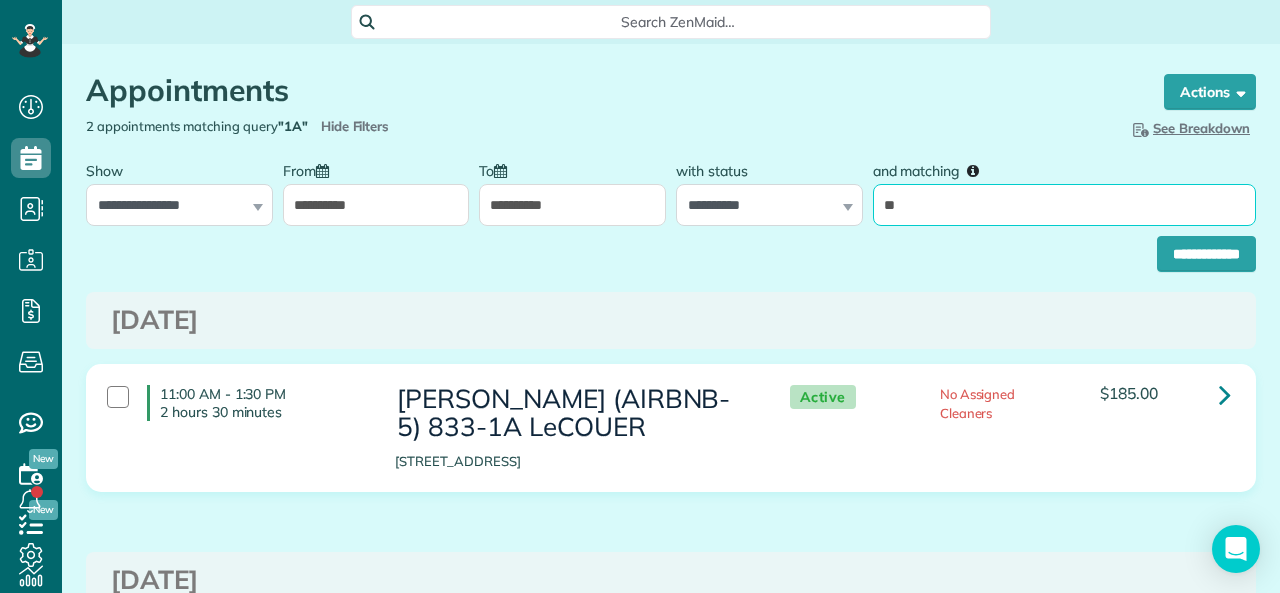 click on "**" at bounding box center (1064, 205) 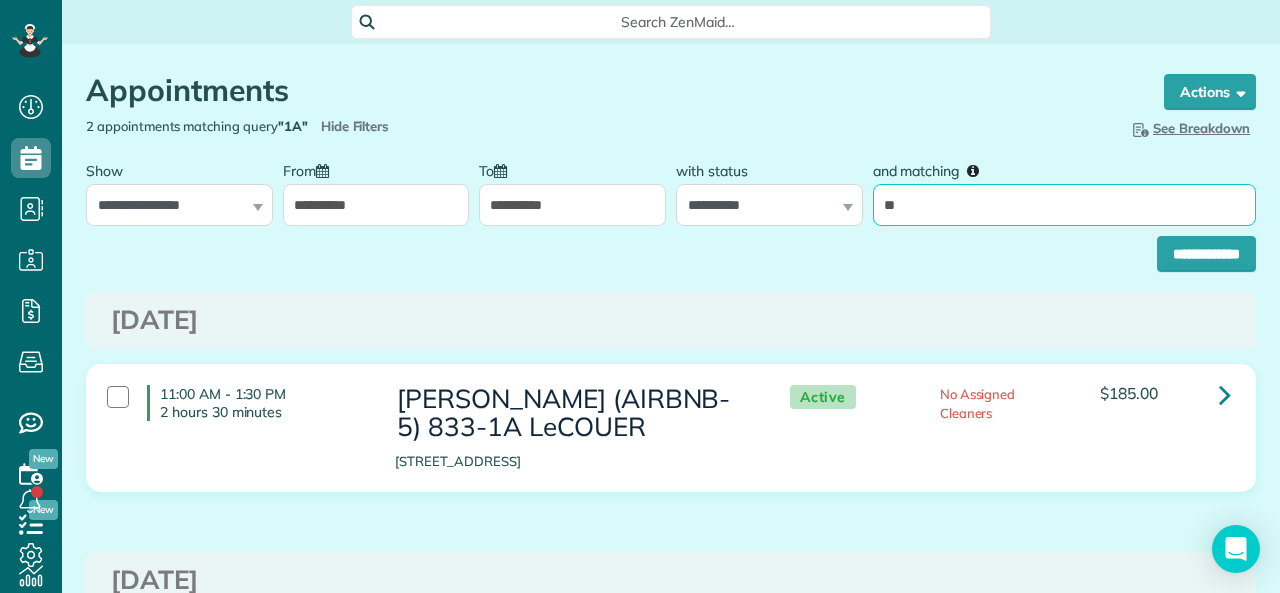 type on "*****" 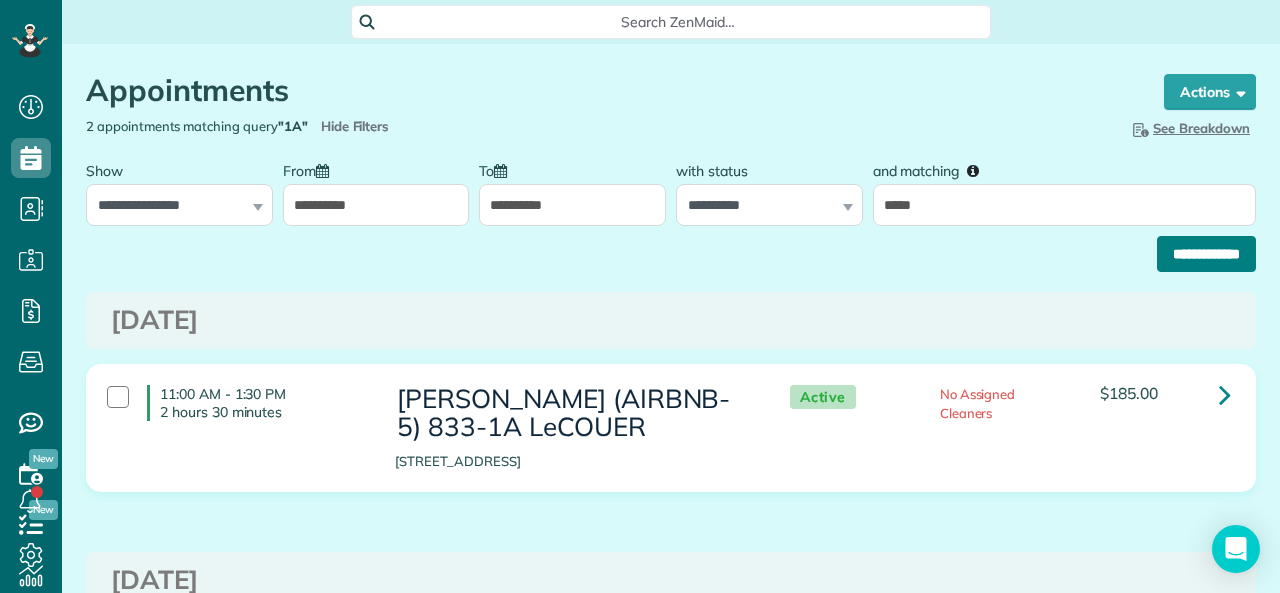 click on "**********" at bounding box center (1206, 254) 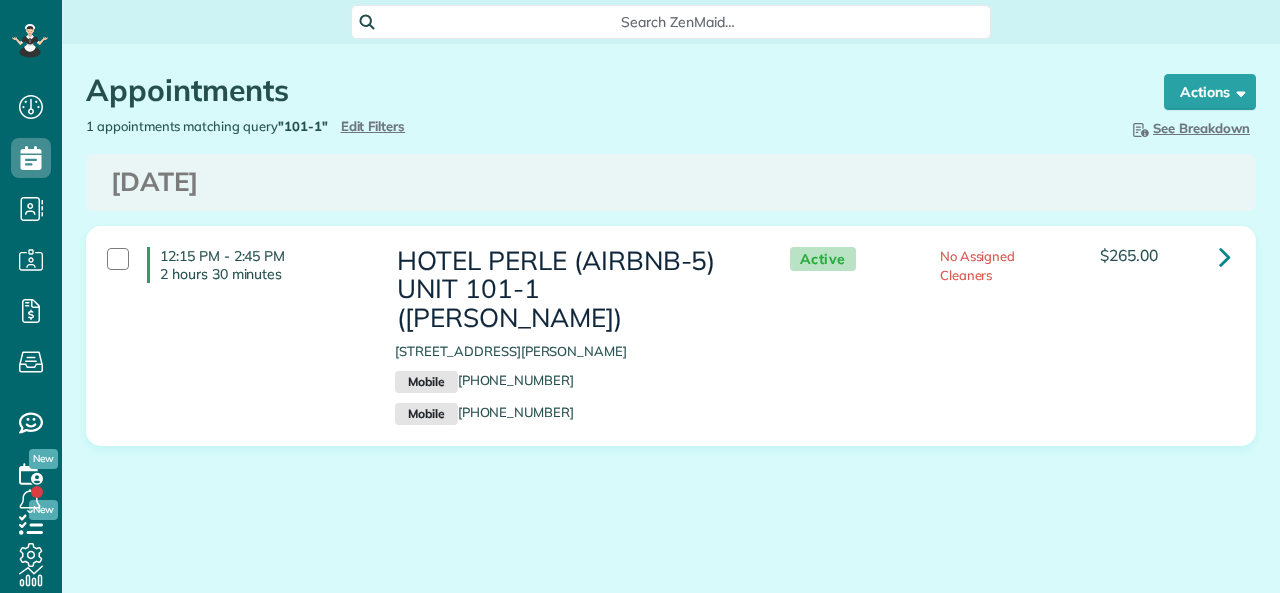scroll, scrollTop: 0, scrollLeft: 0, axis: both 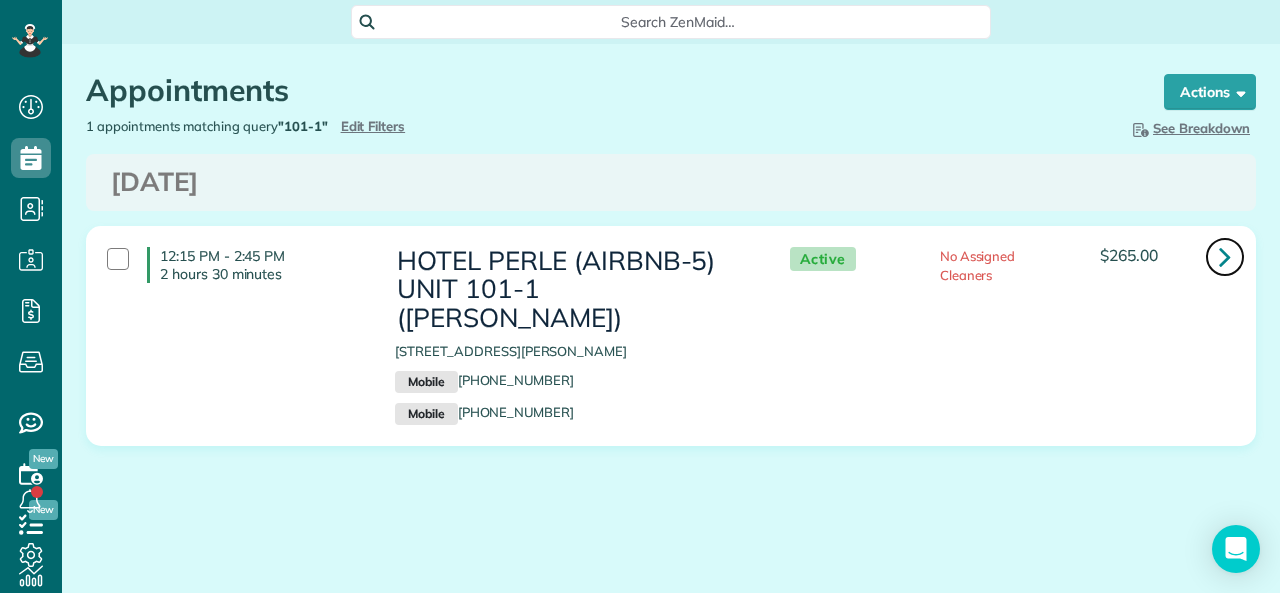 click at bounding box center (1225, 256) 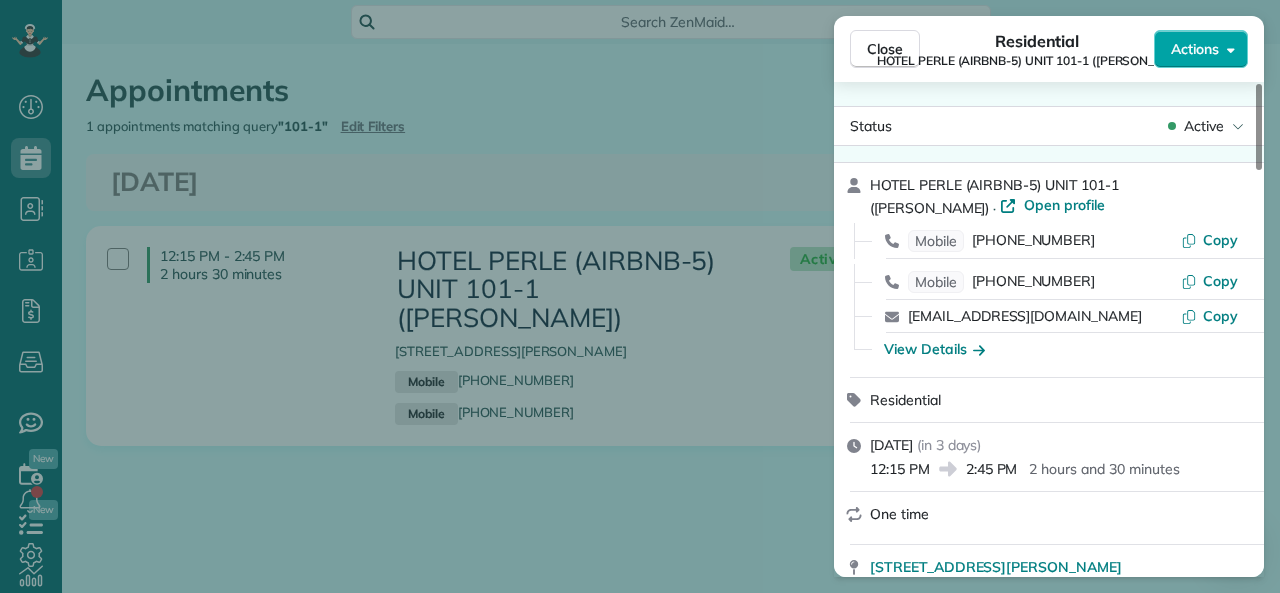 click on "Actions" at bounding box center [1195, 49] 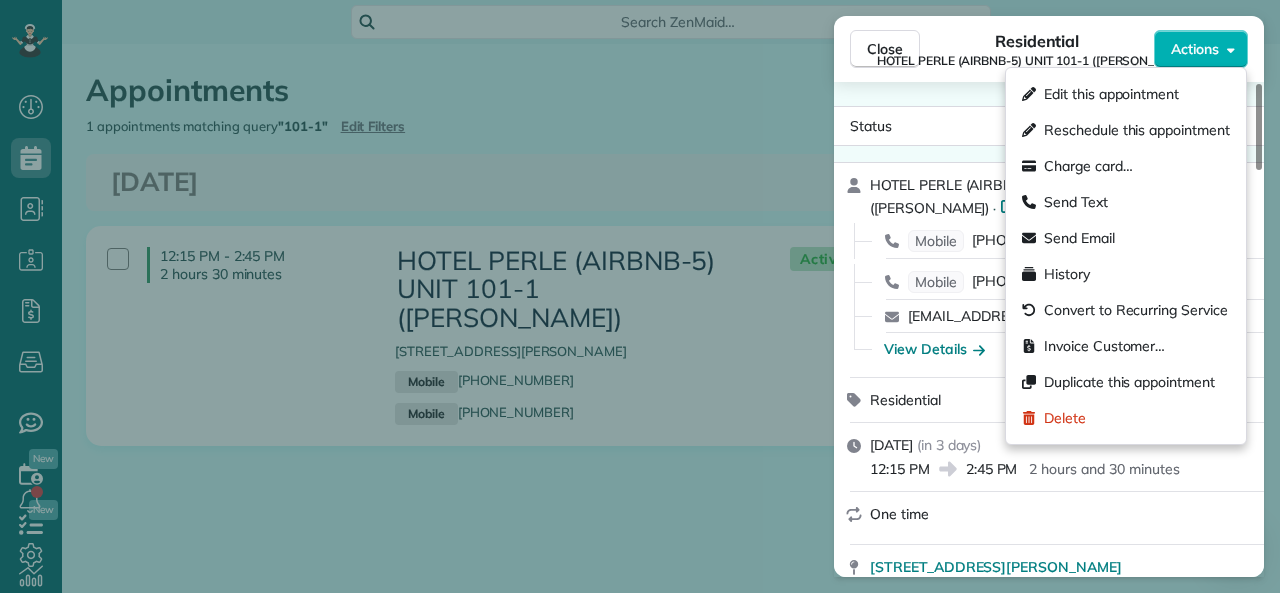 click on "Status Active HOTEL PERLE (AIRBNB-5) UNIT 101-1 (NICK BRUNO) · Open profile Mobile (727) 410-0783 Copy Mobile (504) 215-1676 Copy nbruno@pousadamgmt.com Copy View Details Residential Saturday, July 05, 2025 ( in 3 days ) 12:15 PM 2:45 PM 2 hours and 30 minutes One time 757 Saint Charles Avenue New Orleans LA 70130 Service was not rated yet Setup ratings Cleaners Time in and out Assign Invite Team No team assigned yet Cleaners No cleaners assigned yet Checklist Try Now Keep this appointment up to your standards. Stay on top of every detail, keep your cleaners organised, and your client happy. Assign a checklist Watch a 5 min demo Billing Billing actions Price $265.00 Overcharge $0.00 Discount $0.00 Coupon discount - Primary tax - Secondary tax - Total appointment price $265.00 Tips collected New feature! $0.00 Unpaid Mark as paid Total including tip $265.00 Get paid online in no-time! Send an invoice and reward your cleaners with tips Charge customer credit card Appointment custom fields Work items Notes 3 6" at bounding box center [1049, 329] 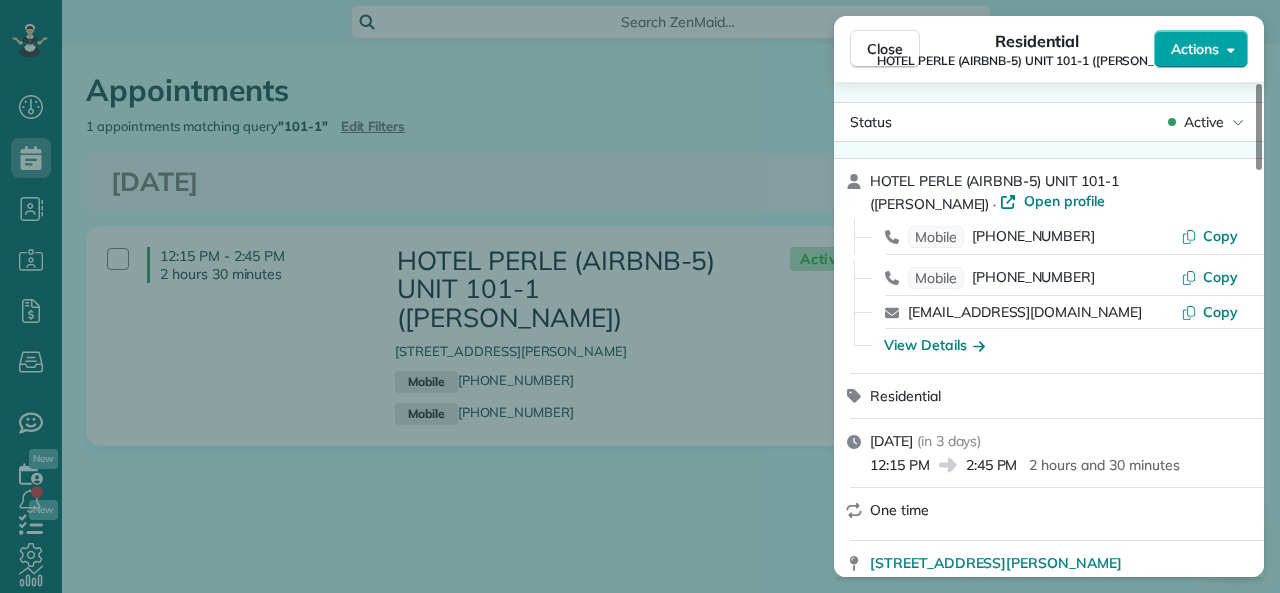 scroll, scrollTop: 0, scrollLeft: 0, axis: both 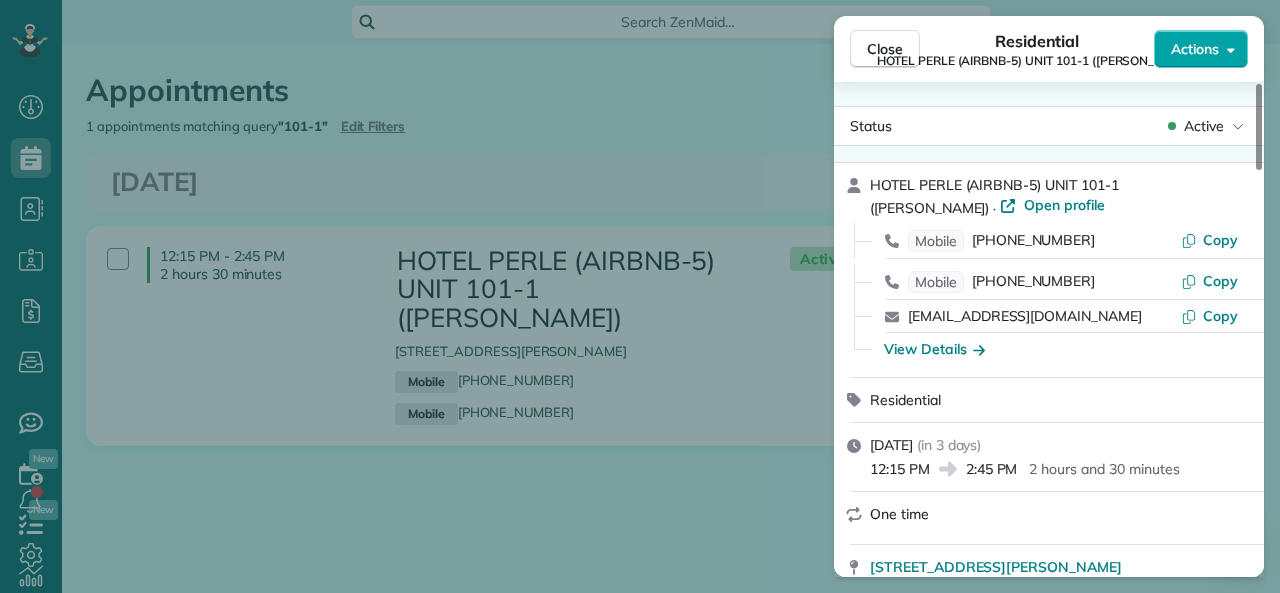 click on "Actions" at bounding box center [1201, 49] 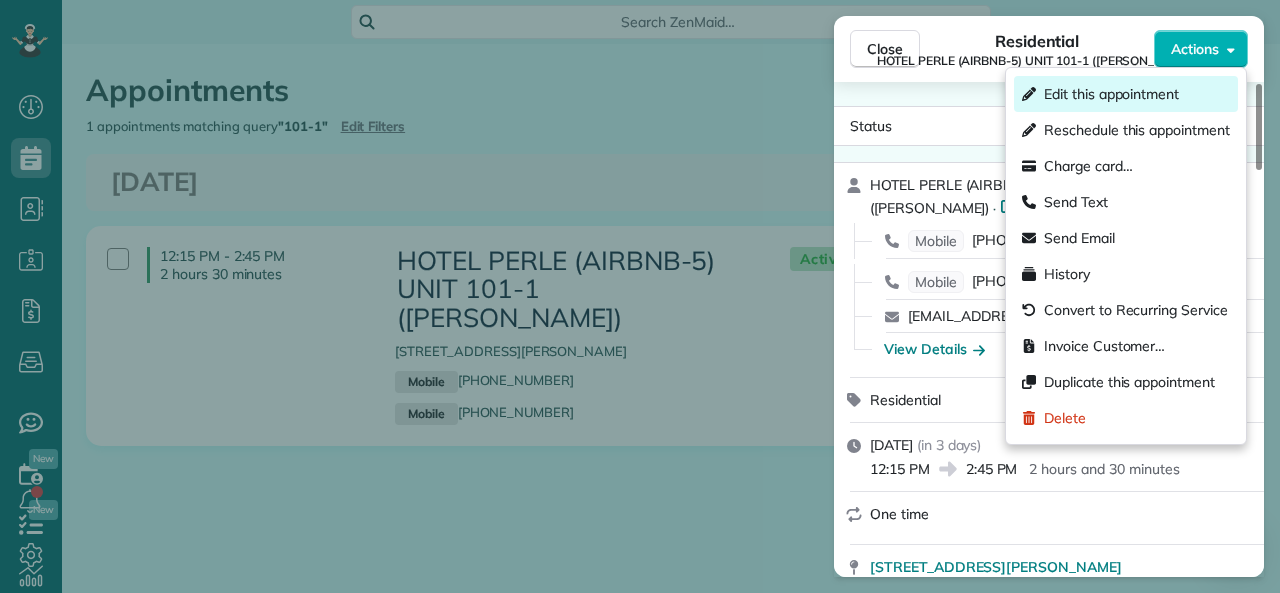 click on "Edit this appointment" at bounding box center (1111, 94) 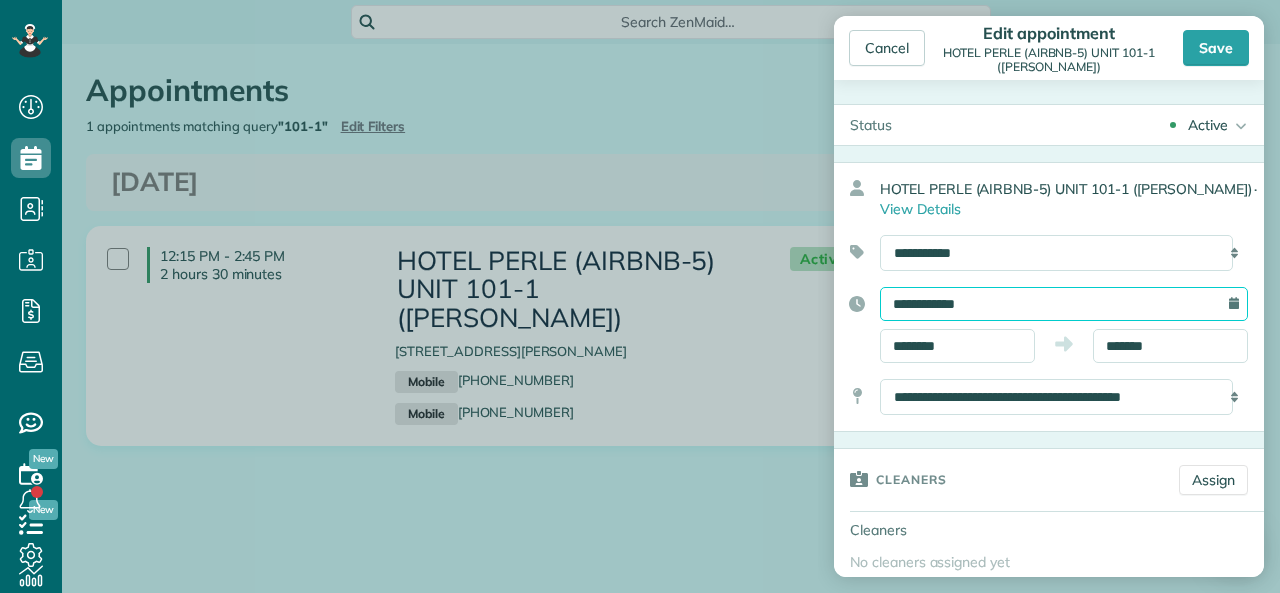 click on "**********" at bounding box center (1064, 304) 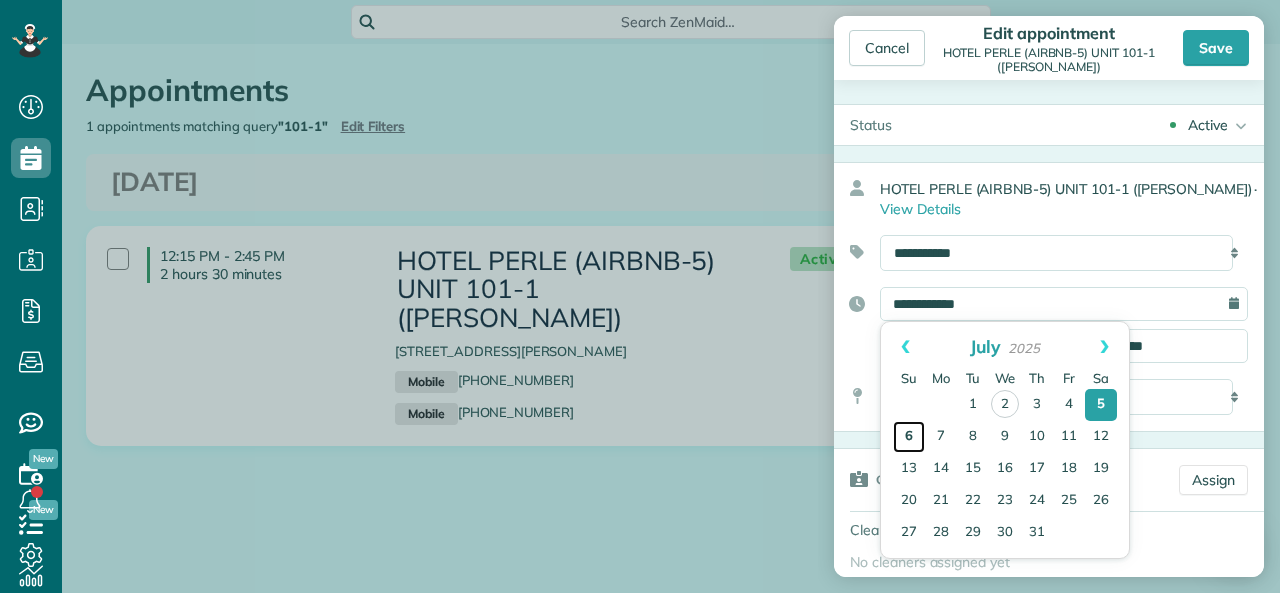 click on "6" at bounding box center [909, 437] 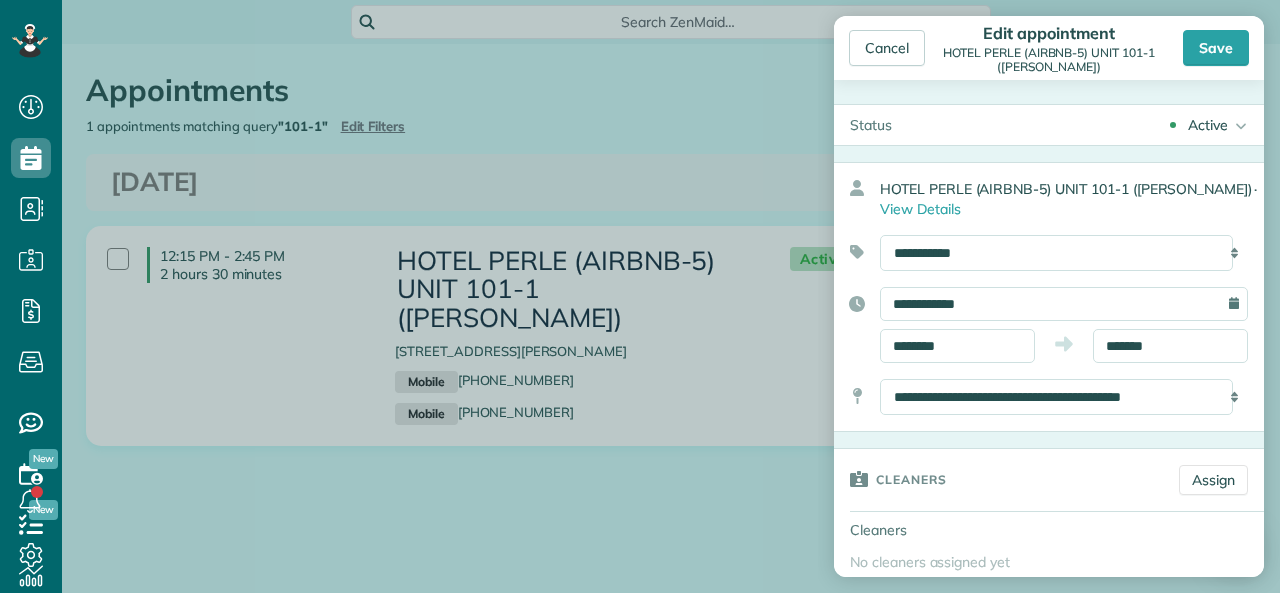 click on "Save" at bounding box center (1216, 48) 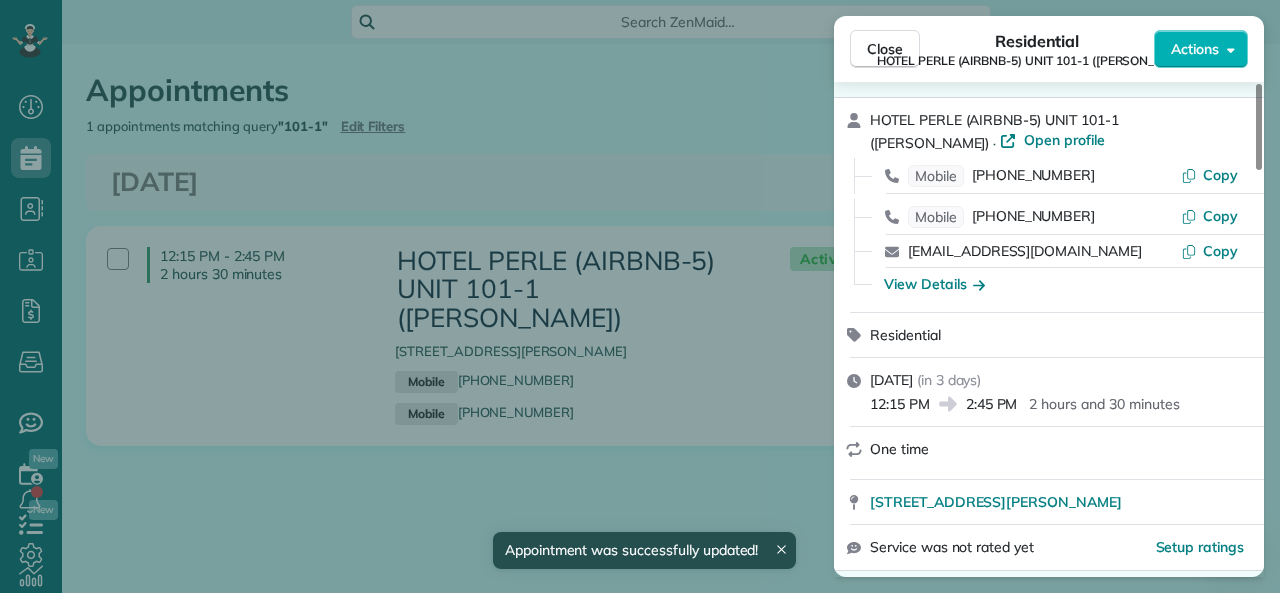 scroll, scrollTop: 100, scrollLeft: 0, axis: vertical 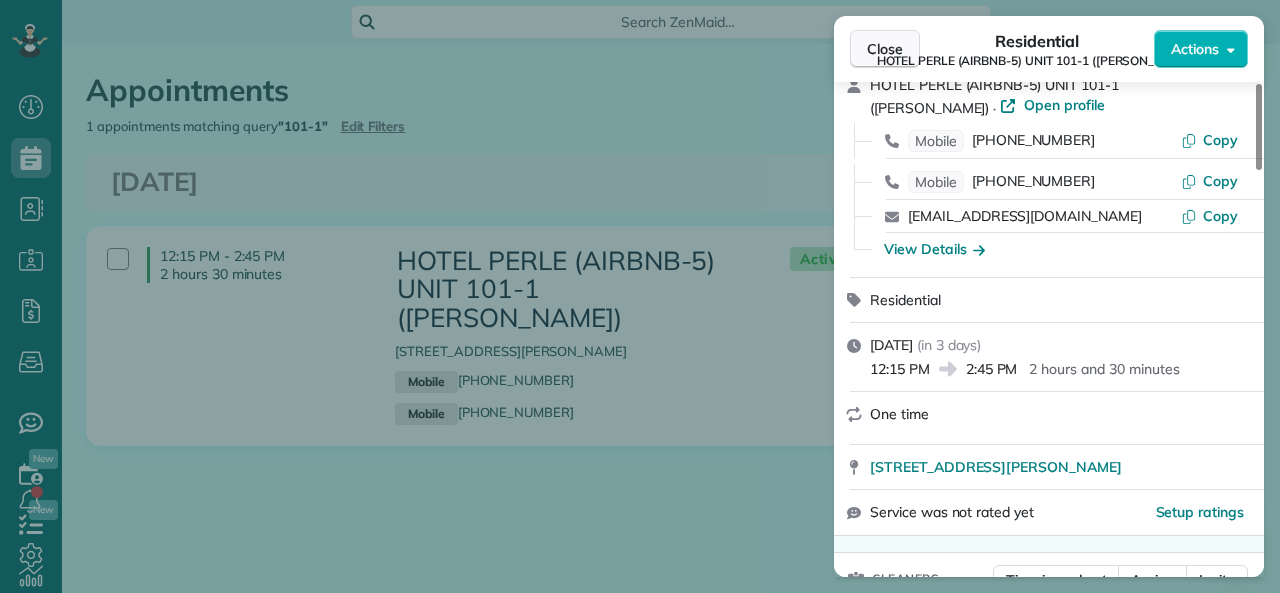 click on "Close" at bounding box center (885, 49) 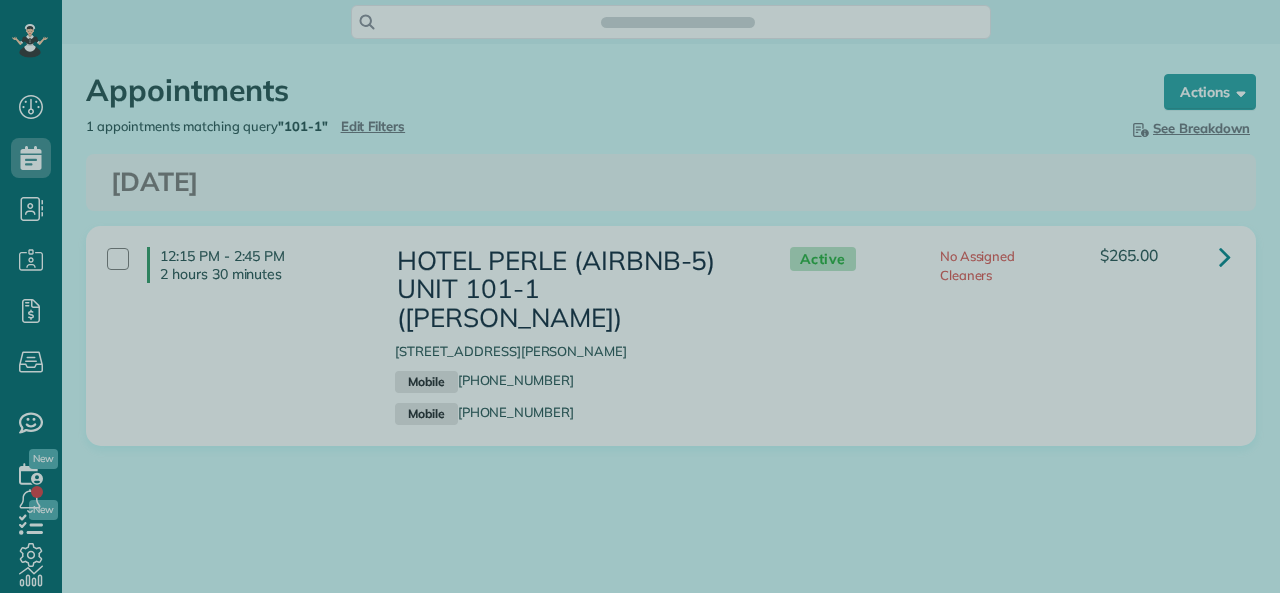 scroll, scrollTop: 0, scrollLeft: 0, axis: both 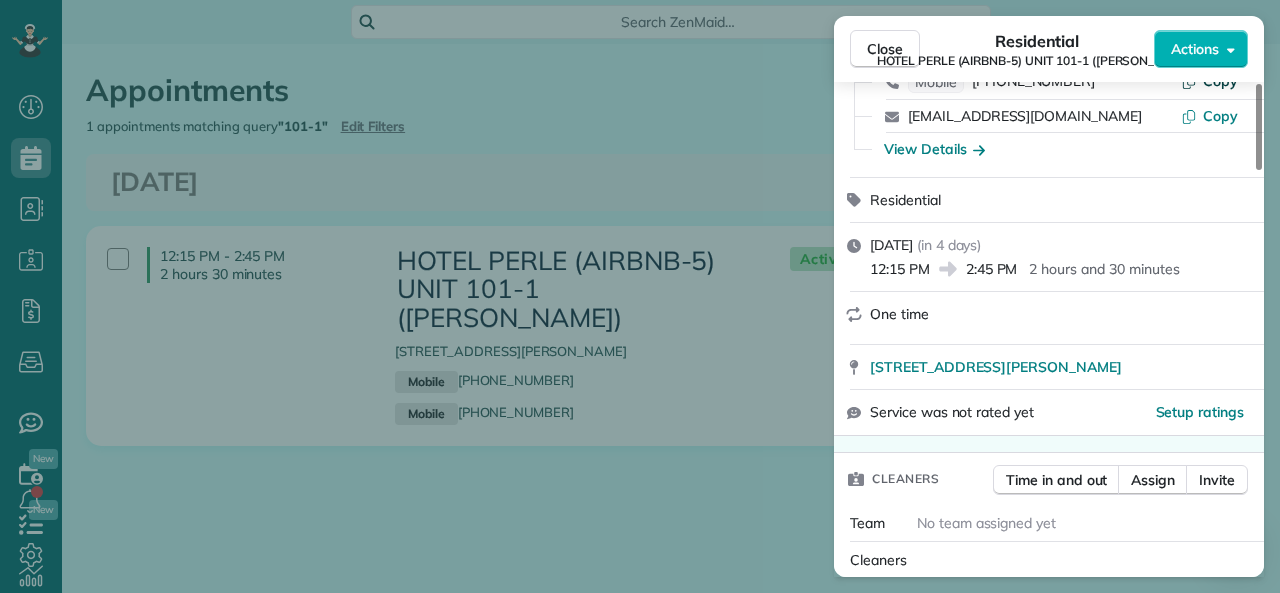 drag, startPoint x: 895, startPoint y: 44, endPoint x: 1207, endPoint y: 86, distance: 314.81424 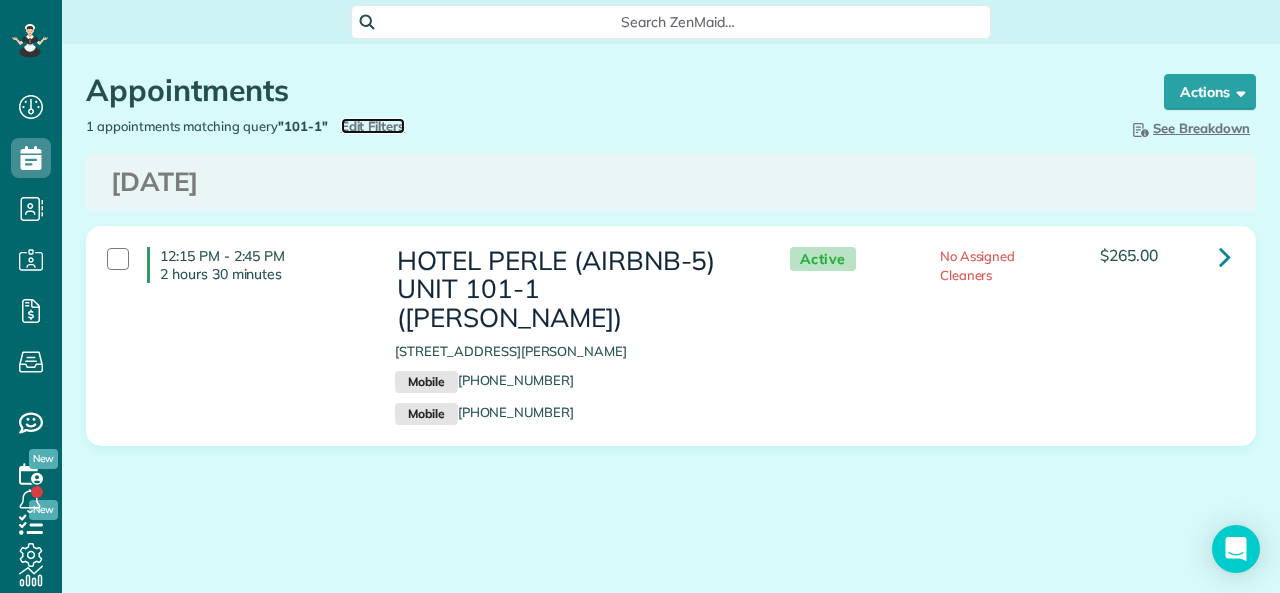 click on "Edit Filters" at bounding box center [373, 126] 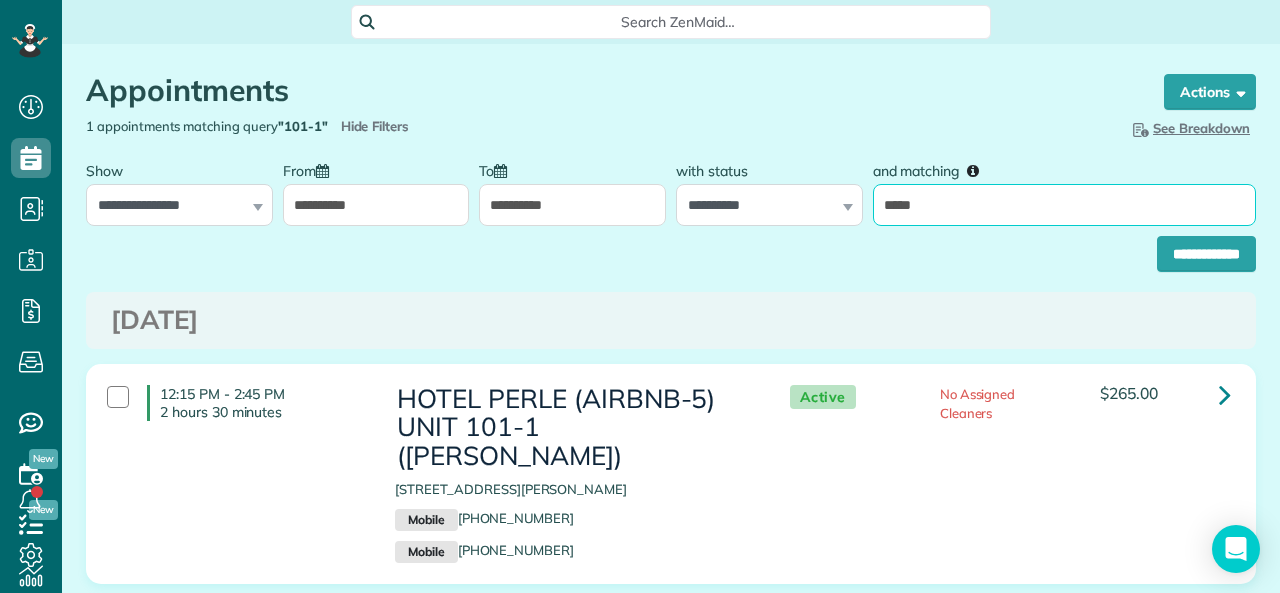 click on "*****" at bounding box center [1064, 205] 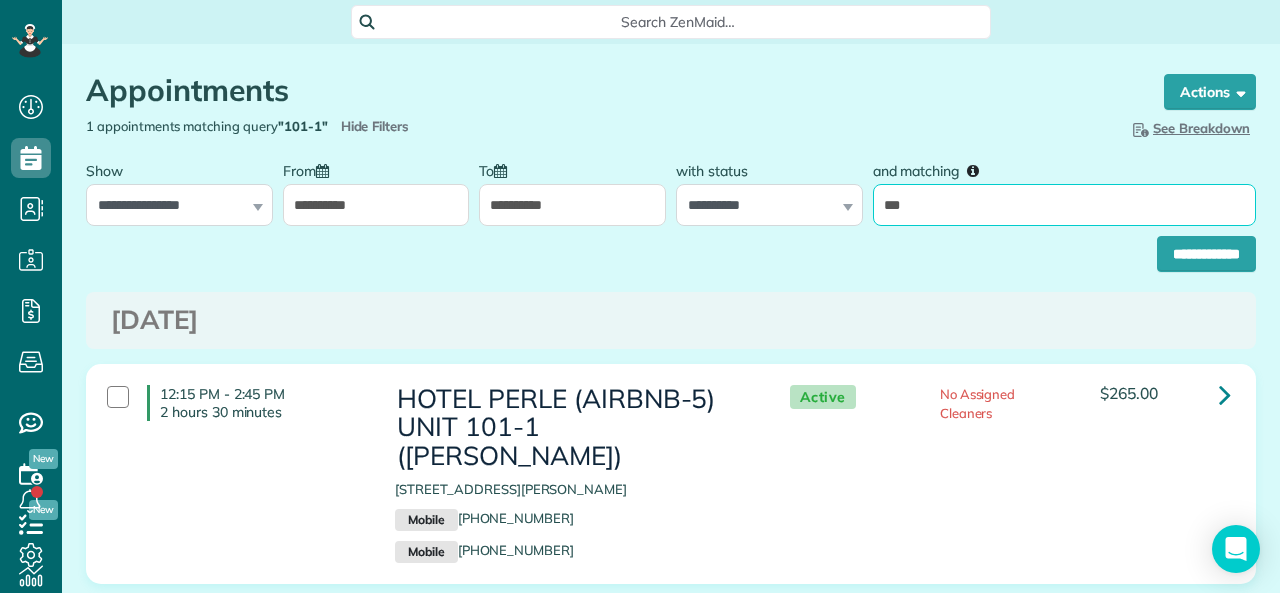 type on "*****" 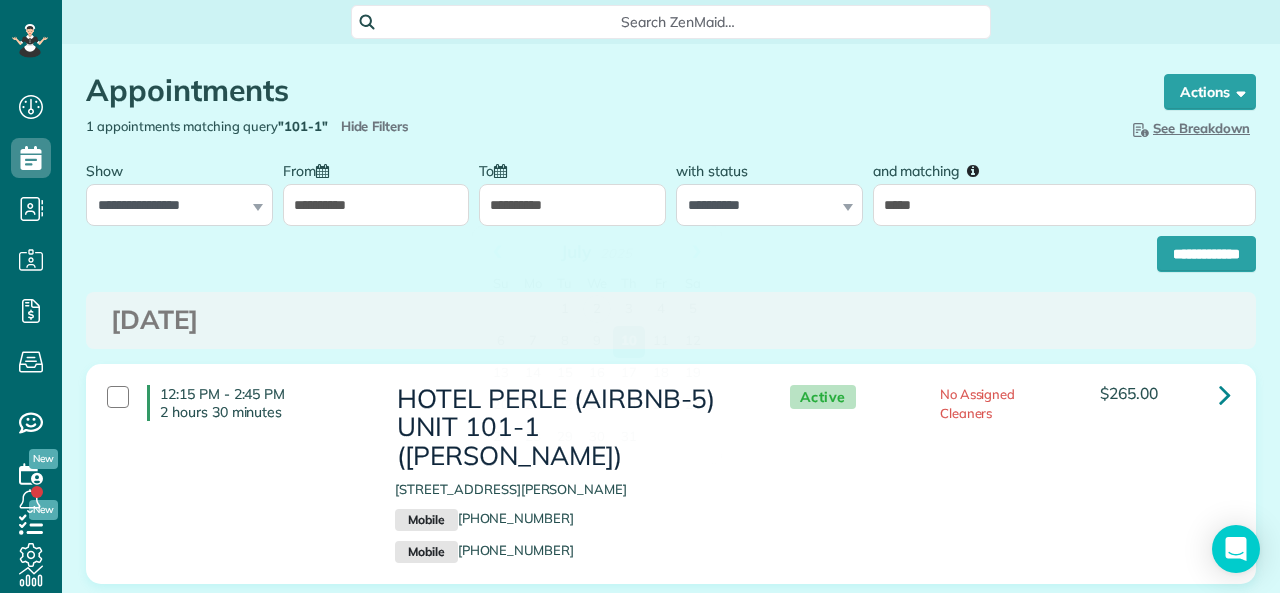 click on "**********" at bounding box center [572, 205] 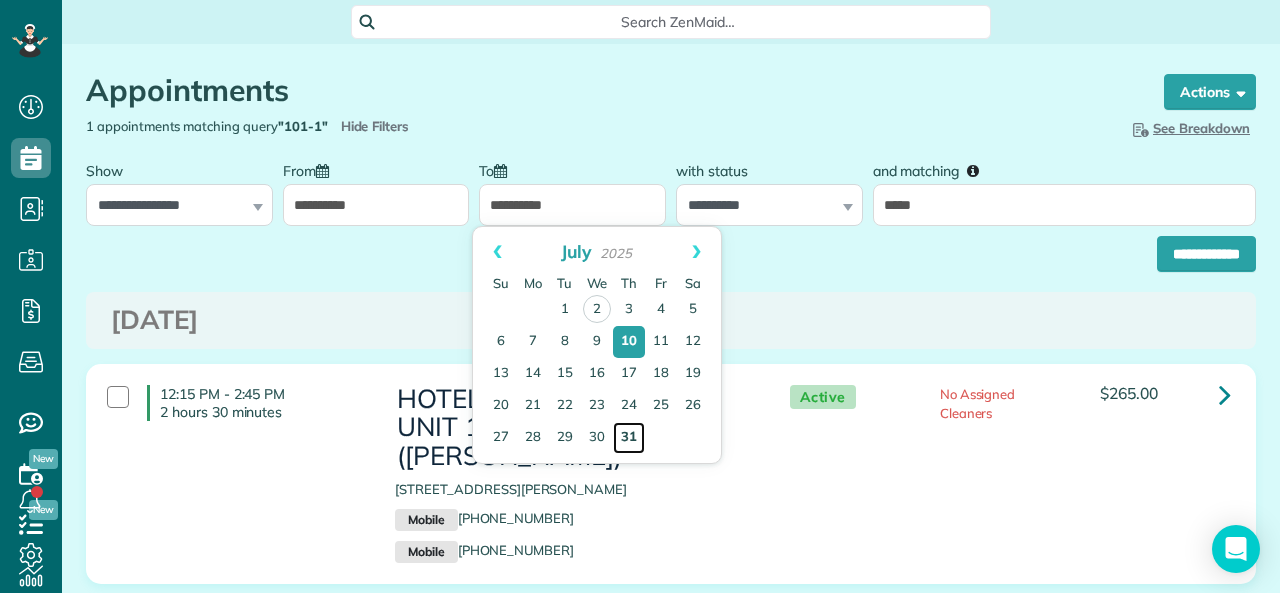 click on "31" at bounding box center [629, 438] 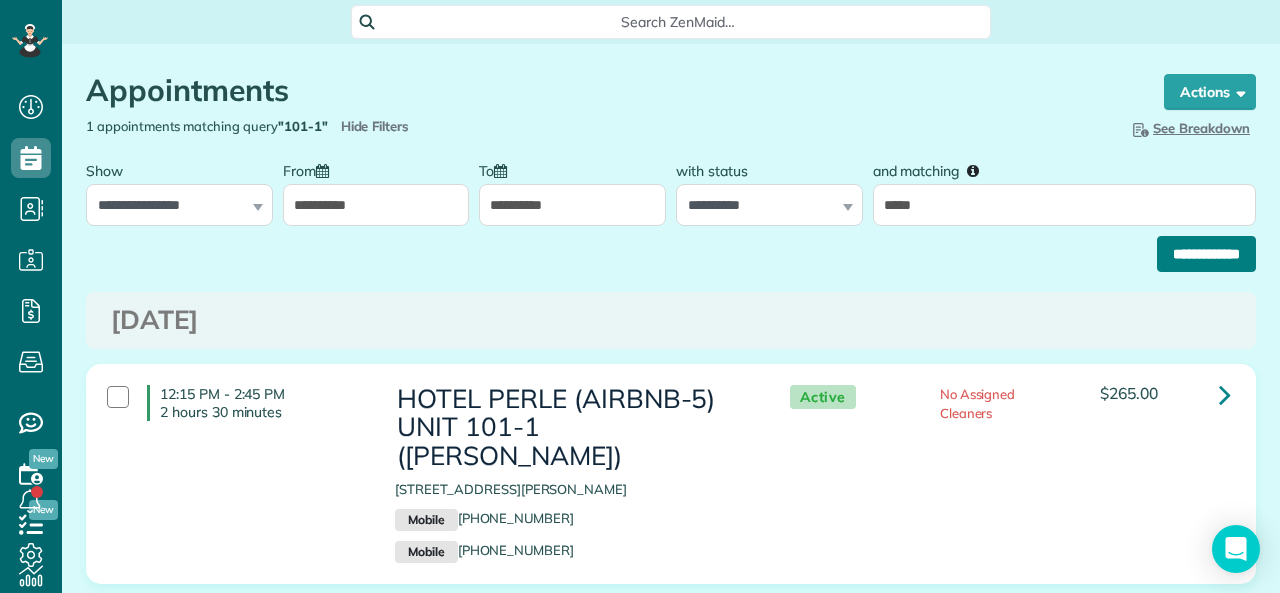 click on "**********" at bounding box center [1206, 254] 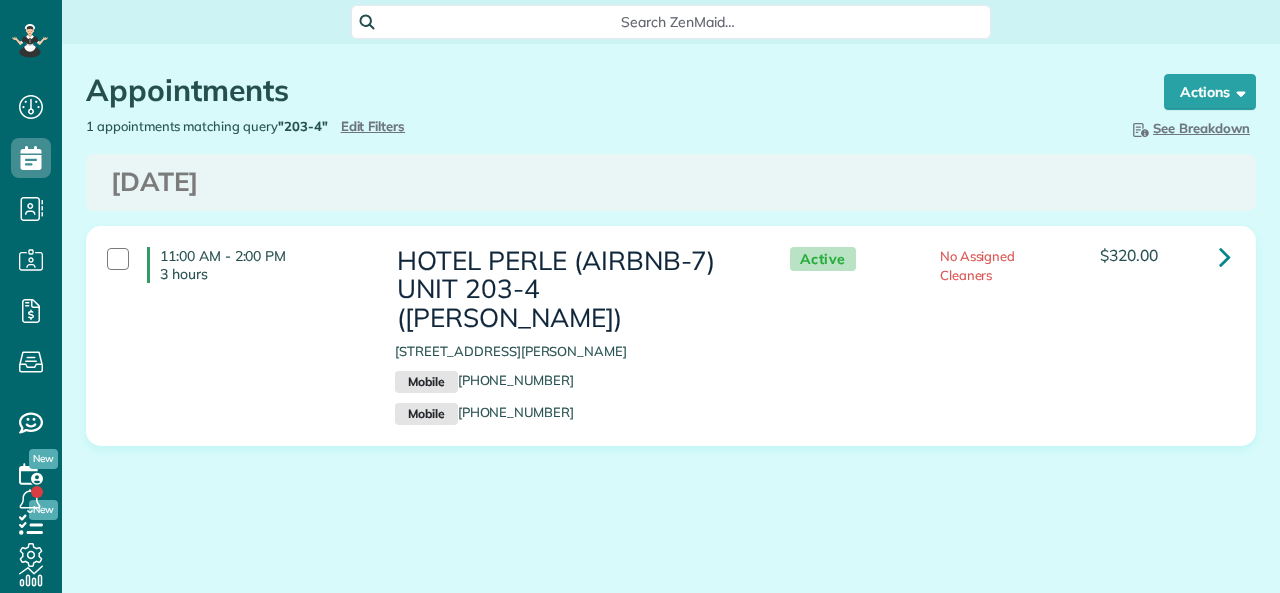 scroll, scrollTop: 0, scrollLeft: 0, axis: both 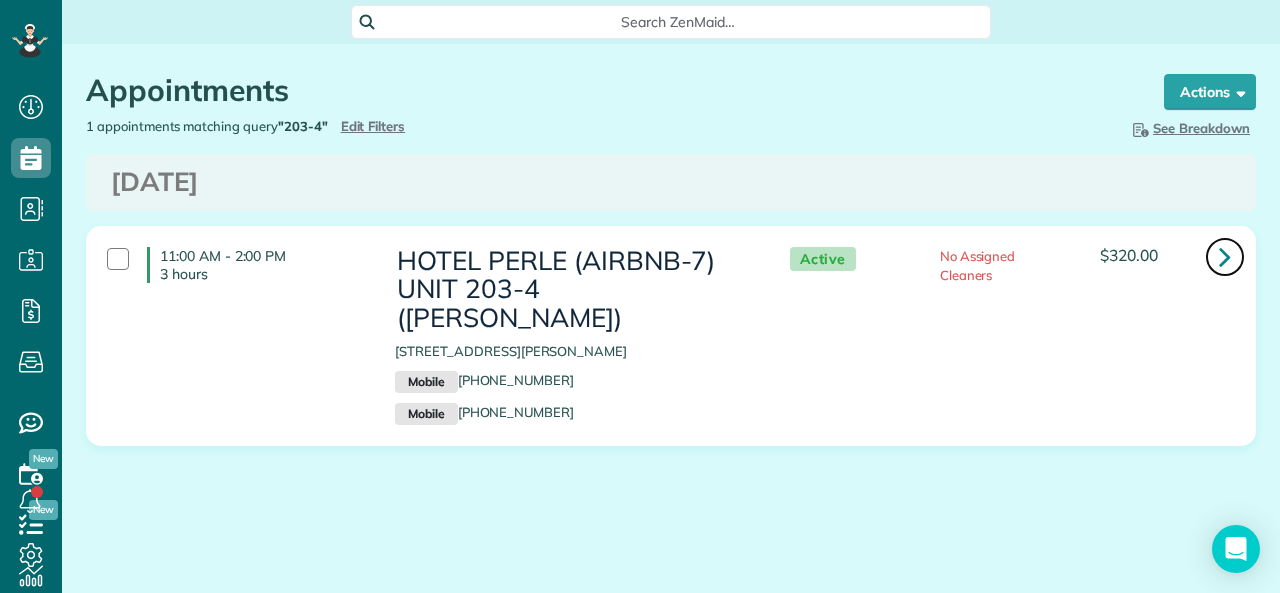 click at bounding box center [1225, 256] 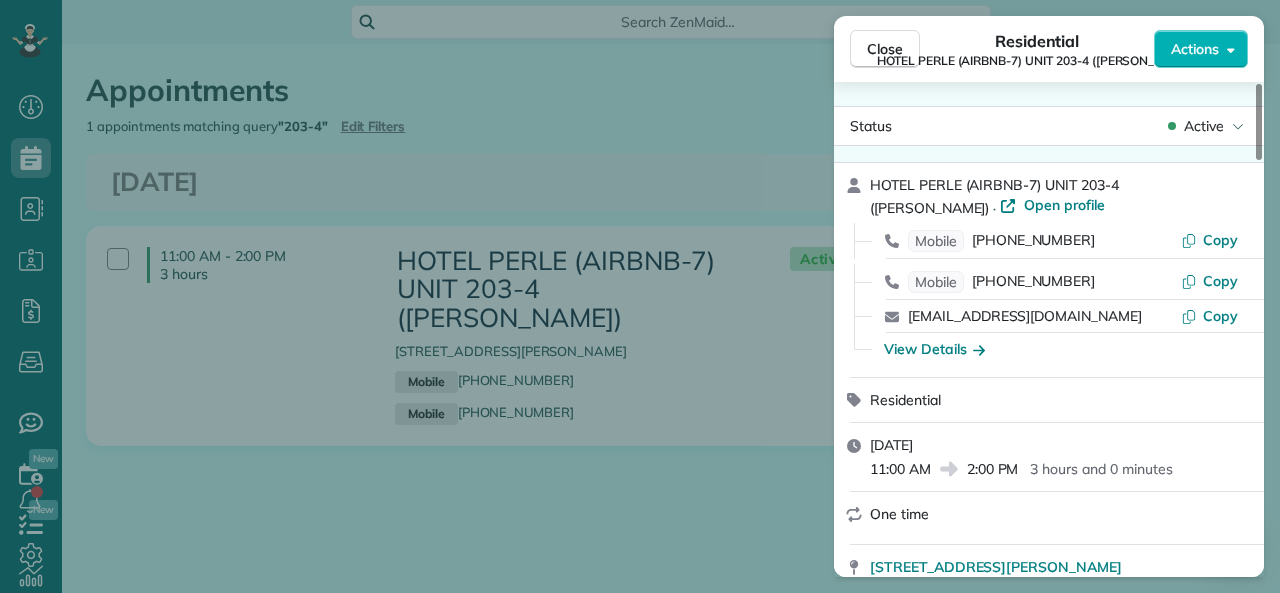 click on "Actions" at bounding box center [1195, 49] 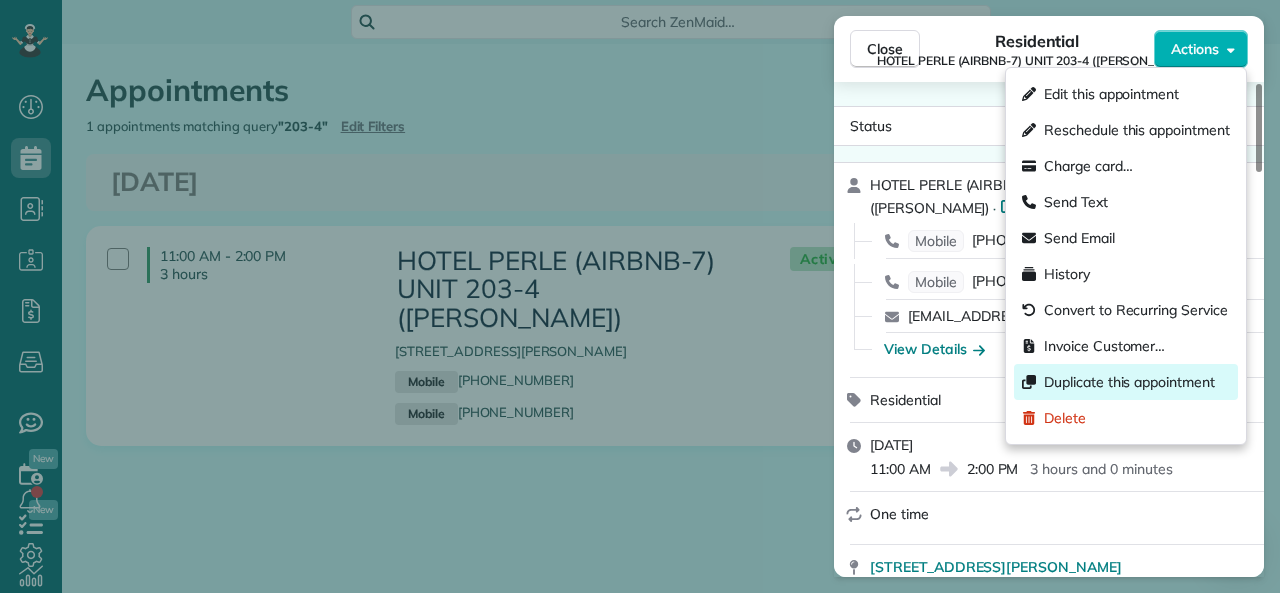click on "Duplicate this appointment" at bounding box center (1129, 382) 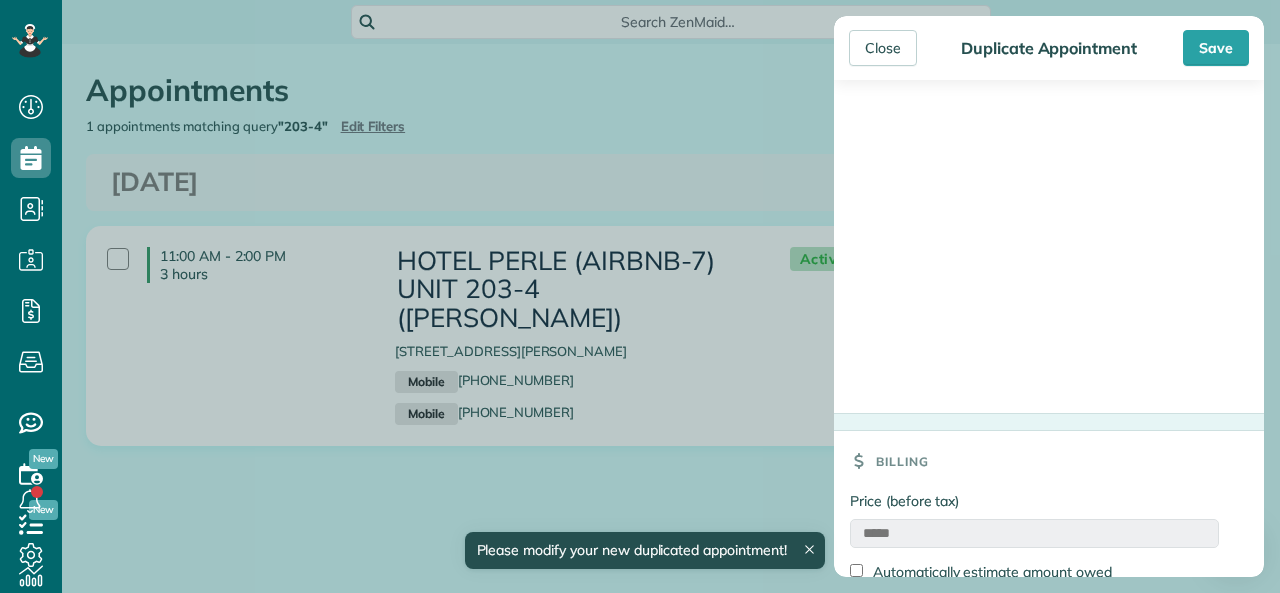 scroll, scrollTop: 2287, scrollLeft: 0, axis: vertical 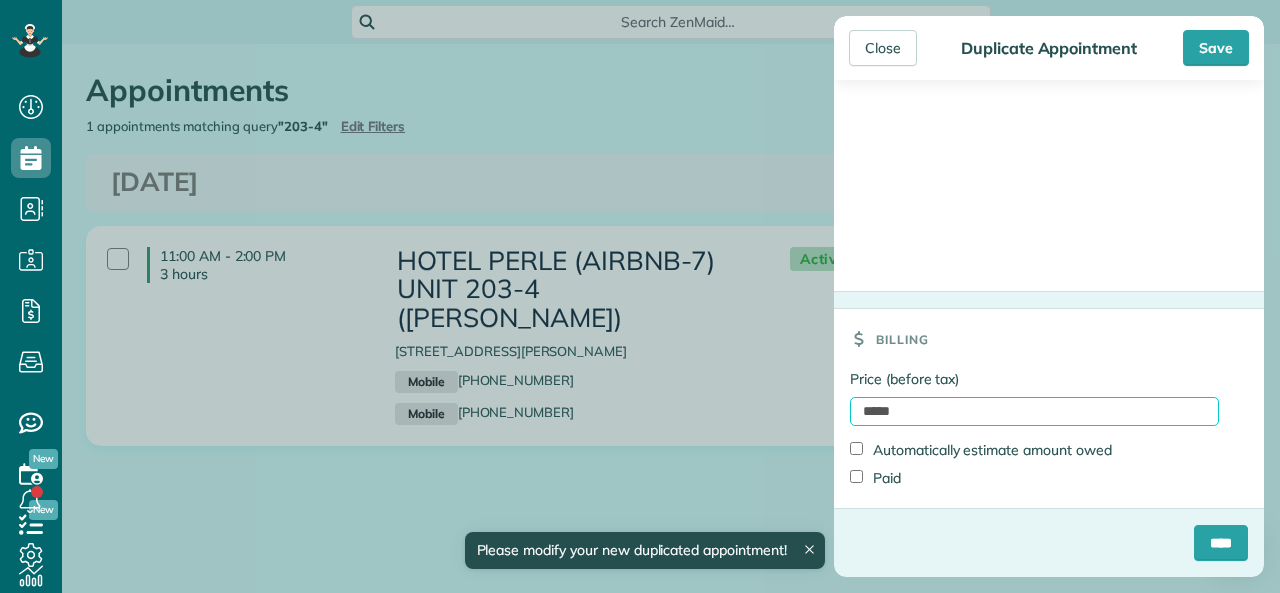 click on "*****" at bounding box center [1034, 411] 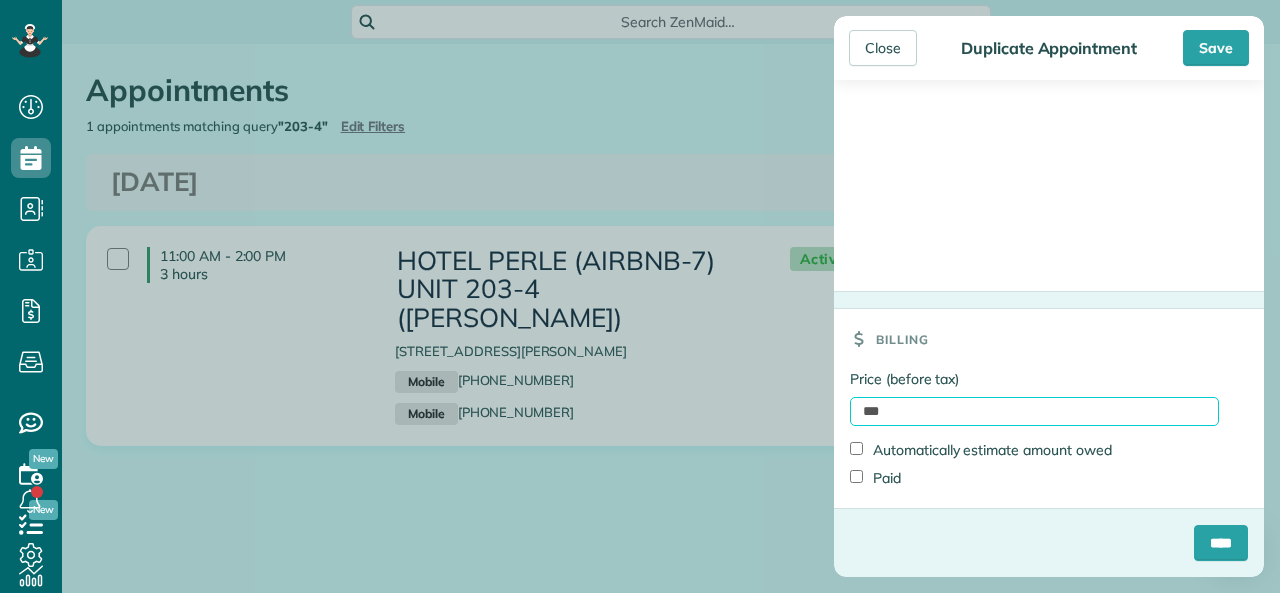 type on "*******" 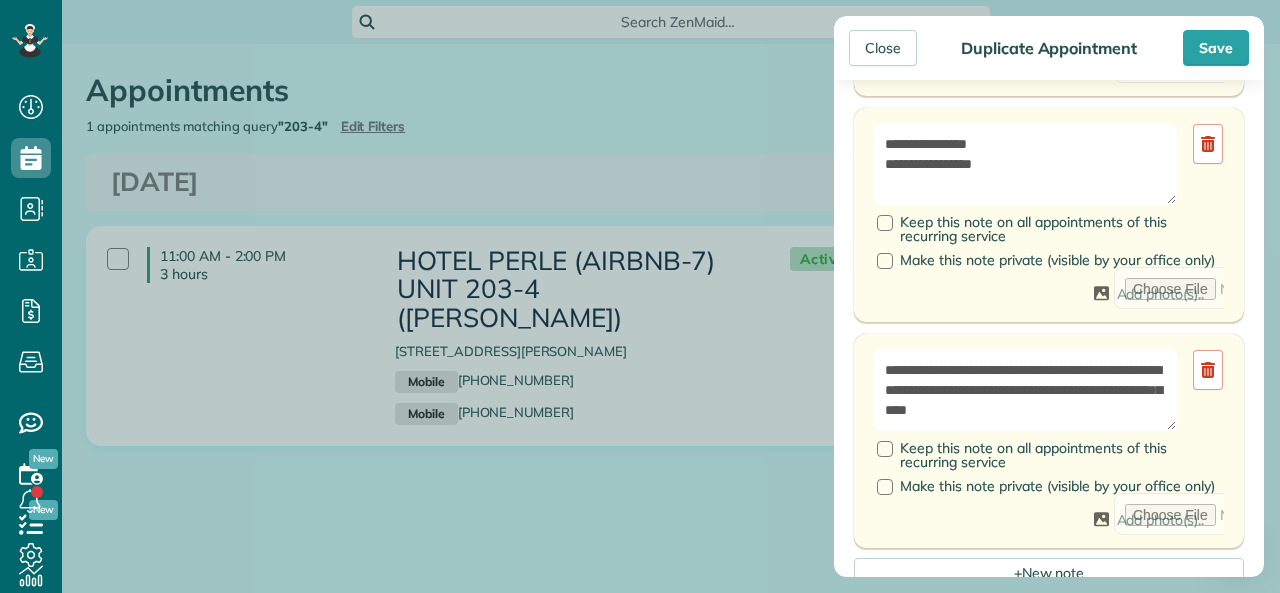scroll, scrollTop: 987, scrollLeft: 0, axis: vertical 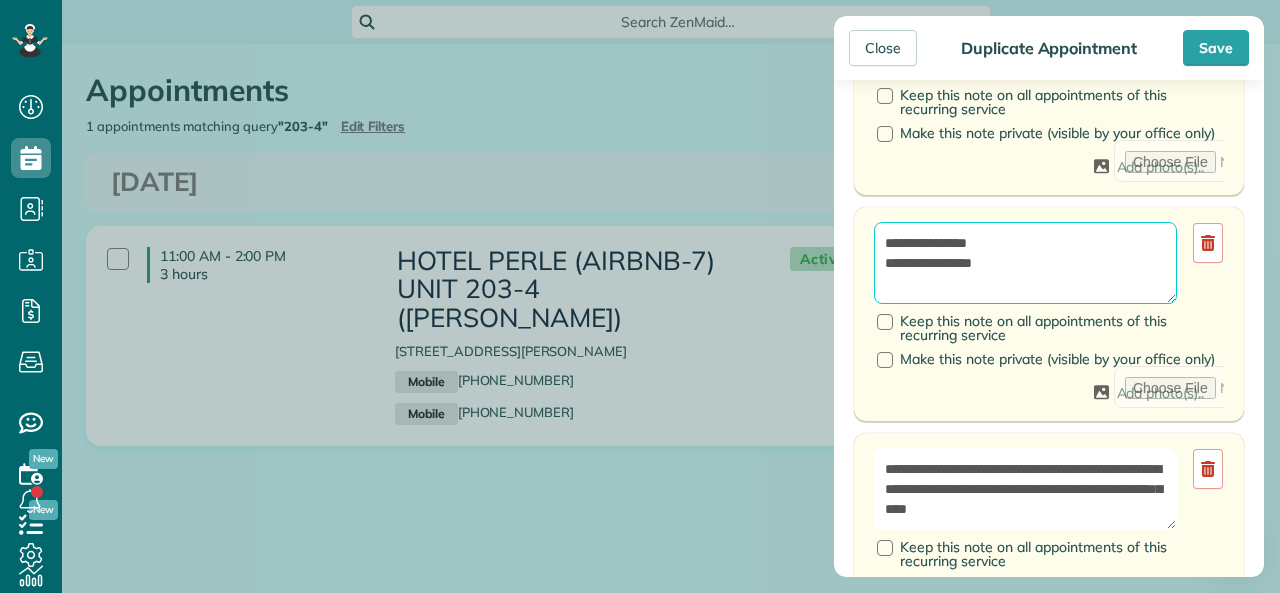 drag, startPoint x: 979, startPoint y: 255, endPoint x: 996, endPoint y: 257, distance: 17.117243 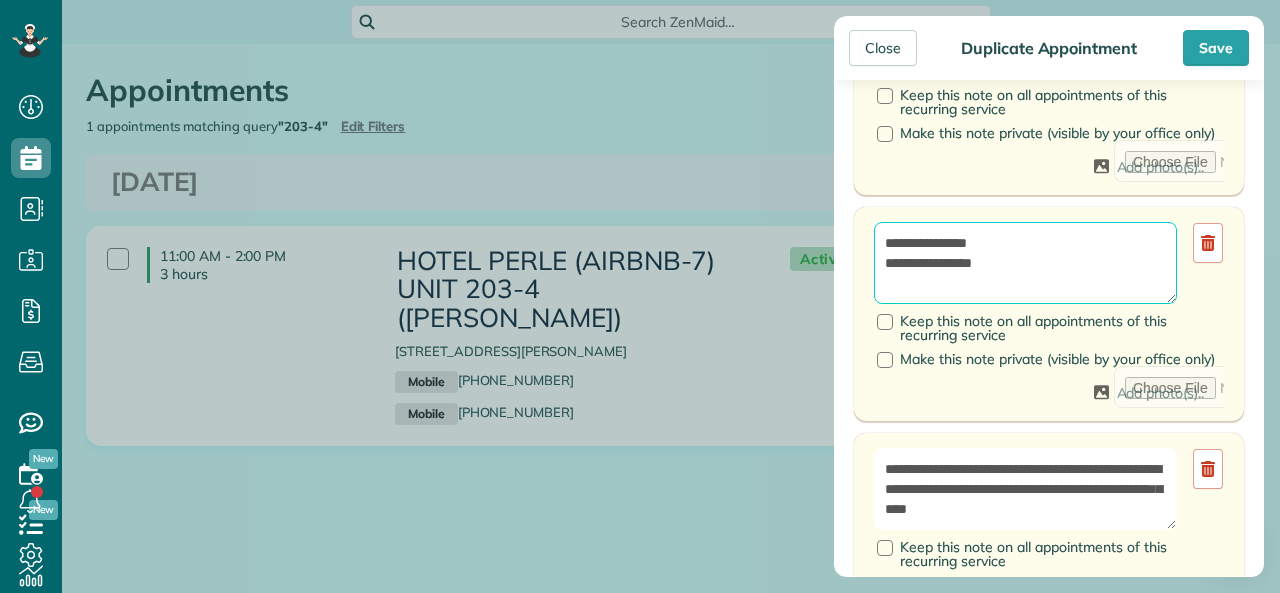 click on "**********" at bounding box center (1025, 263) 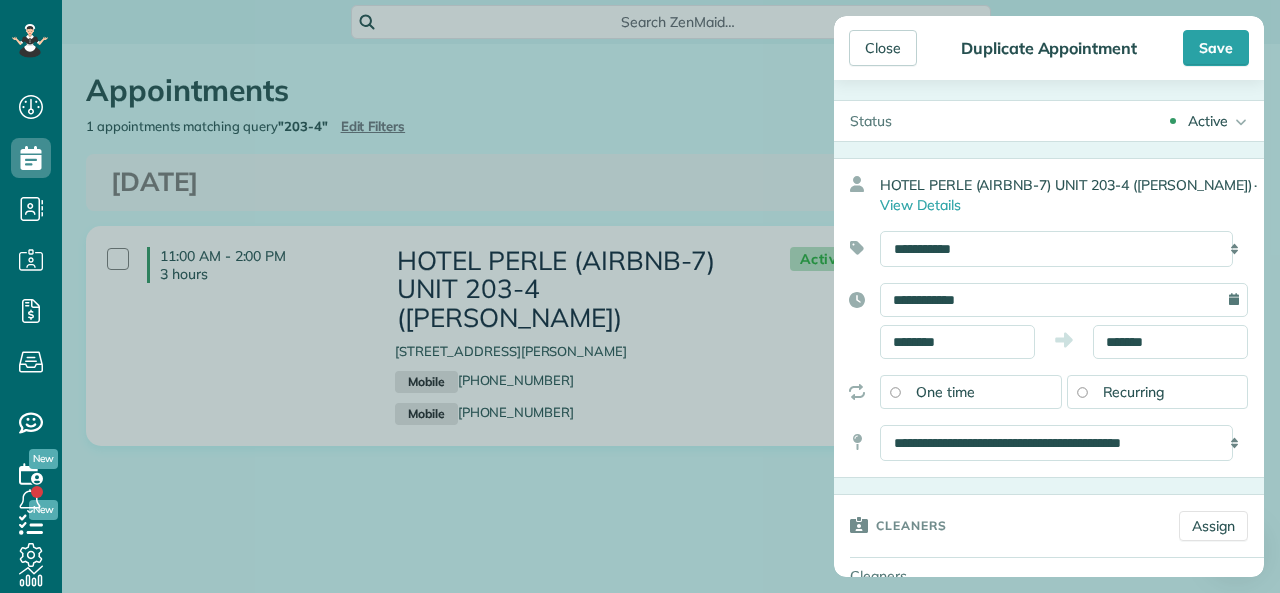 scroll, scrollTop: 0, scrollLeft: 0, axis: both 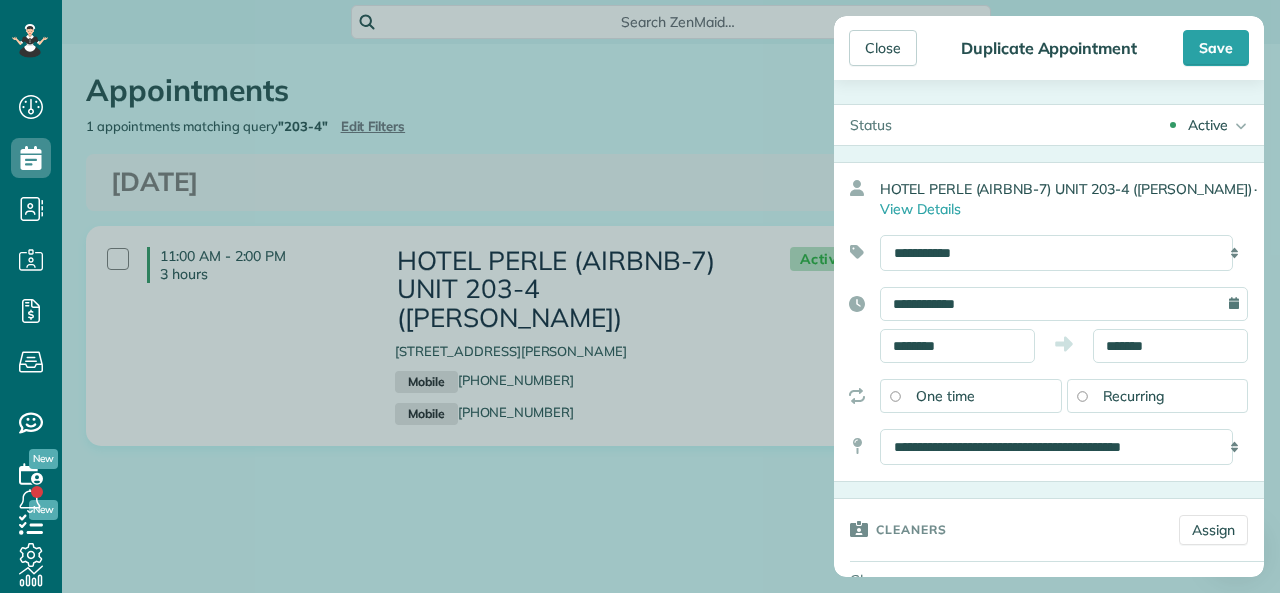 type on "**********" 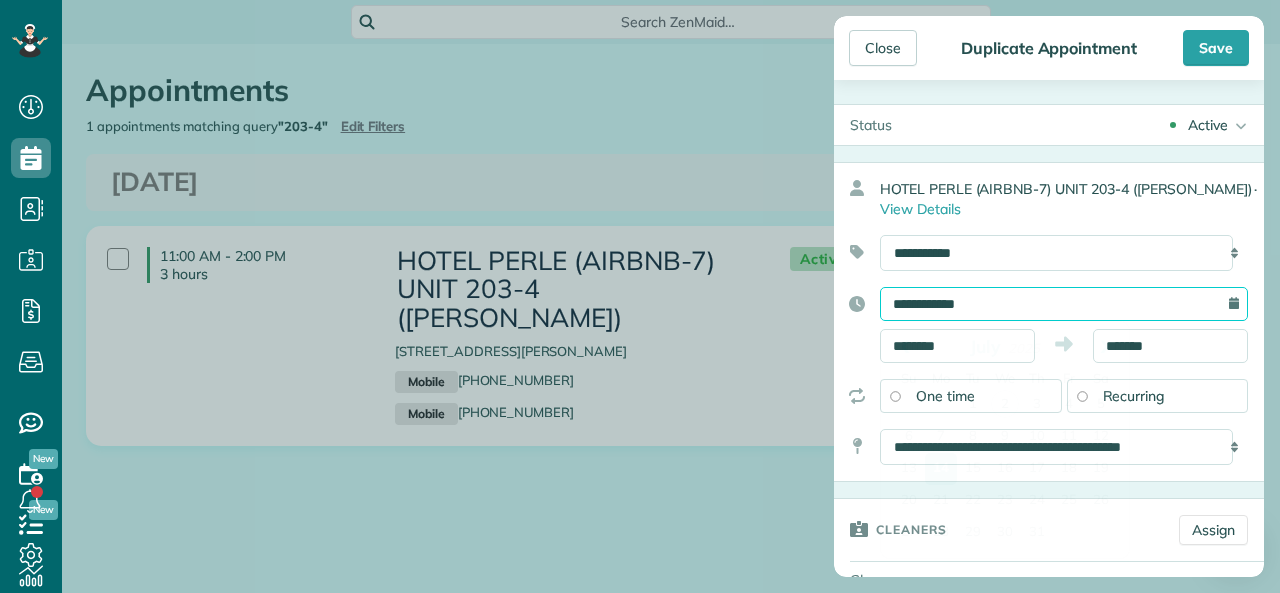 click on "**********" at bounding box center (1064, 304) 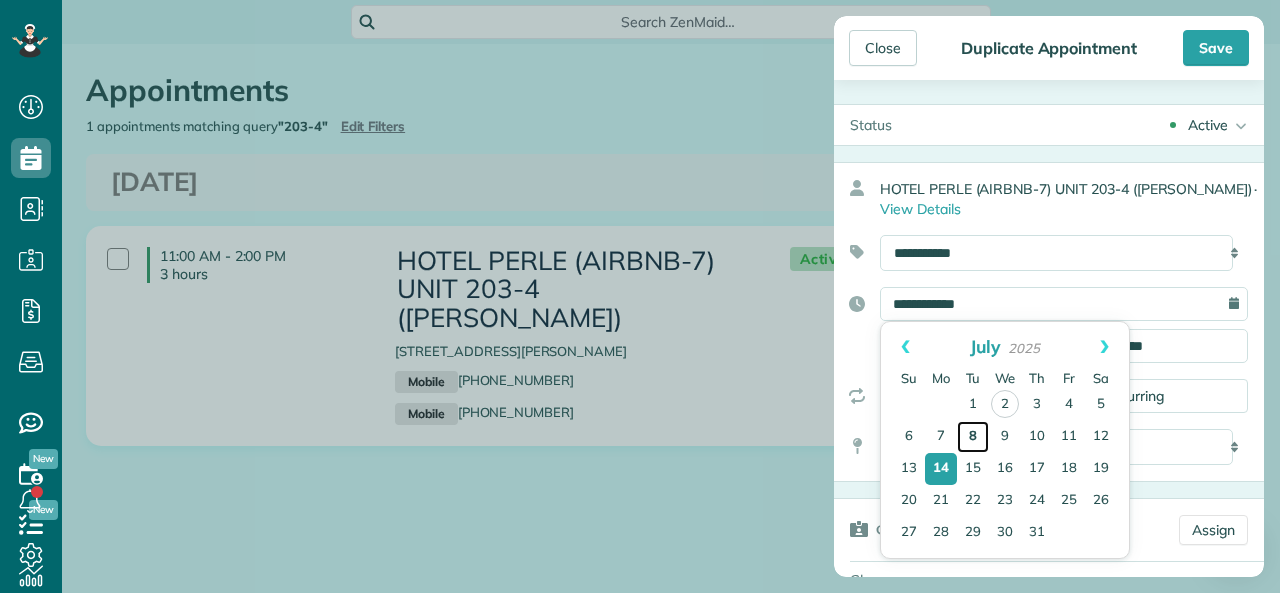 click on "8" at bounding box center (973, 437) 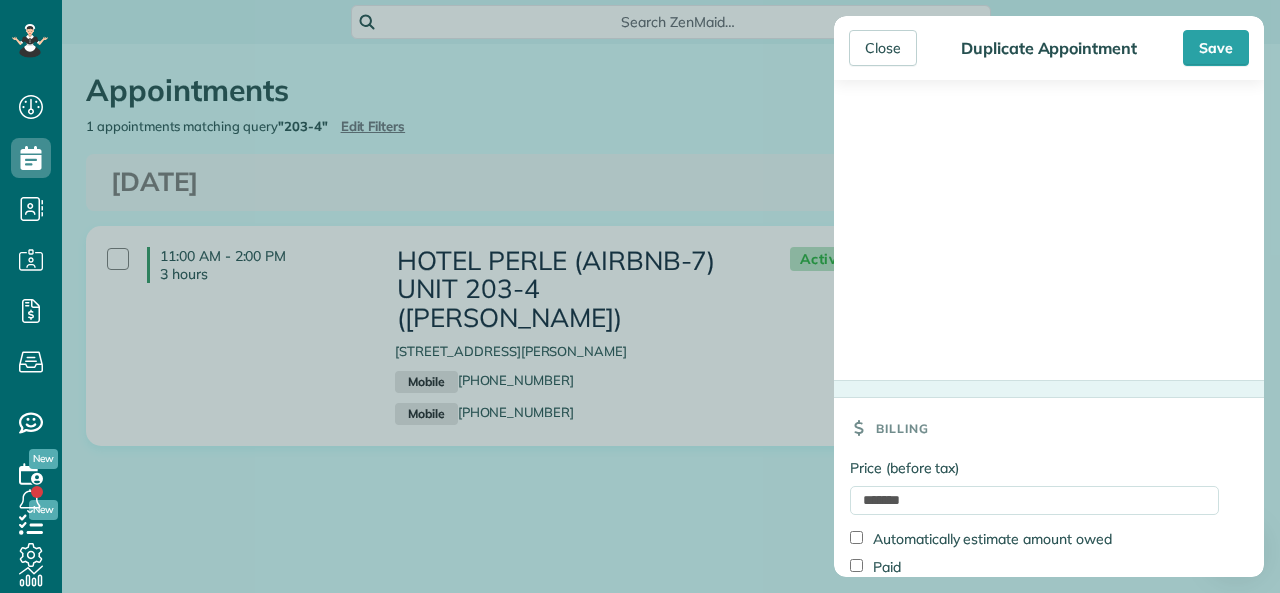 scroll, scrollTop: 2287, scrollLeft: 0, axis: vertical 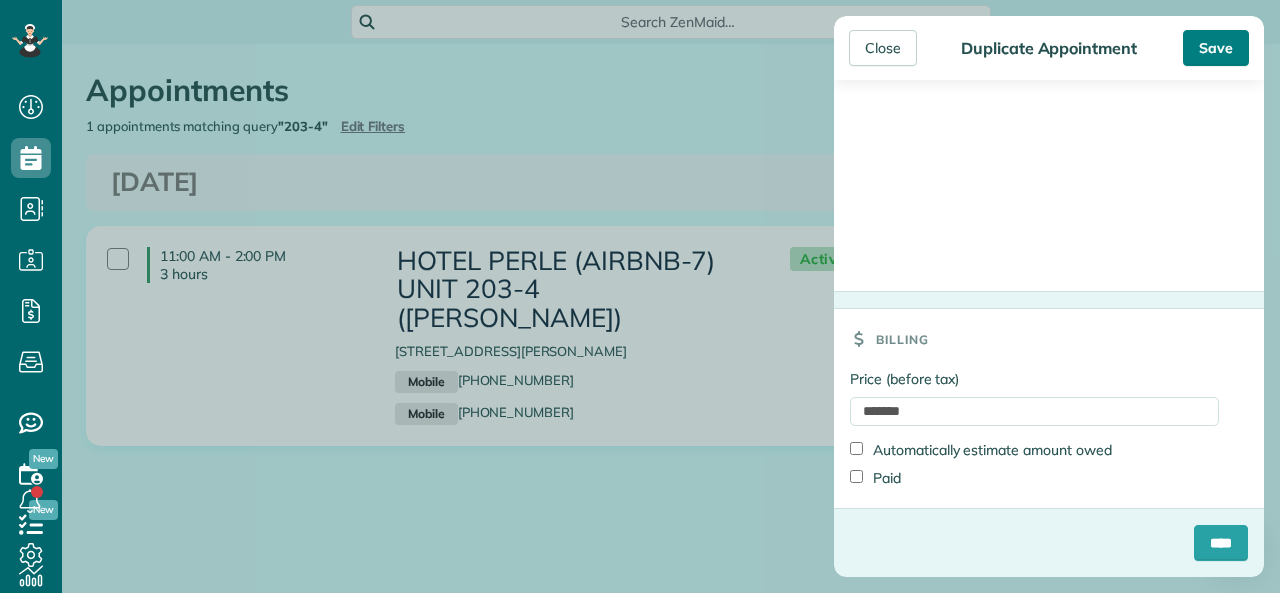 click on "Save" at bounding box center (1216, 48) 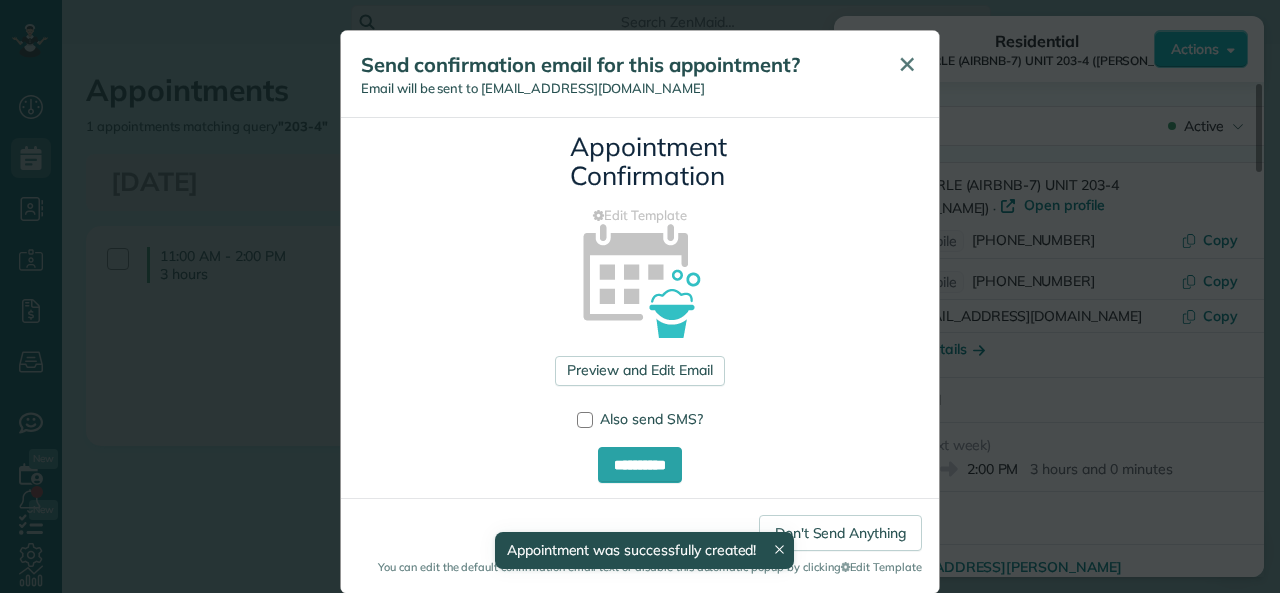 click on "✕" at bounding box center (907, 65) 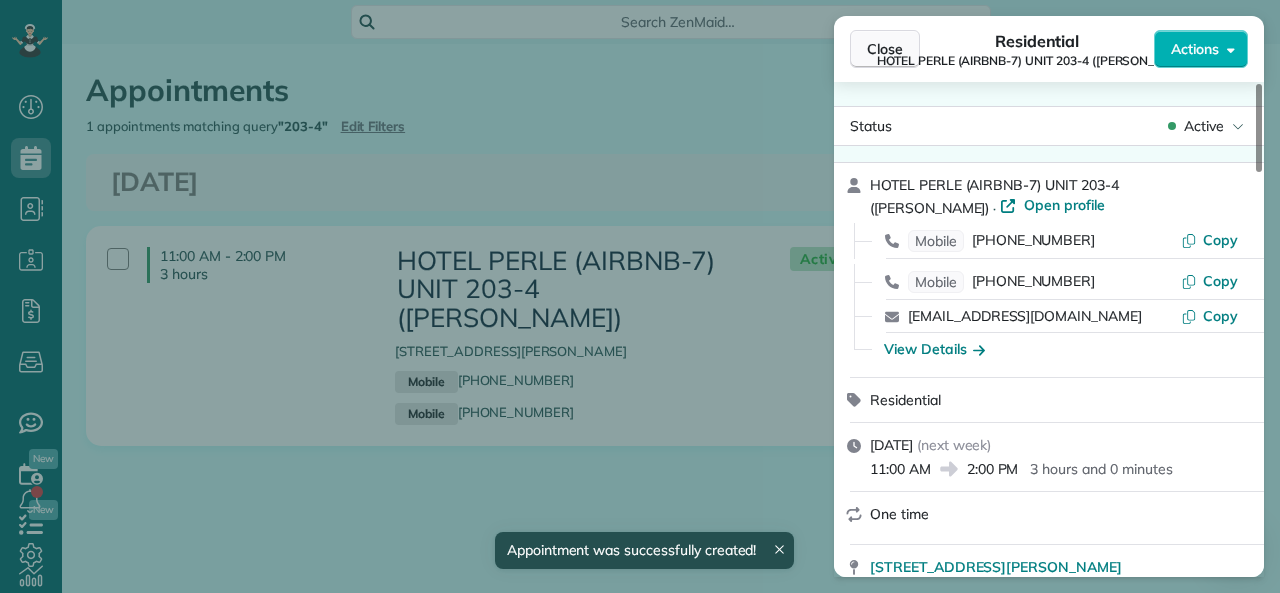 click on "Close" at bounding box center (885, 49) 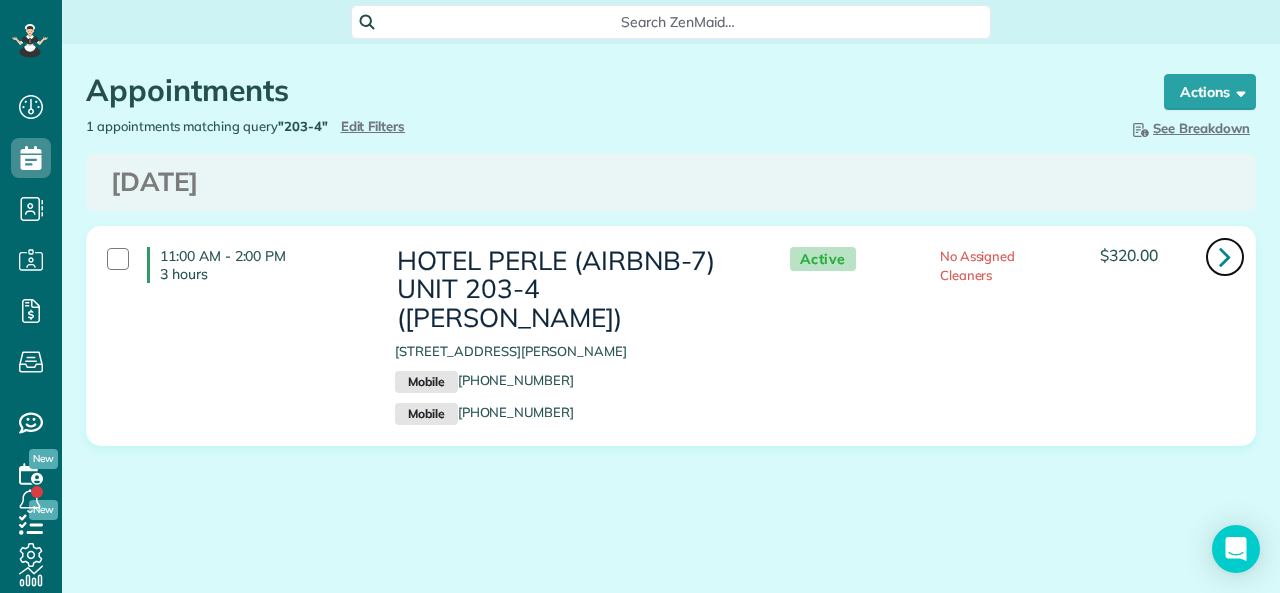 click at bounding box center (1225, 256) 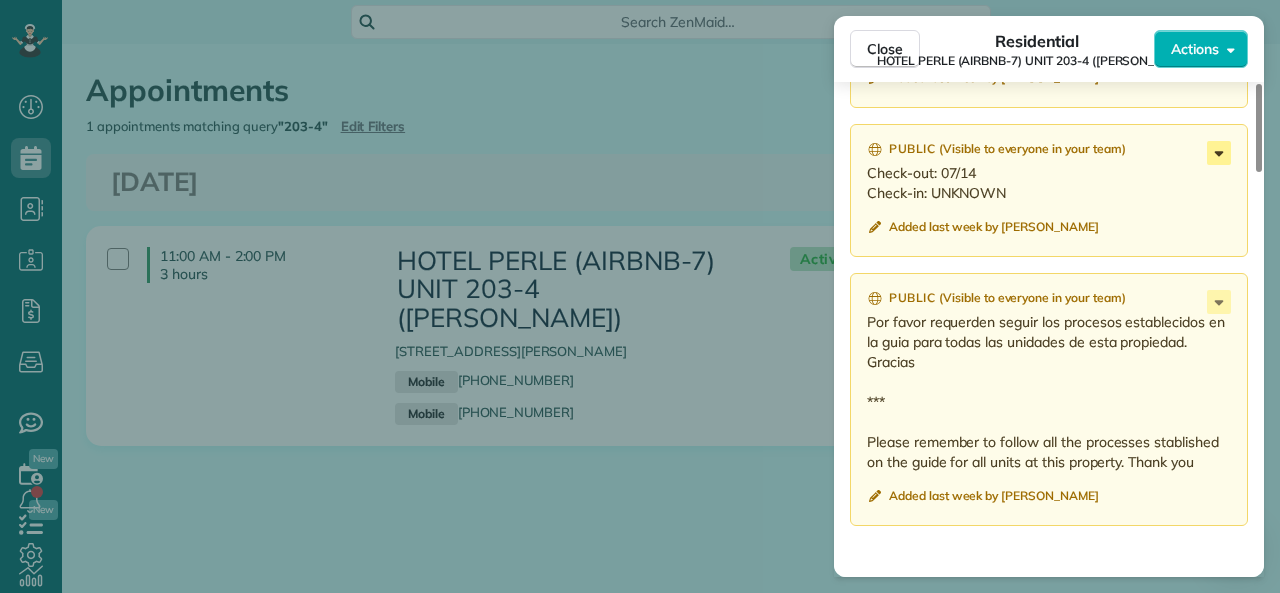 scroll, scrollTop: 1900, scrollLeft: 0, axis: vertical 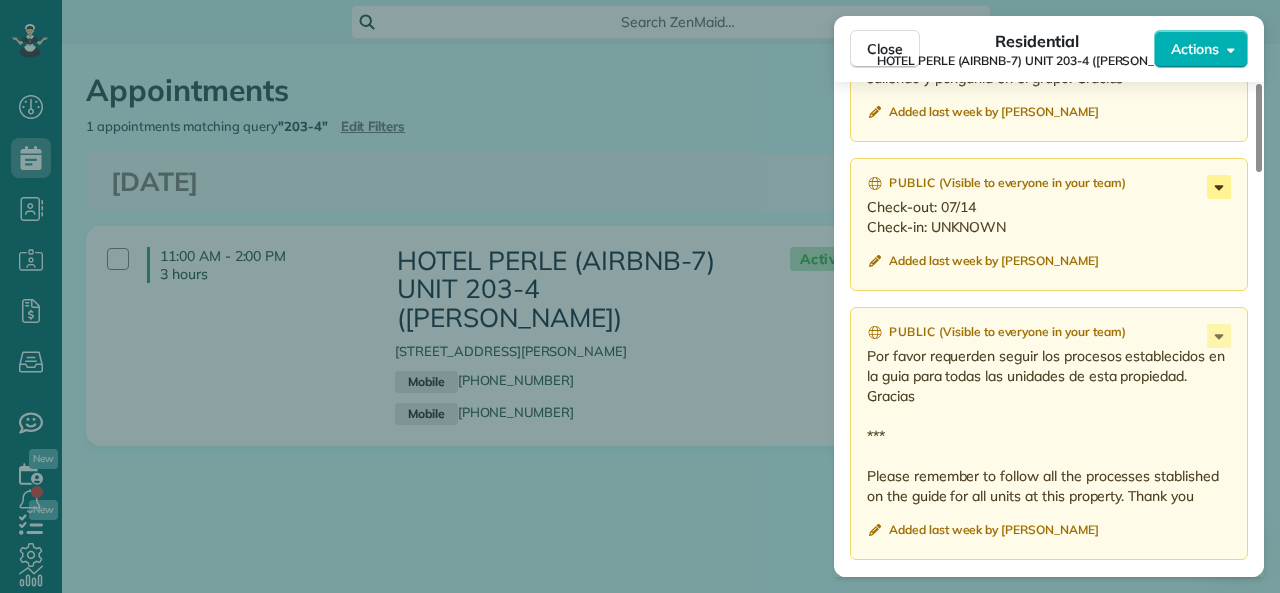click 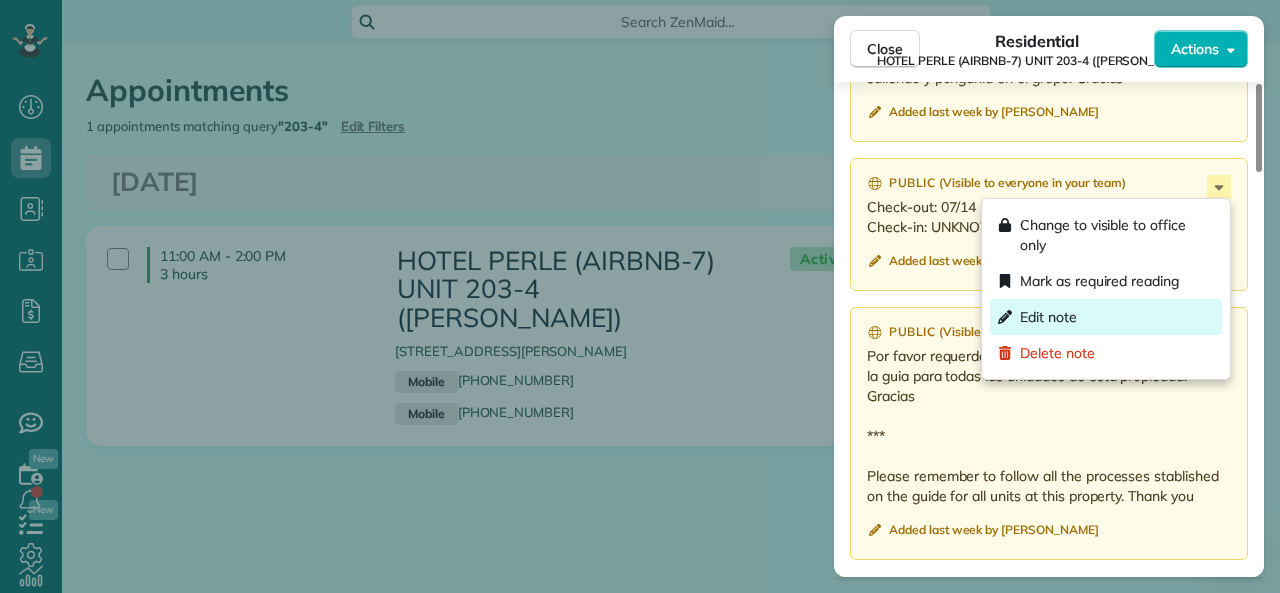 click on "Edit note" at bounding box center [1048, 317] 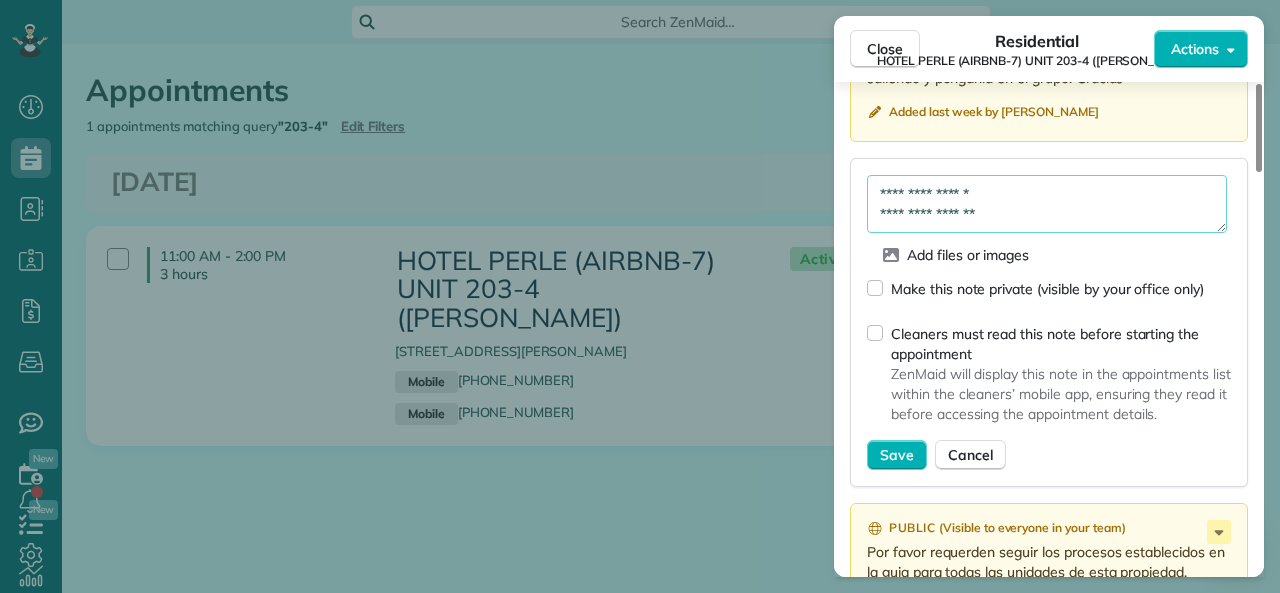 drag, startPoint x: 1037, startPoint y: 215, endPoint x: 948, endPoint y: 216, distance: 89.005615 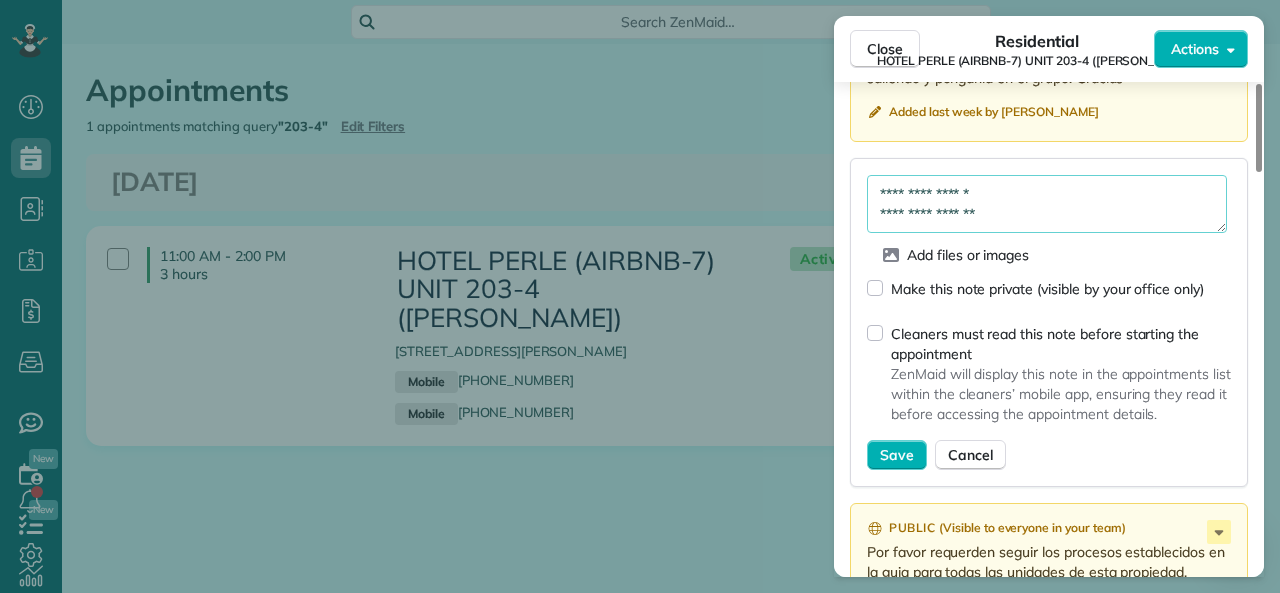 click on "**********" at bounding box center (1047, 204) 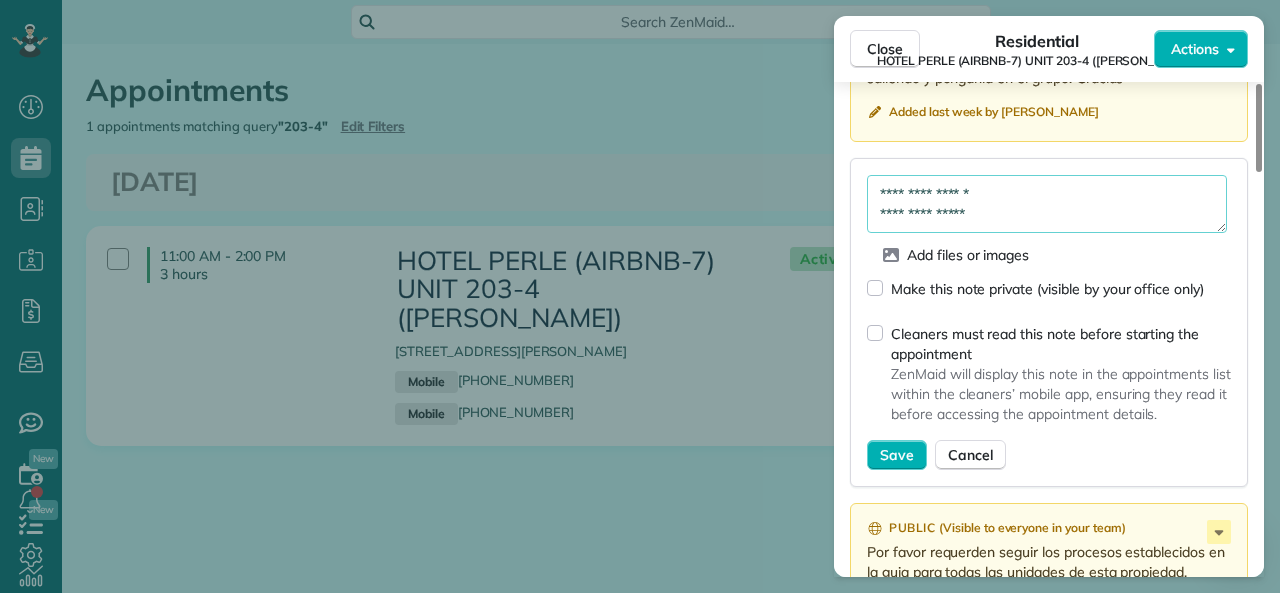 drag, startPoint x: 994, startPoint y: 194, endPoint x: 983, endPoint y: 194, distance: 11 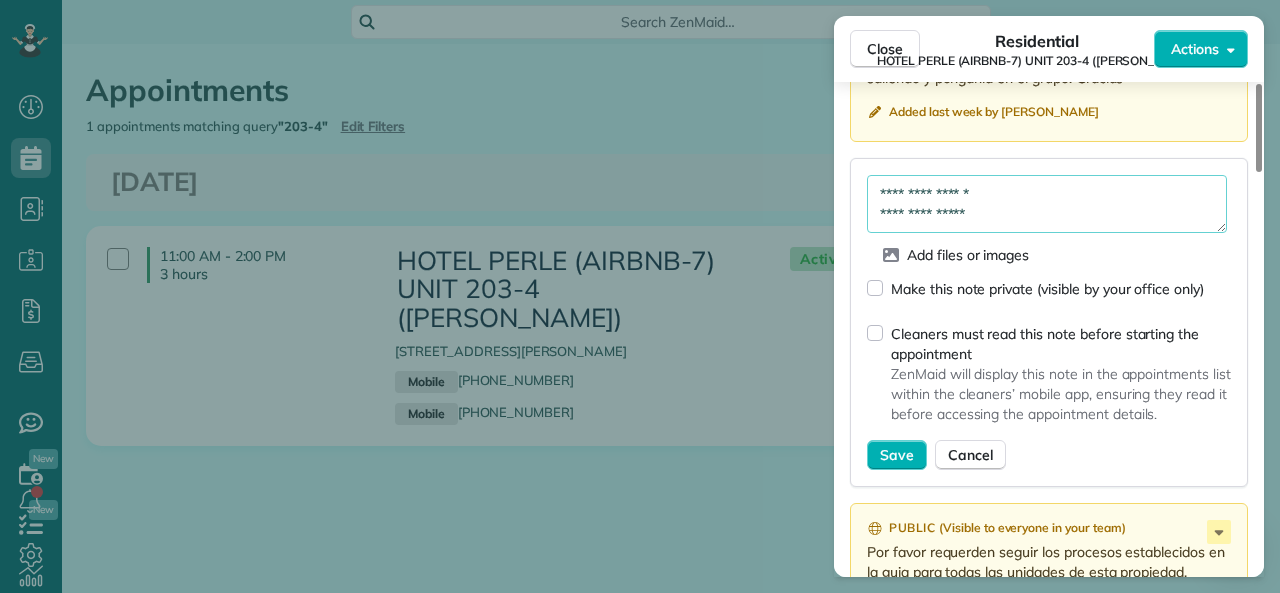 drag, startPoint x: 992, startPoint y: 202, endPoint x: 977, endPoint y: 200, distance: 15.132746 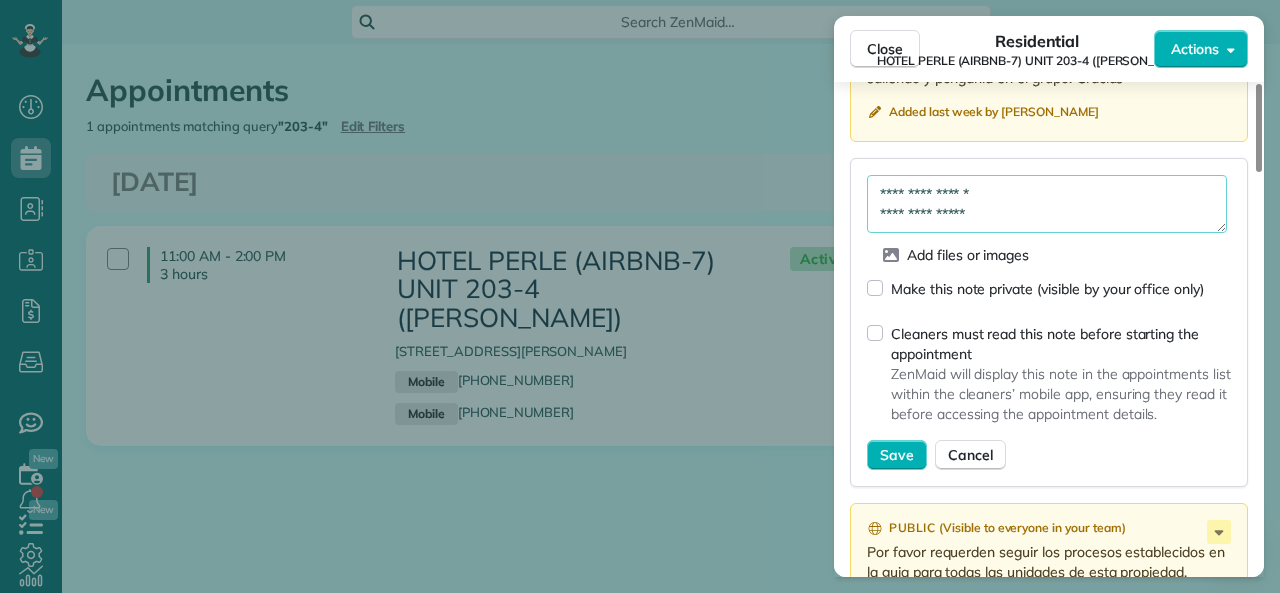 click on "**********" at bounding box center (1047, 204) 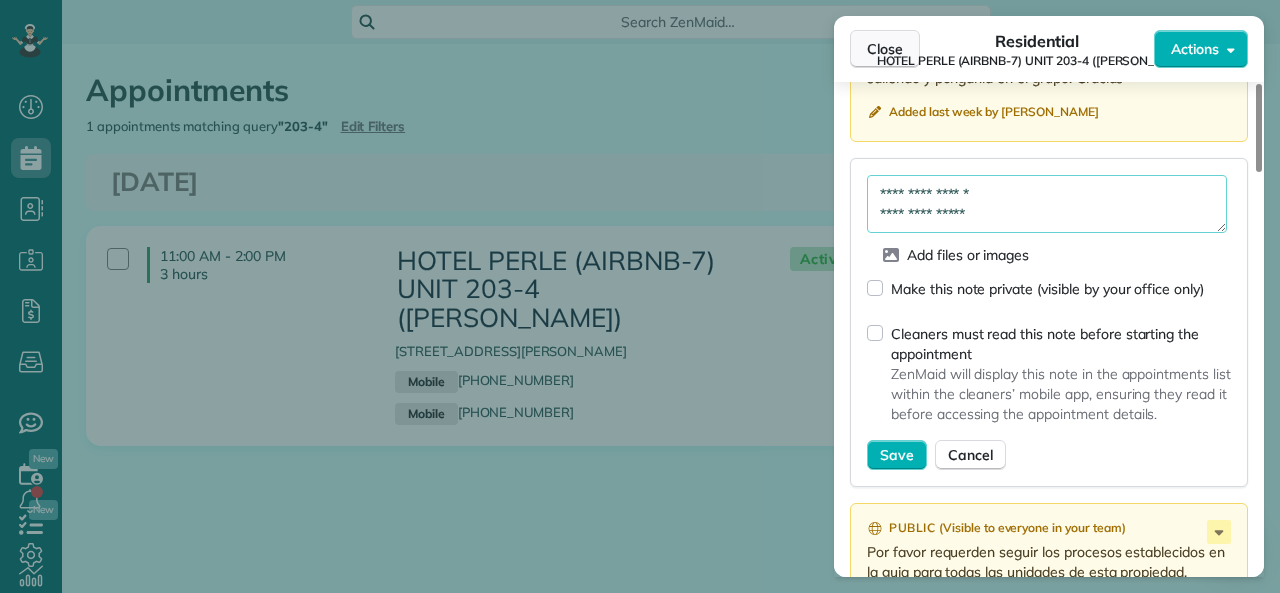 type on "**********" 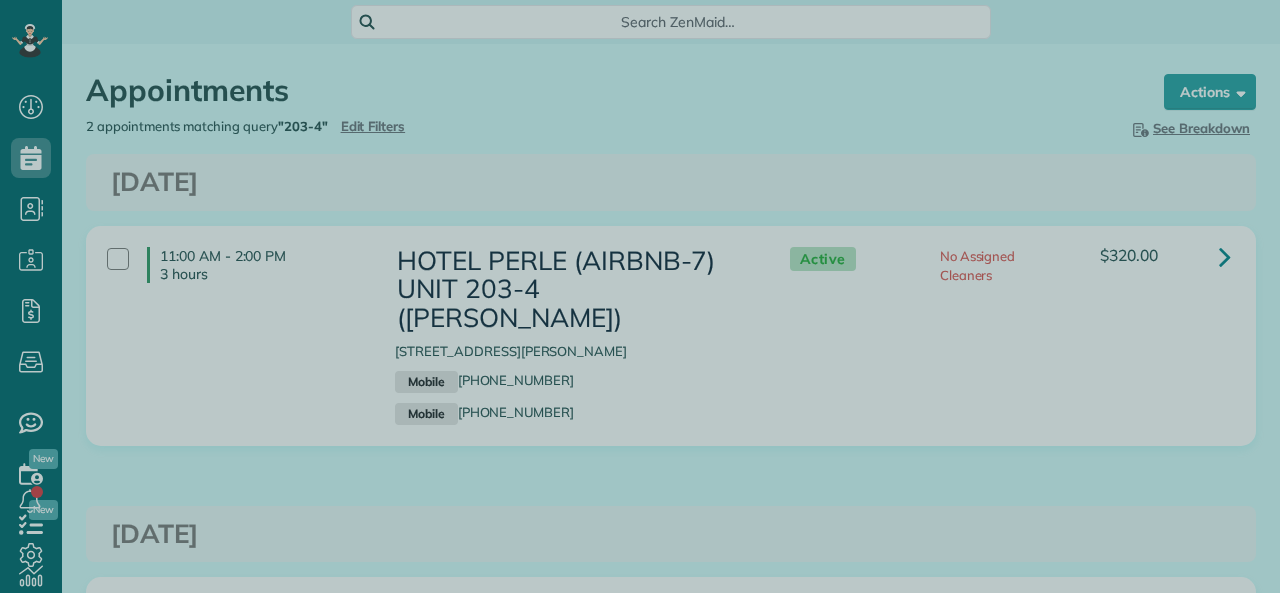 scroll, scrollTop: 0, scrollLeft: 0, axis: both 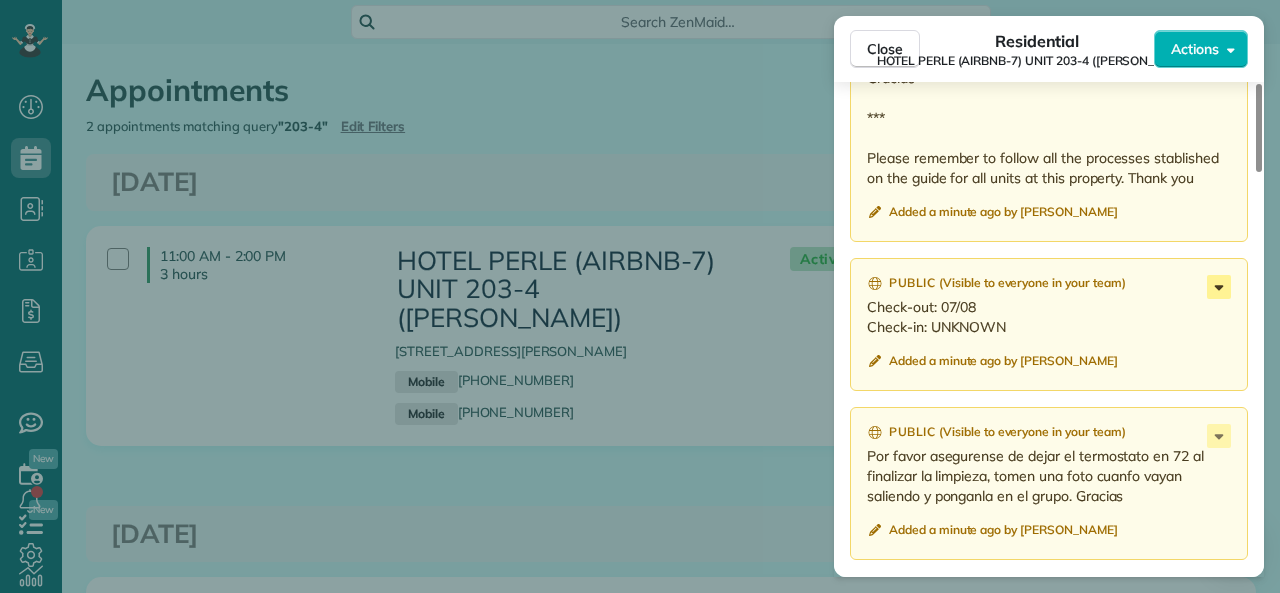 click 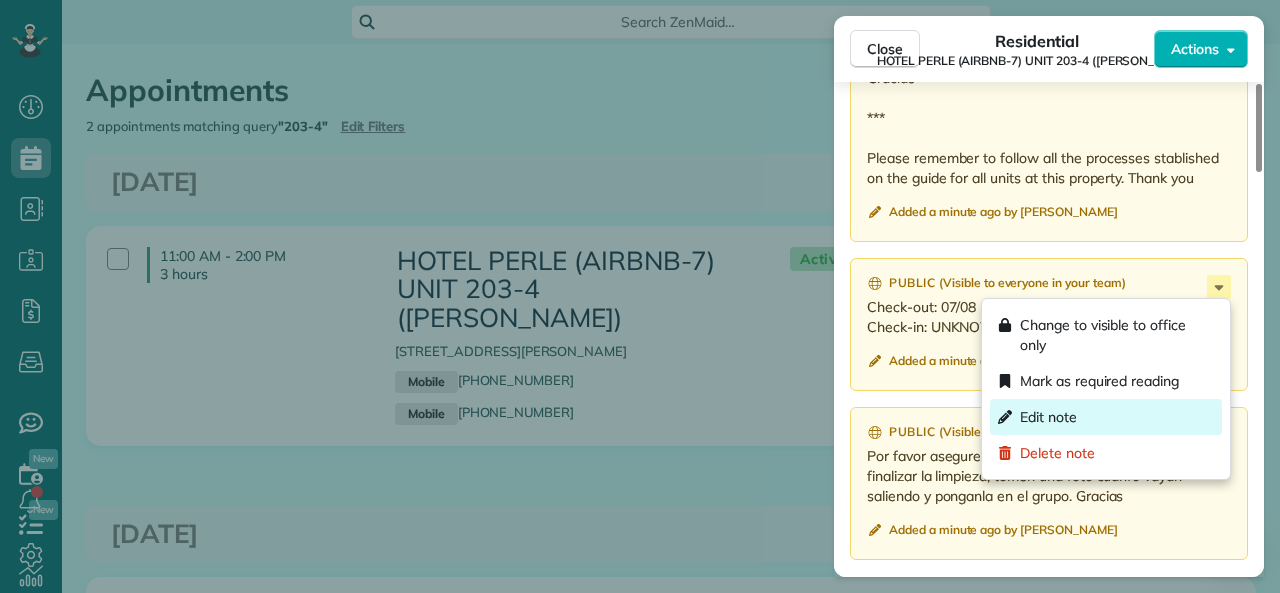 click on "Edit note" at bounding box center [1048, 417] 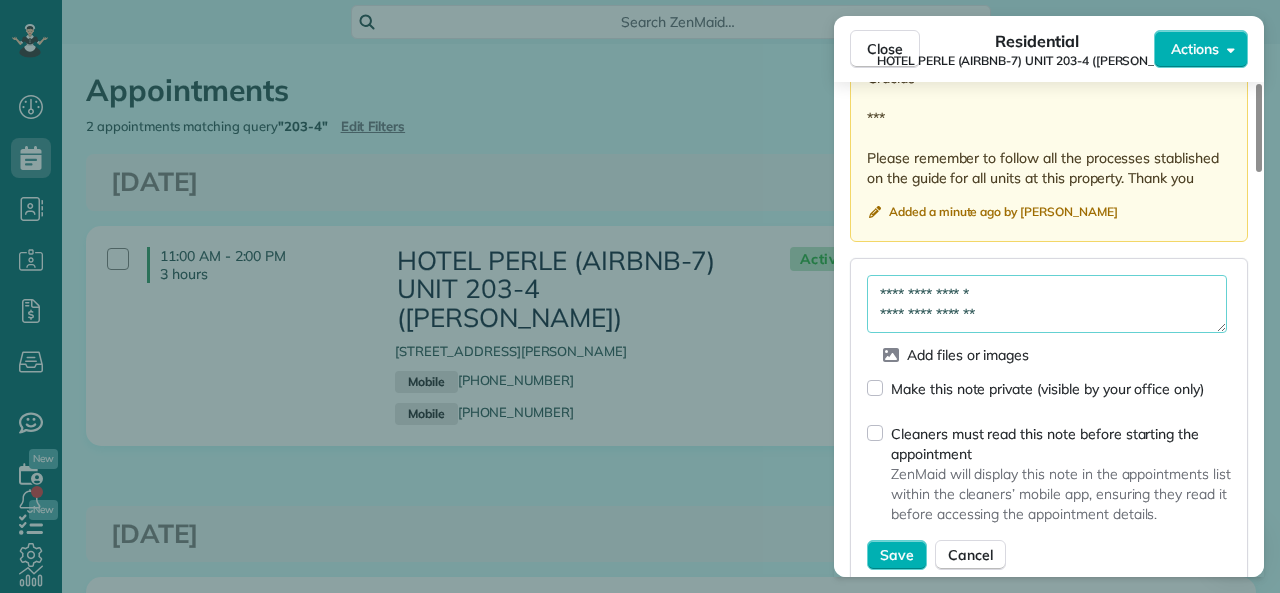 drag, startPoint x: 1024, startPoint y: 317, endPoint x: 944, endPoint y: 319, distance: 80.024994 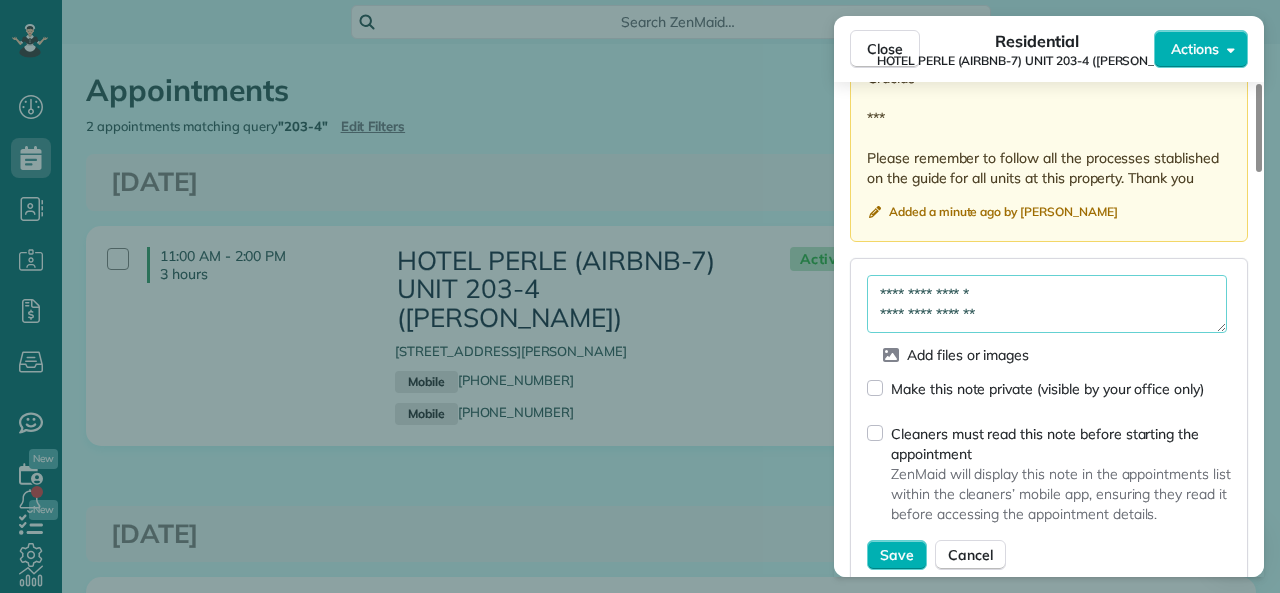 click on "**********" at bounding box center [1047, 304] 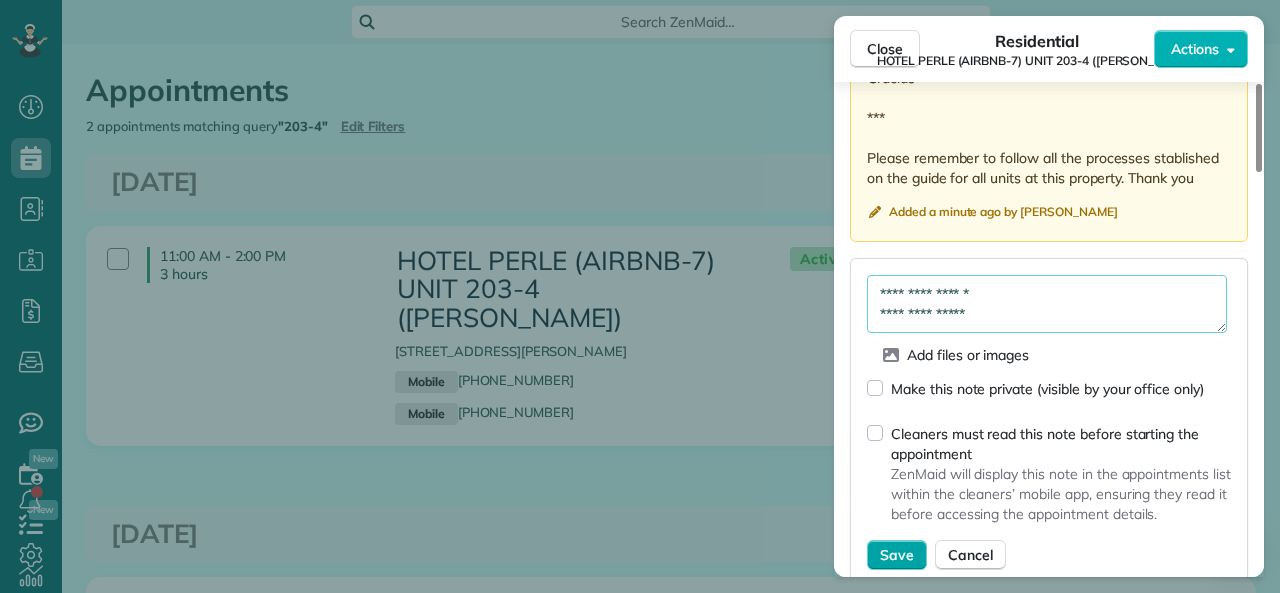 type on "**********" 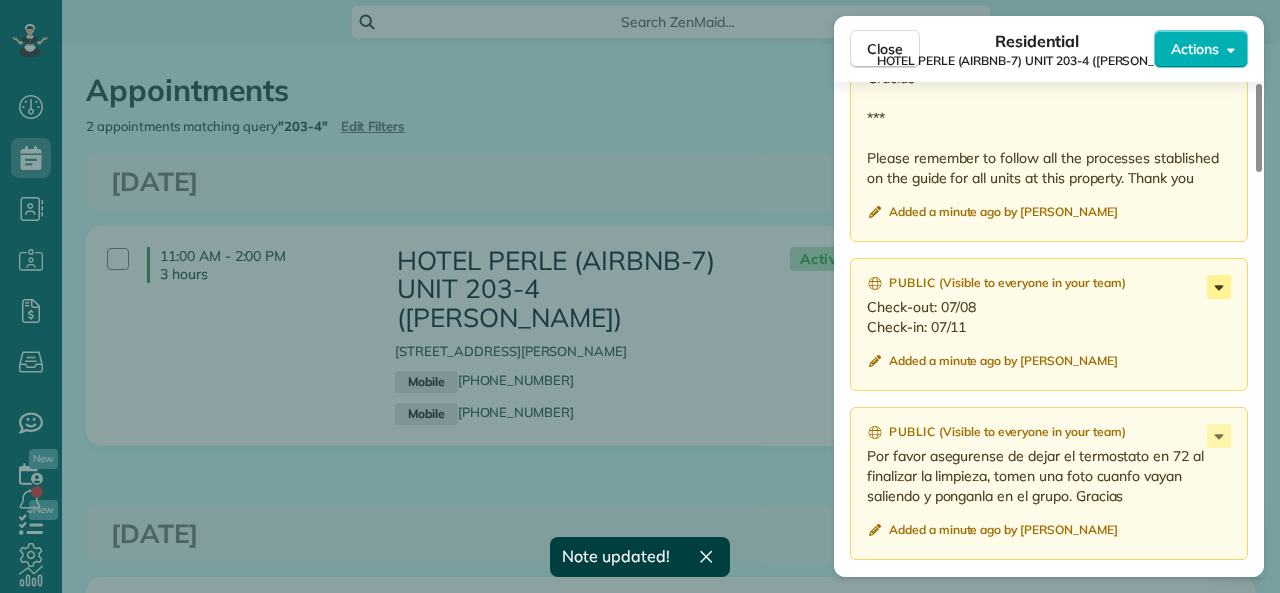 click 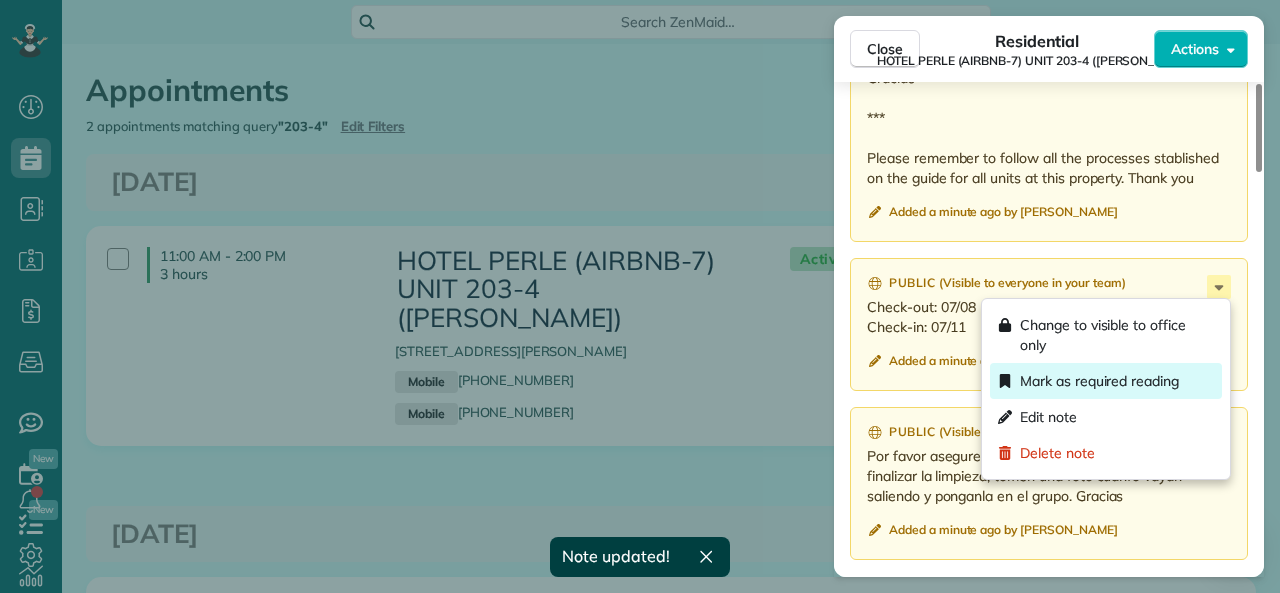 click on "Mark as required reading" at bounding box center (1099, 381) 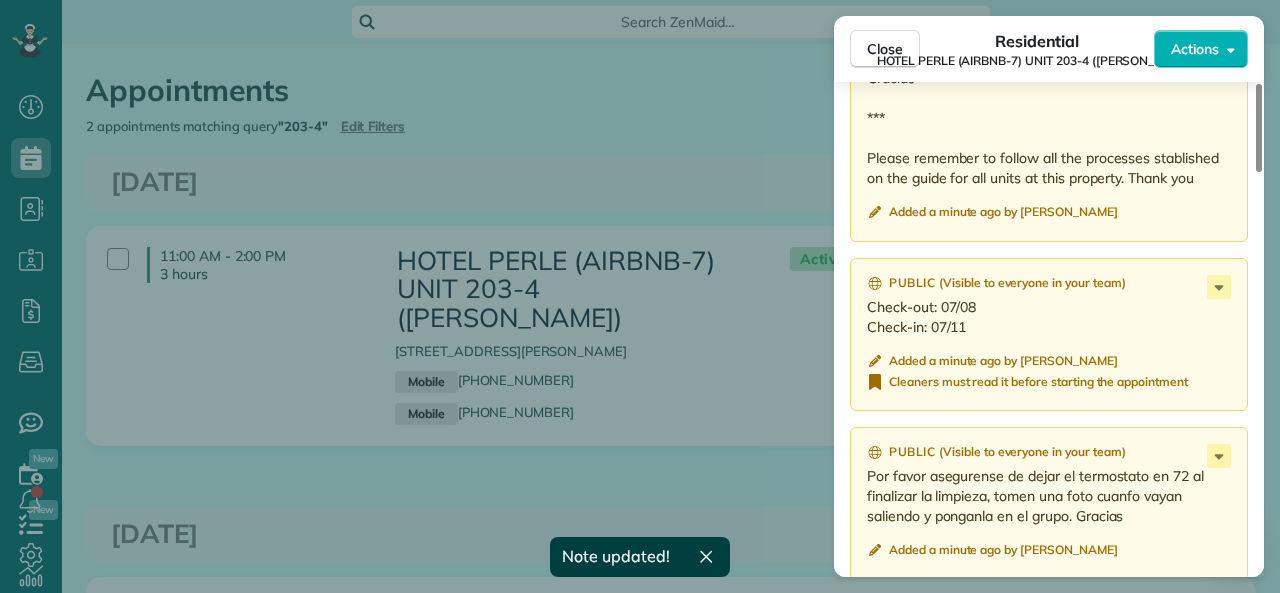 scroll, scrollTop: 1800, scrollLeft: 0, axis: vertical 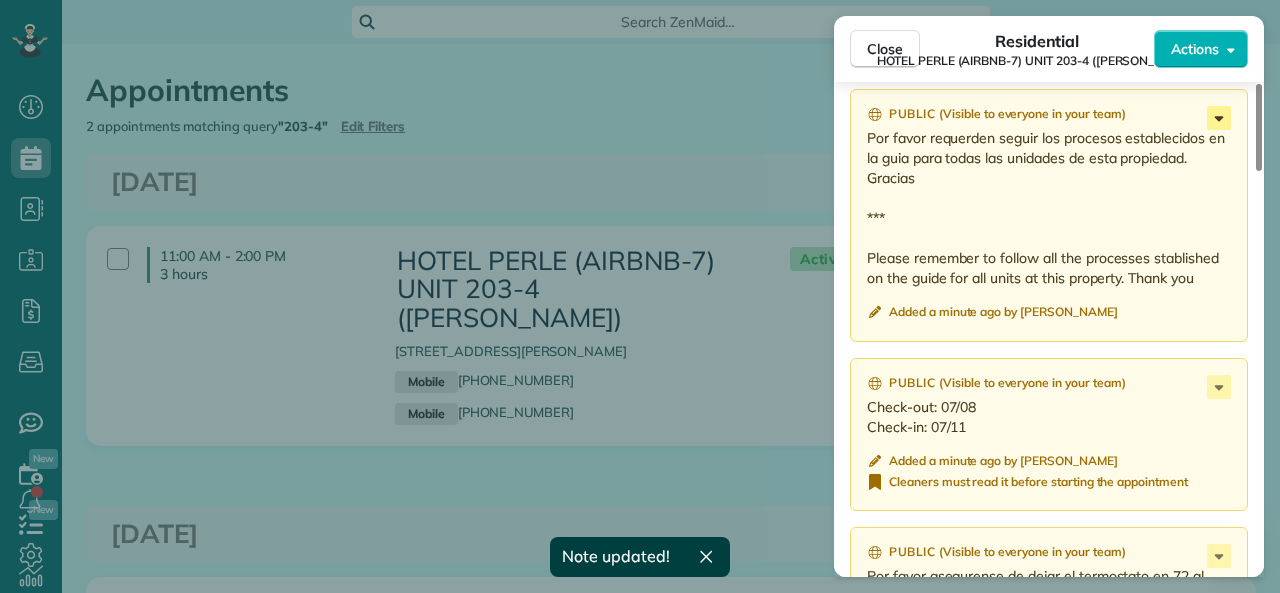 click 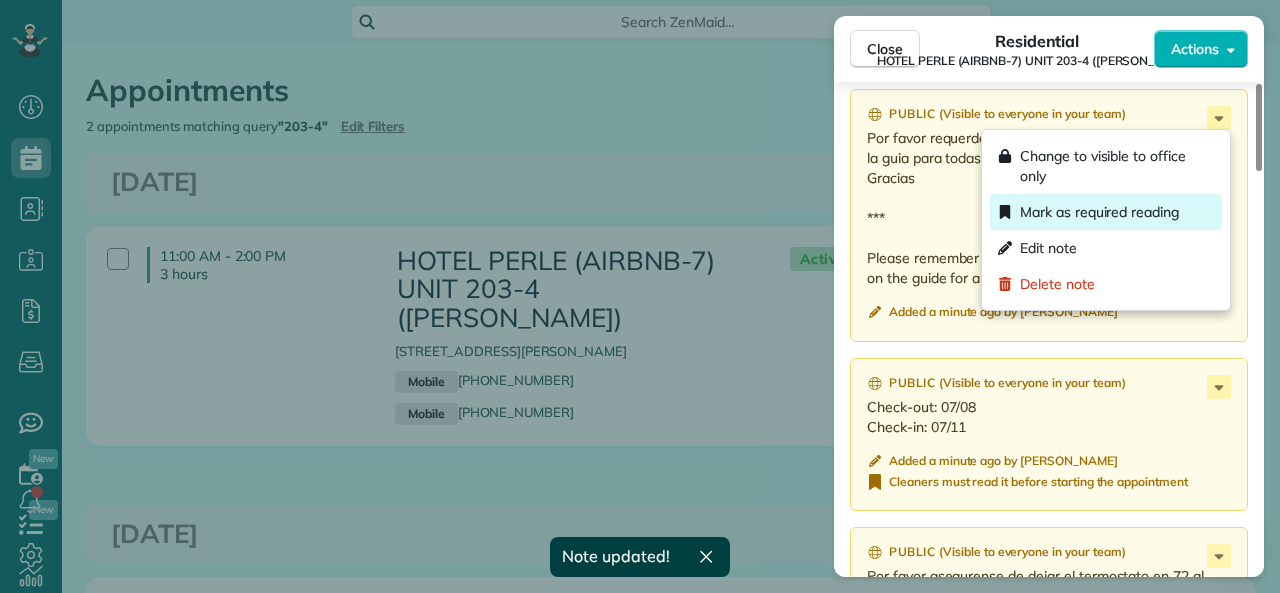 click on "Mark as required reading" at bounding box center (1099, 212) 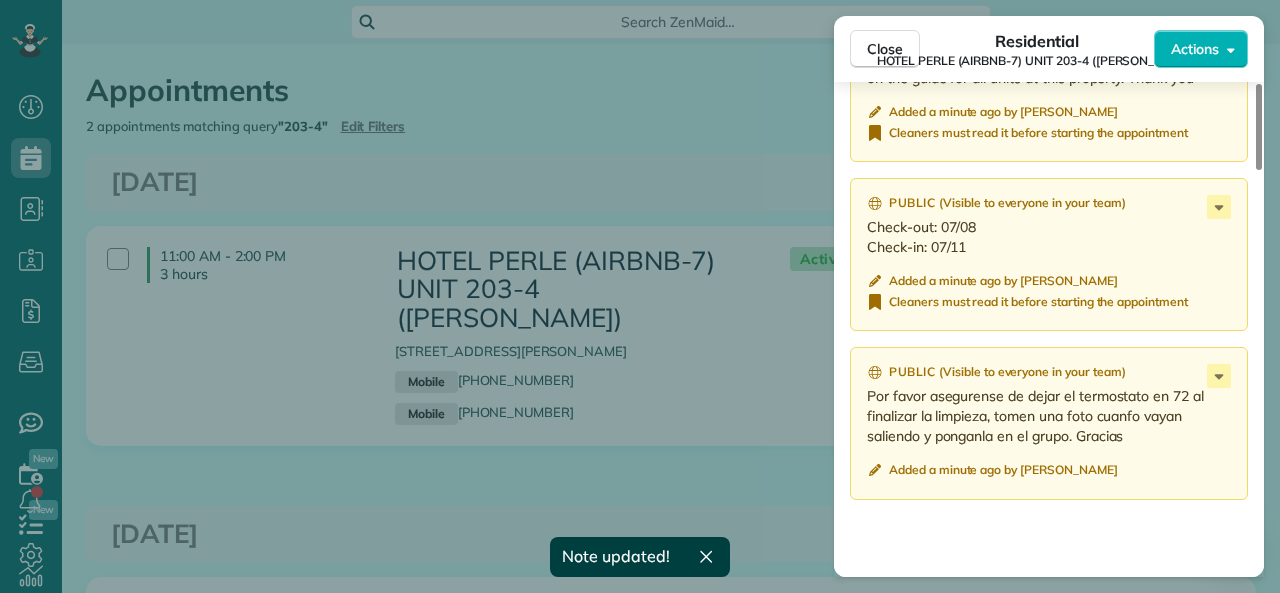 scroll, scrollTop: 2200, scrollLeft: 0, axis: vertical 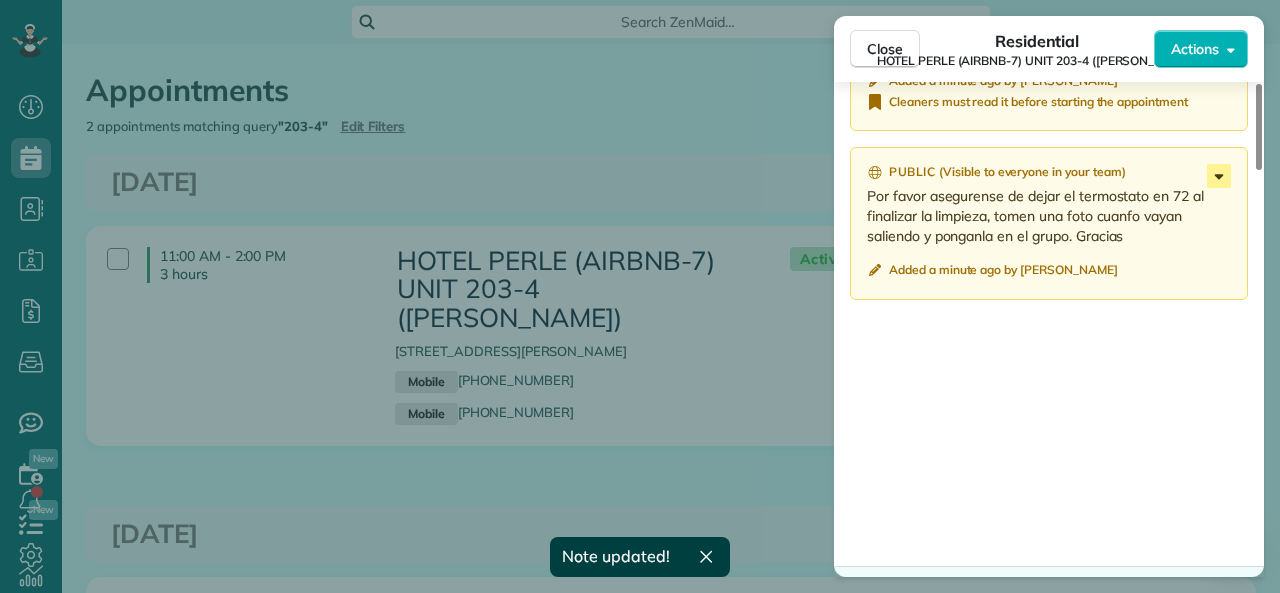click 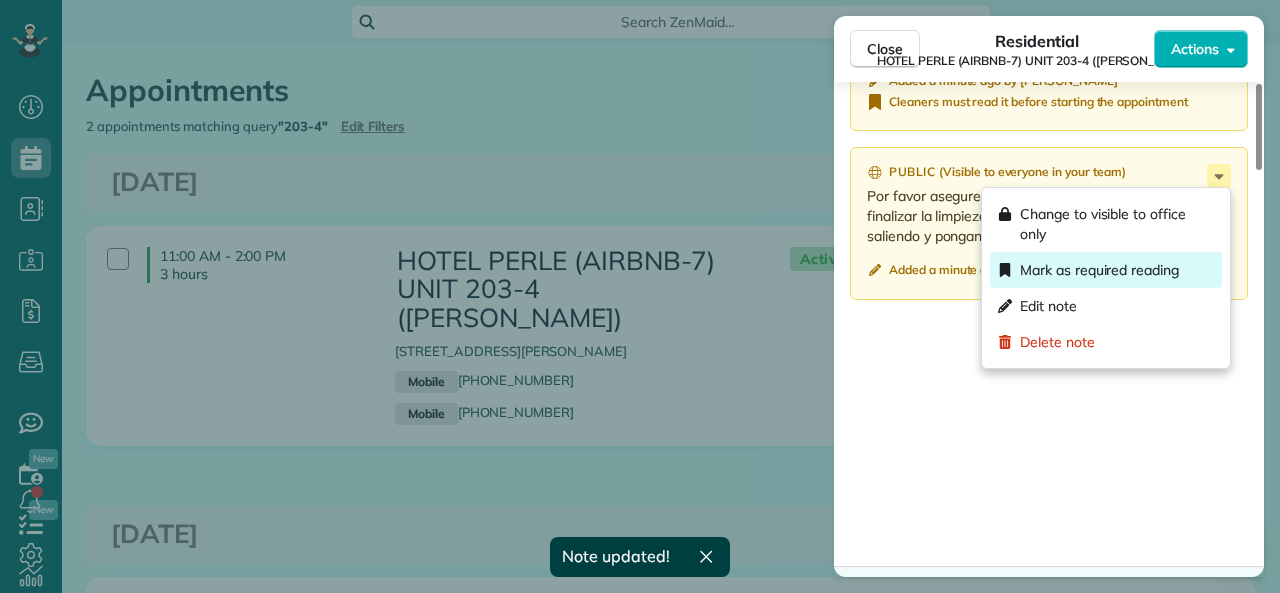 click on "Mark as required reading" at bounding box center (1099, 270) 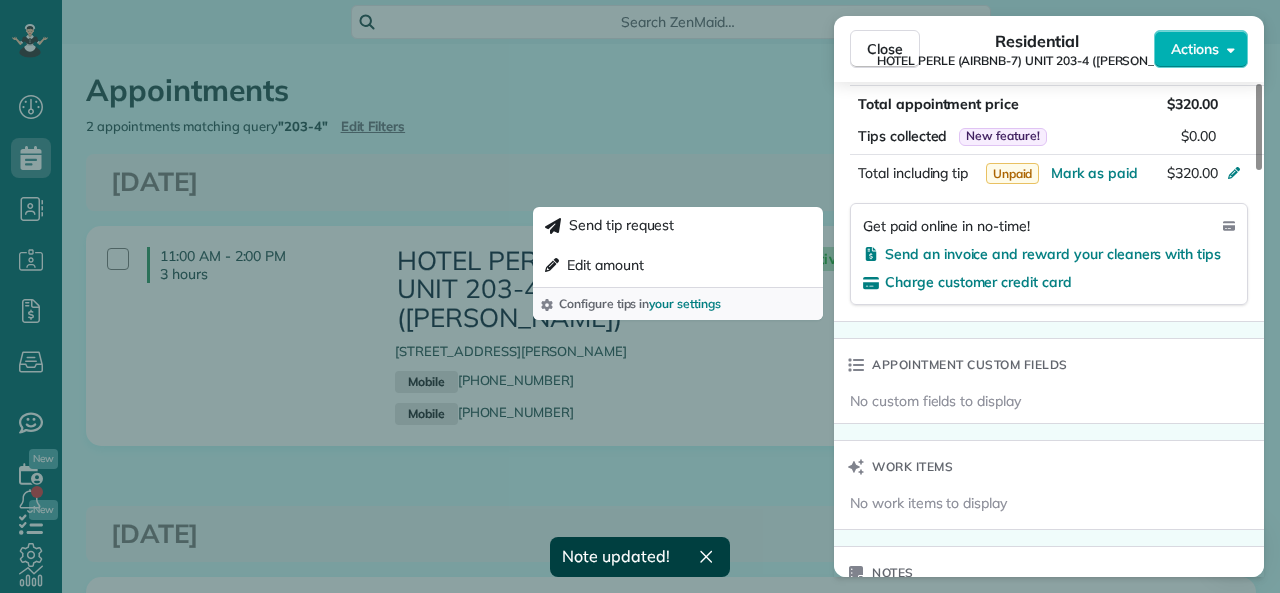 scroll, scrollTop: 1000, scrollLeft: 0, axis: vertical 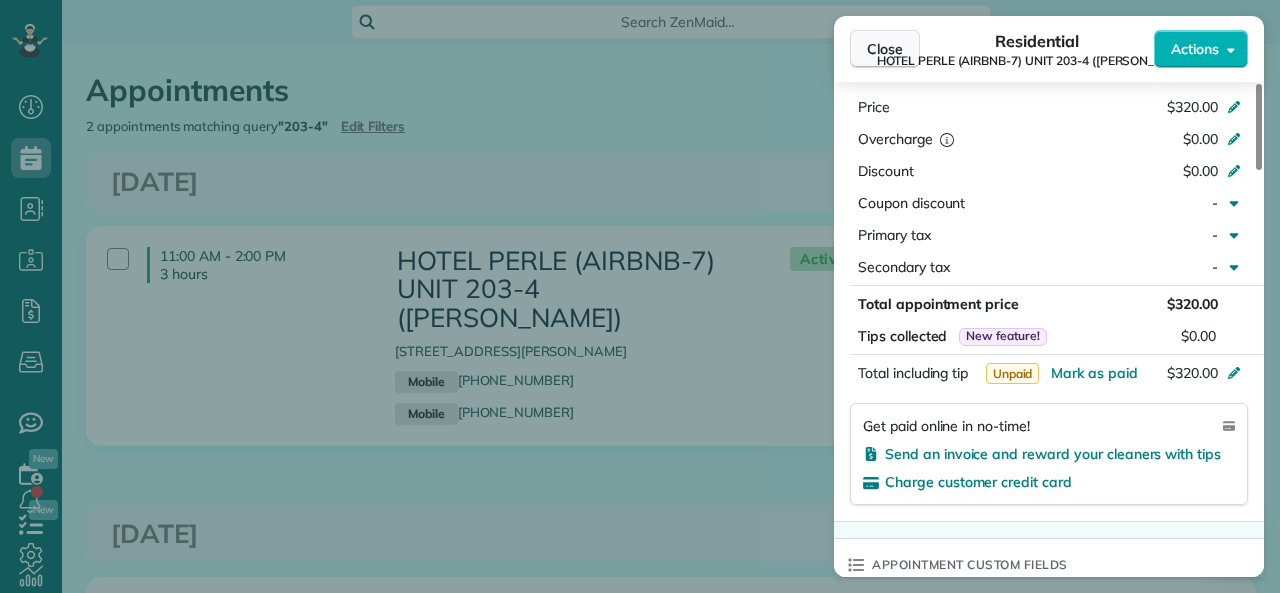 click on "Close" at bounding box center [885, 49] 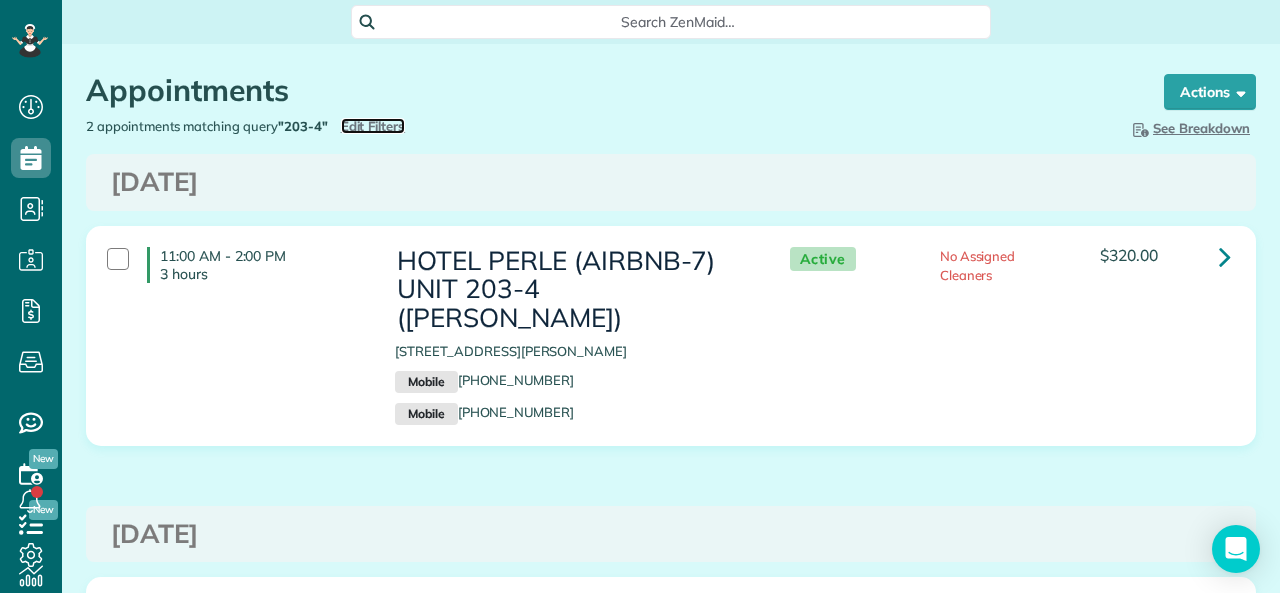 click on "Edit Filters" at bounding box center (373, 126) 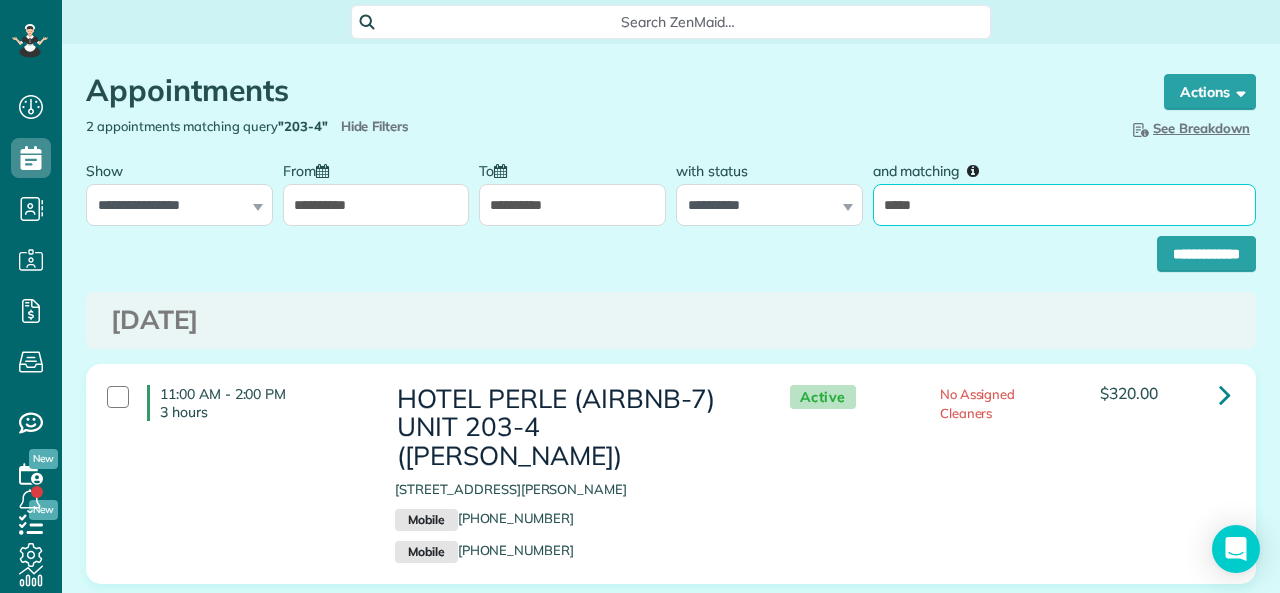 click on "*****" at bounding box center [1064, 205] 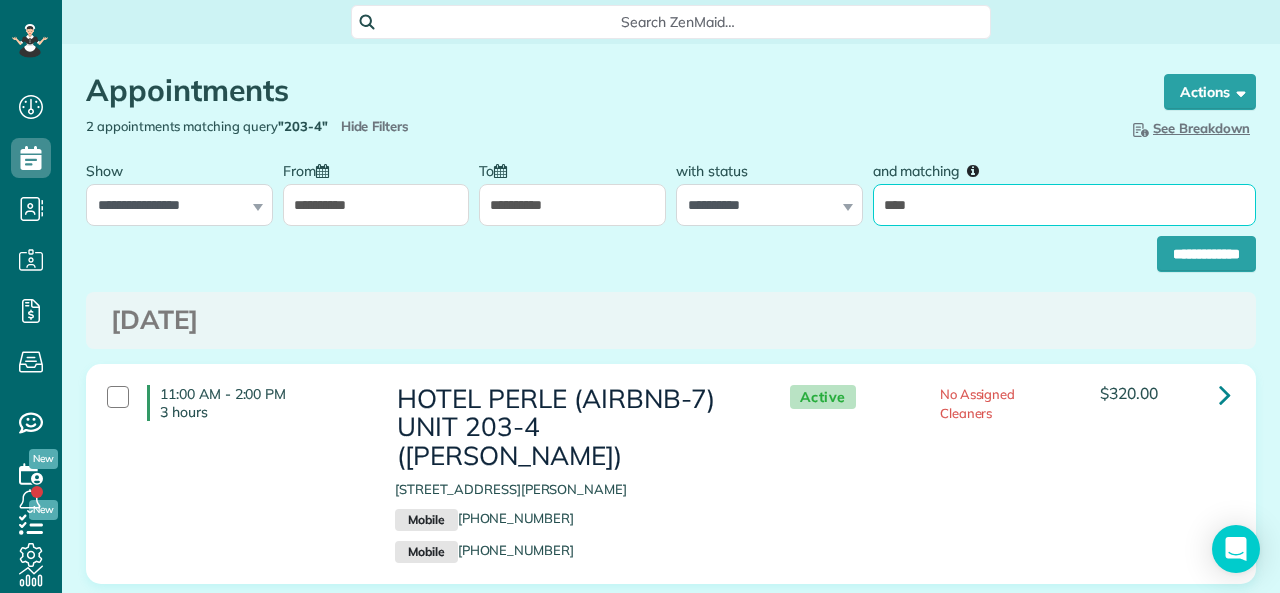 type on "*****" 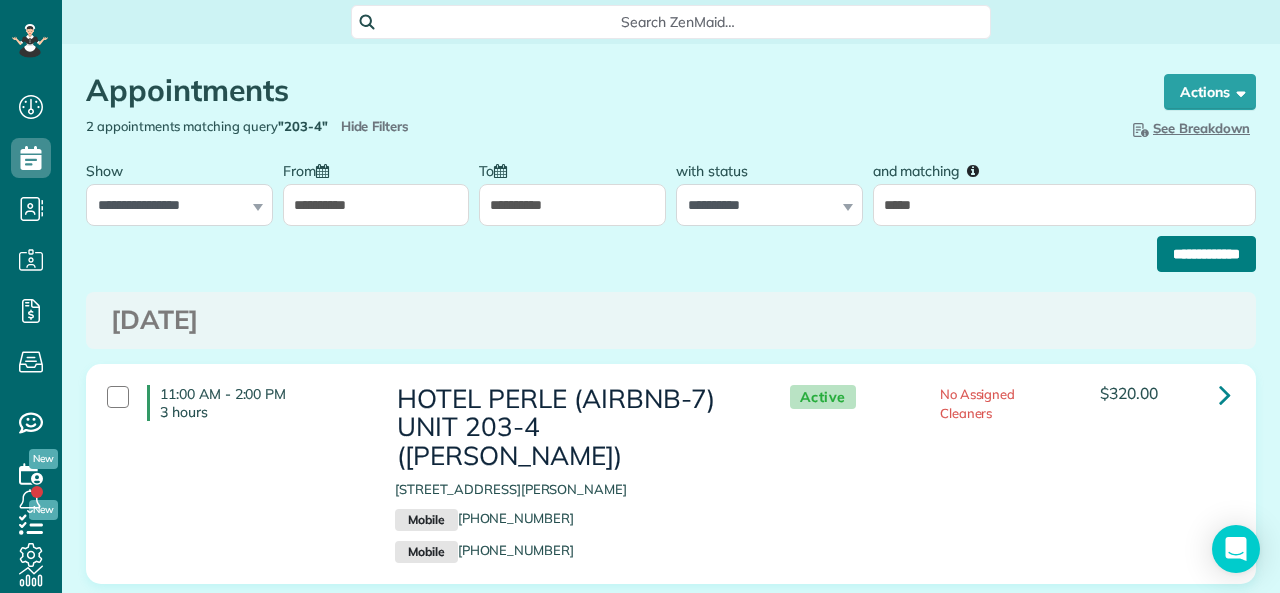 click on "**********" at bounding box center [1206, 254] 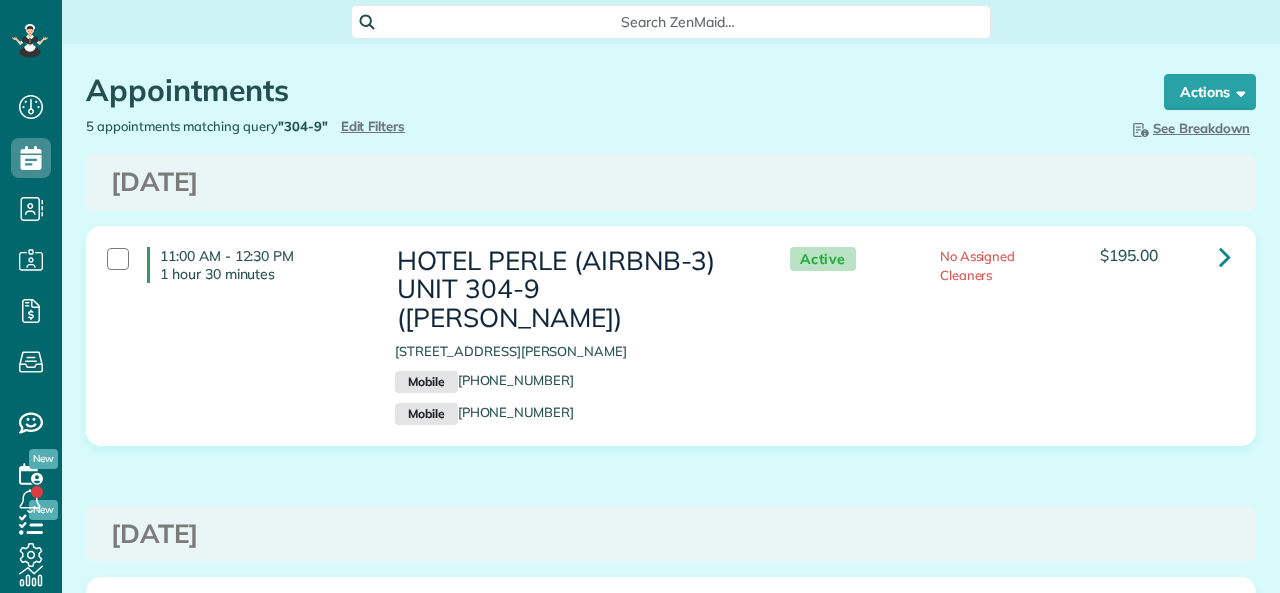 scroll, scrollTop: 0, scrollLeft: 0, axis: both 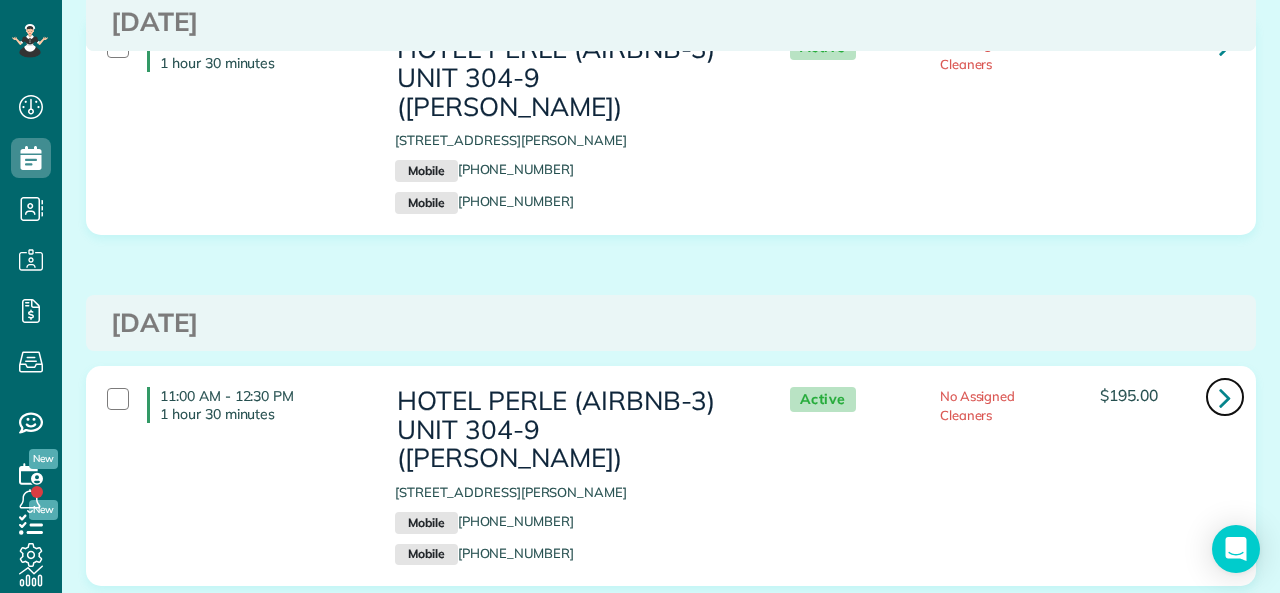 click at bounding box center (1225, 397) 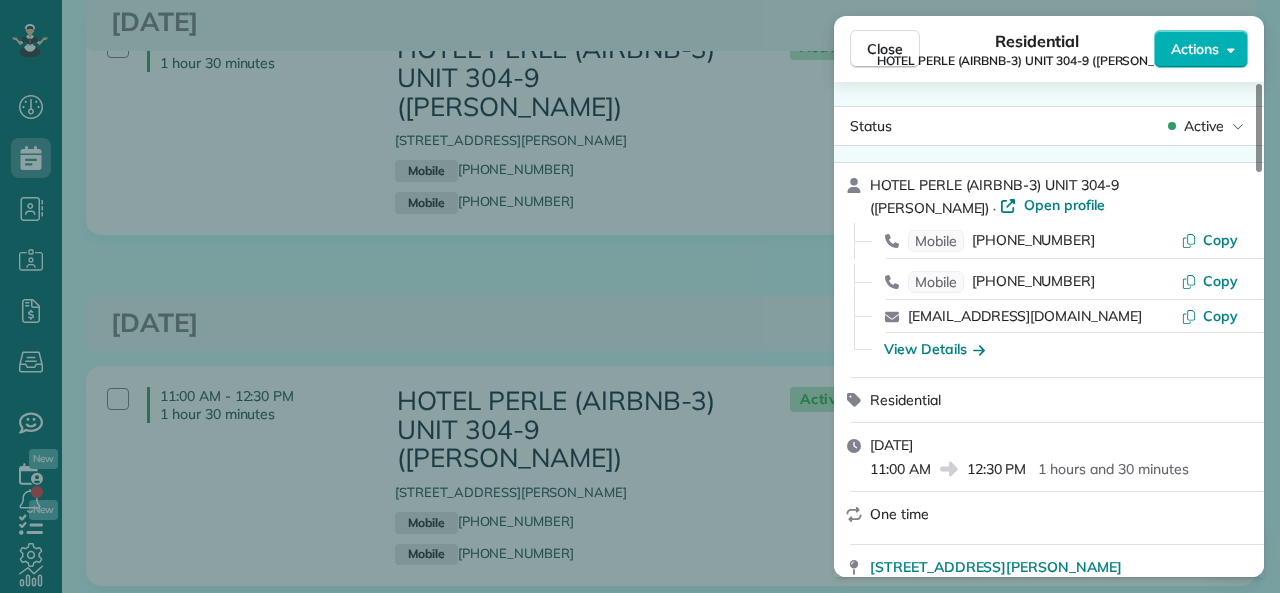 click on "Actions" at bounding box center (1195, 49) 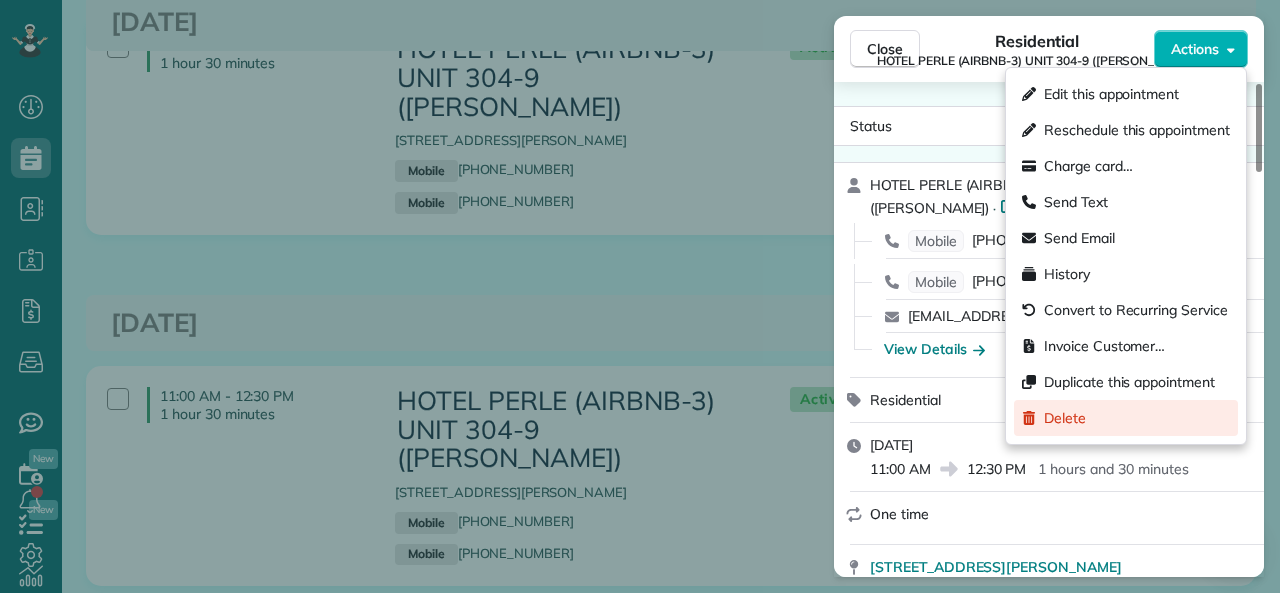 click on "Delete" at bounding box center (1126, 418) 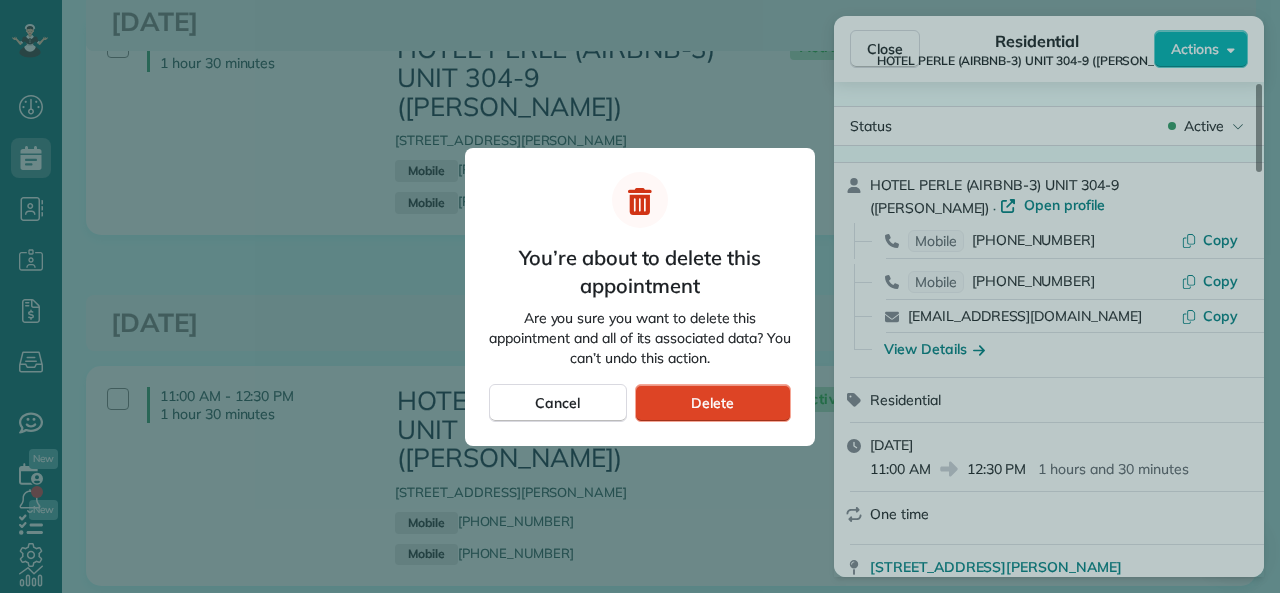 click on "Delete" at bounding box center [712, 403] 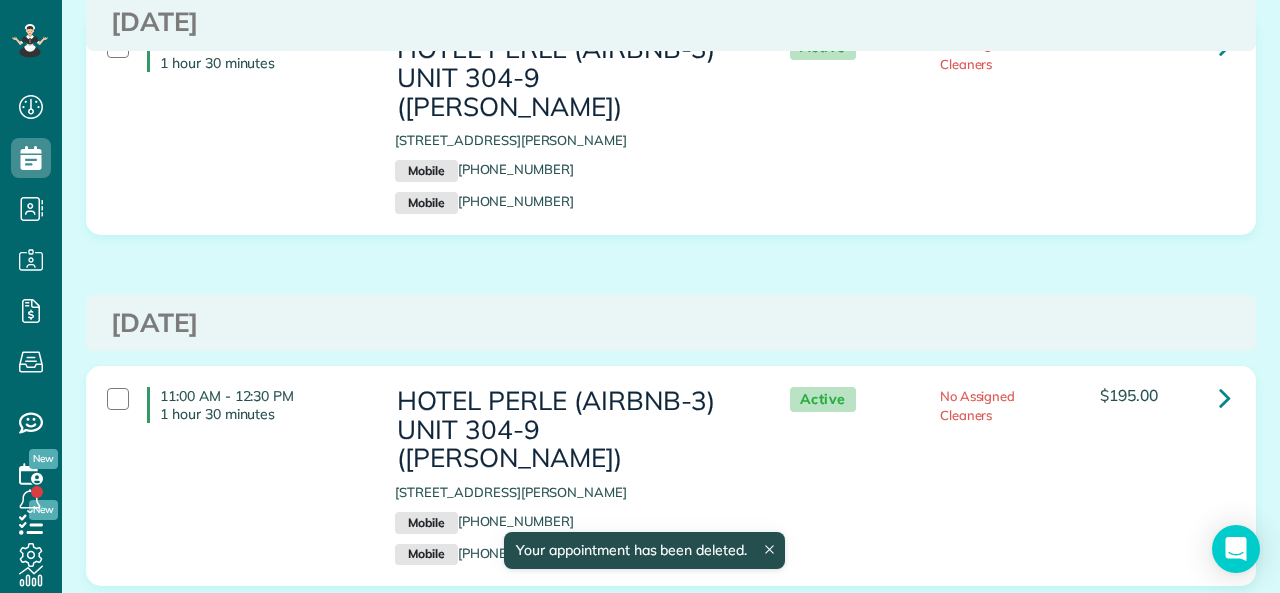 click 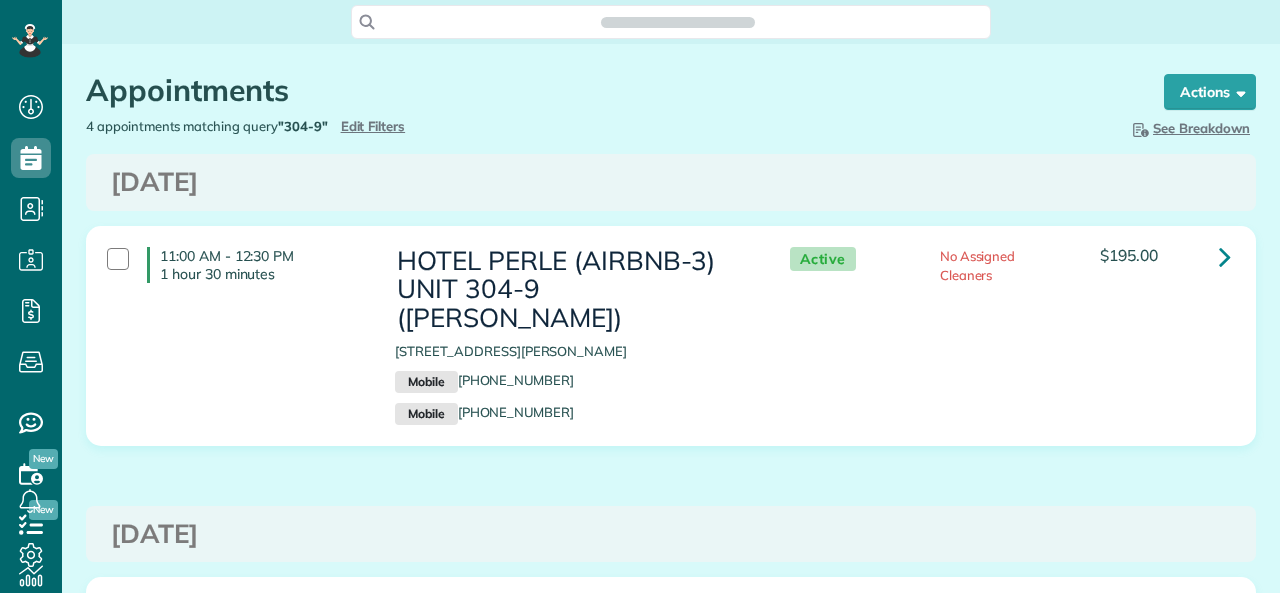 scroll, scrollTop: 0, scrollLeft: 0, axis: both 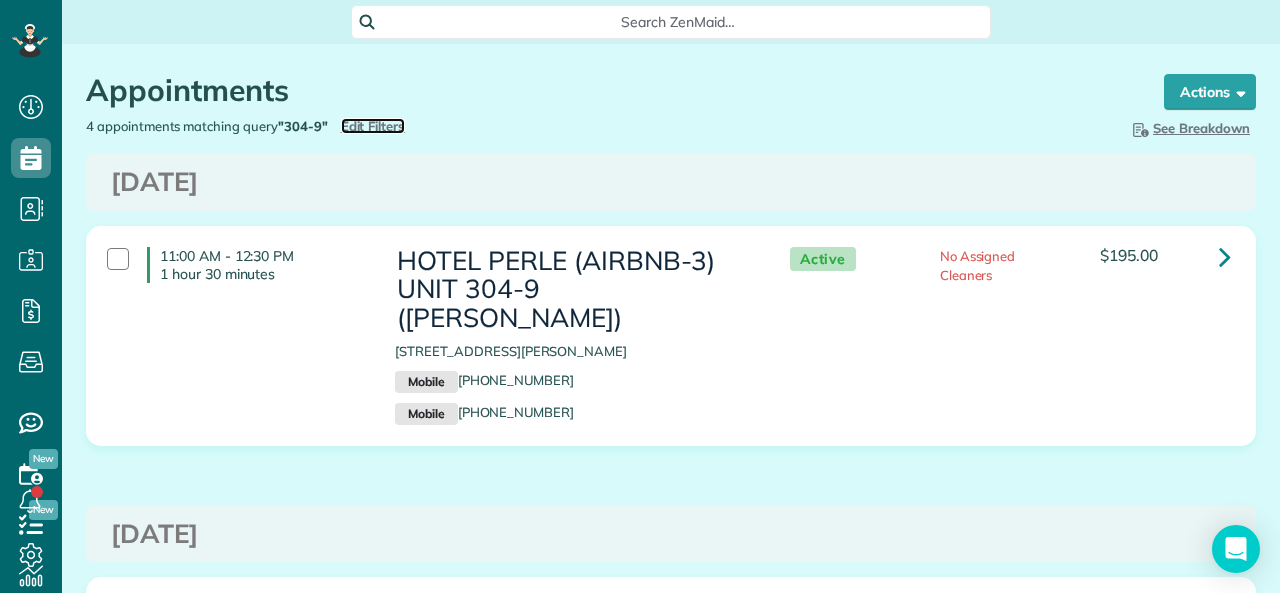 click on "Edit Filters" at bounding box center [373, 126] 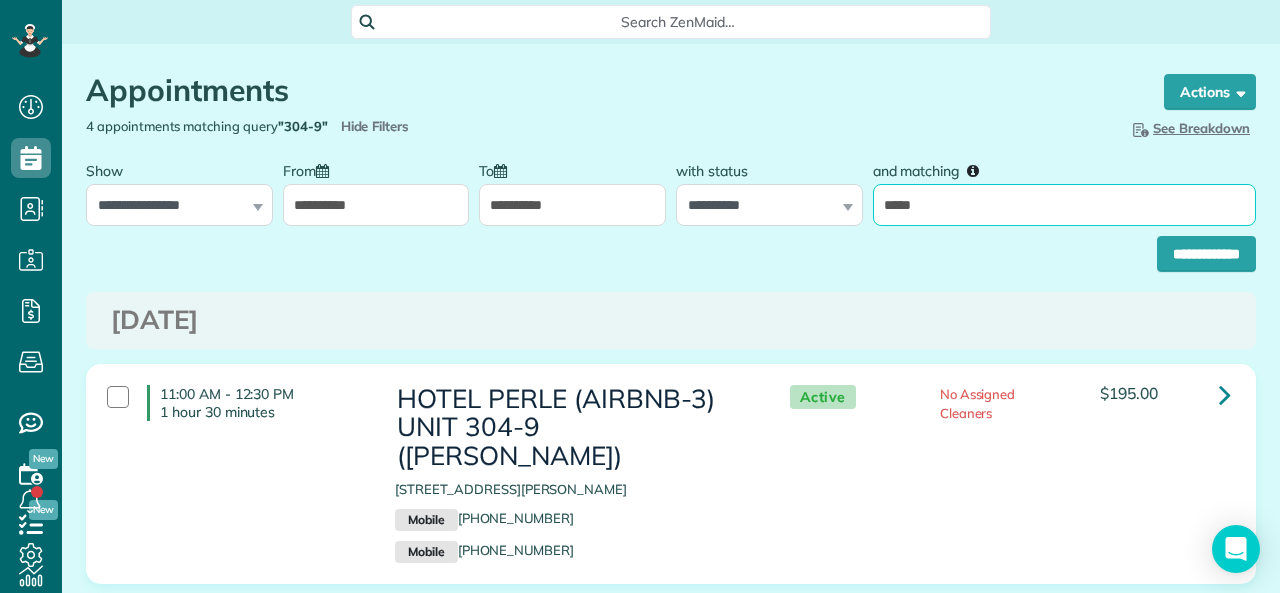 click on "*****" at bounding box center (1064, 205) 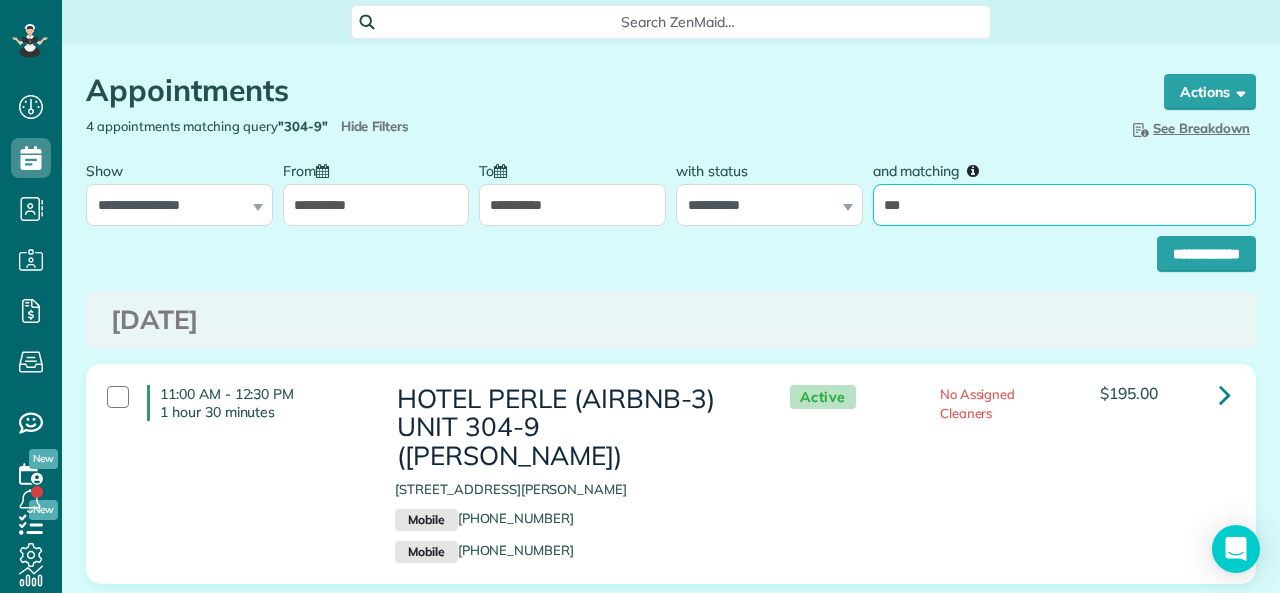type on "*****" 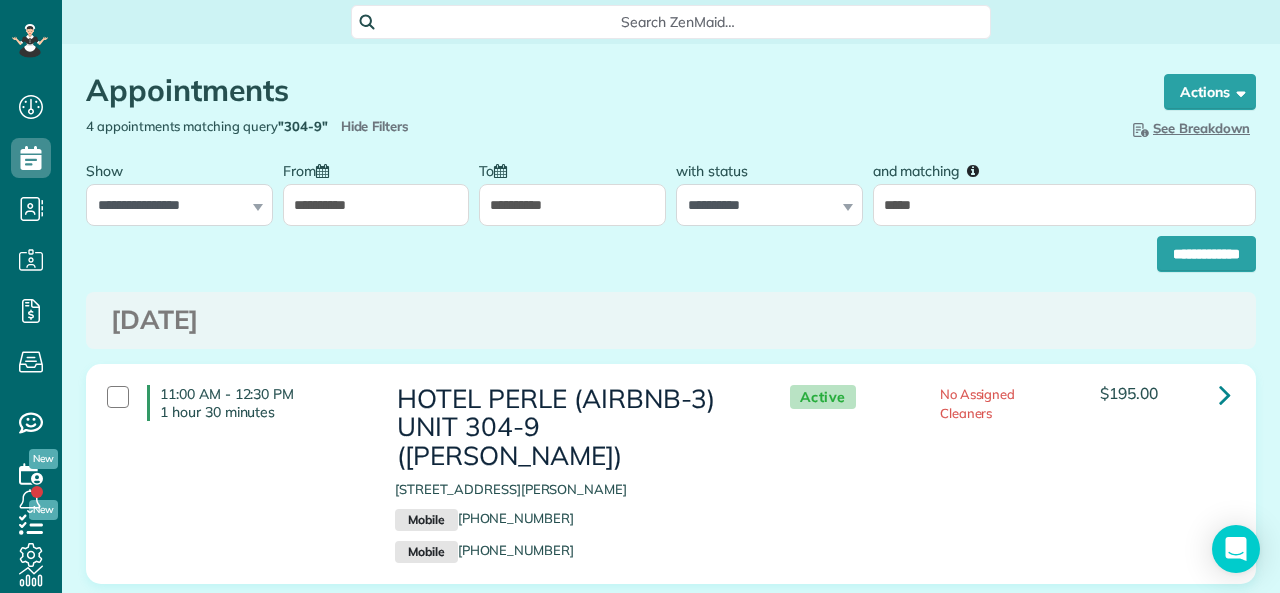 click on "**********" at bounding box center [572, 205] 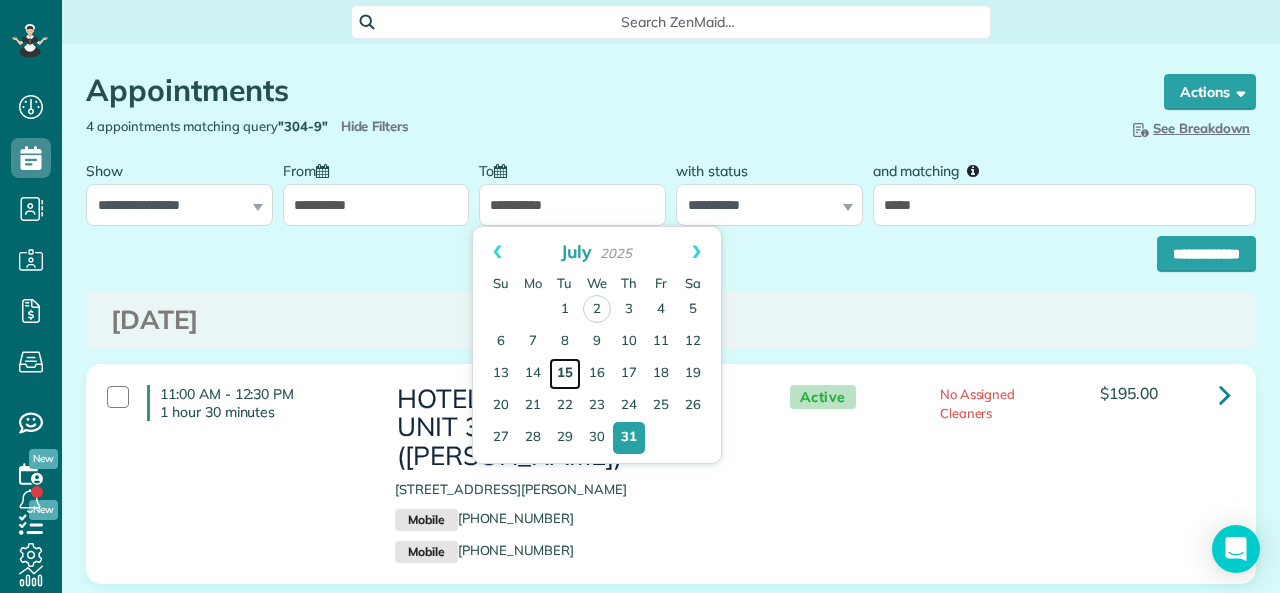 click on "15" at bounding box center (565, 374) 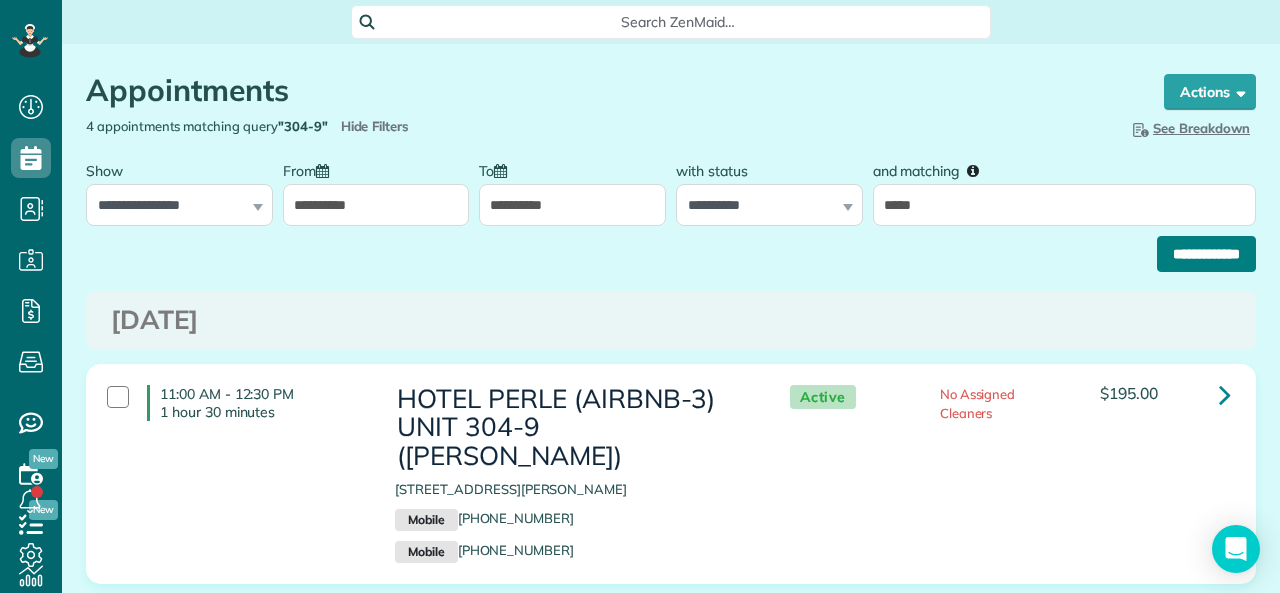 click on "**********" at bounding box center (1206, 254) 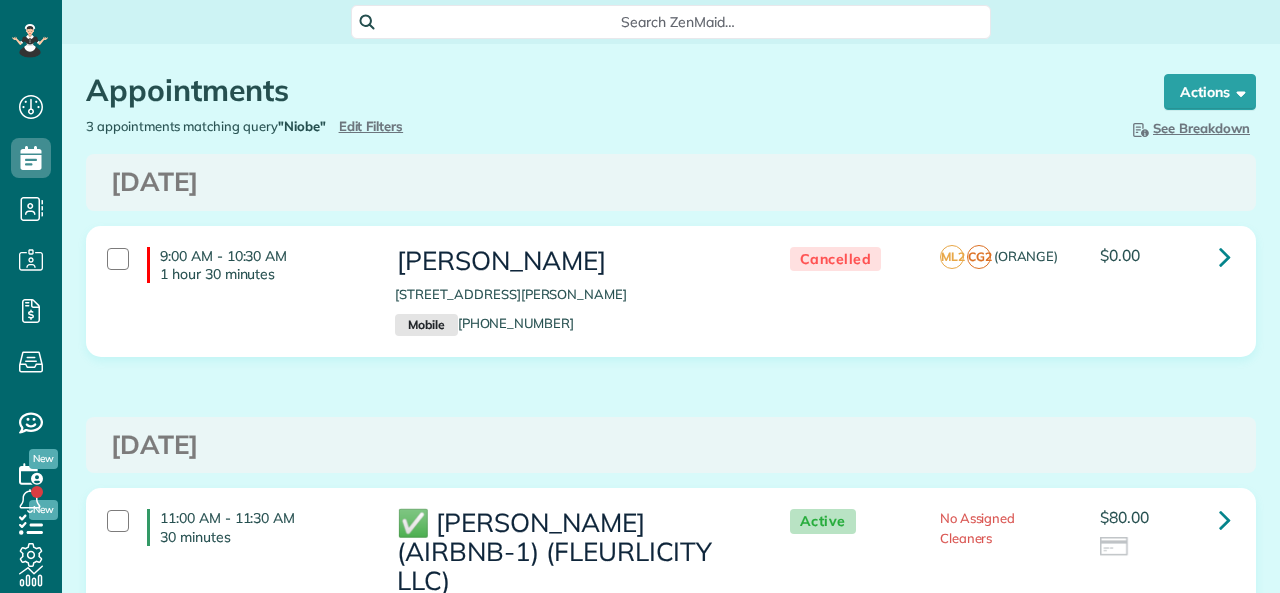 scroll, scrollTop: 0, scrollLeft: 0, axis: both 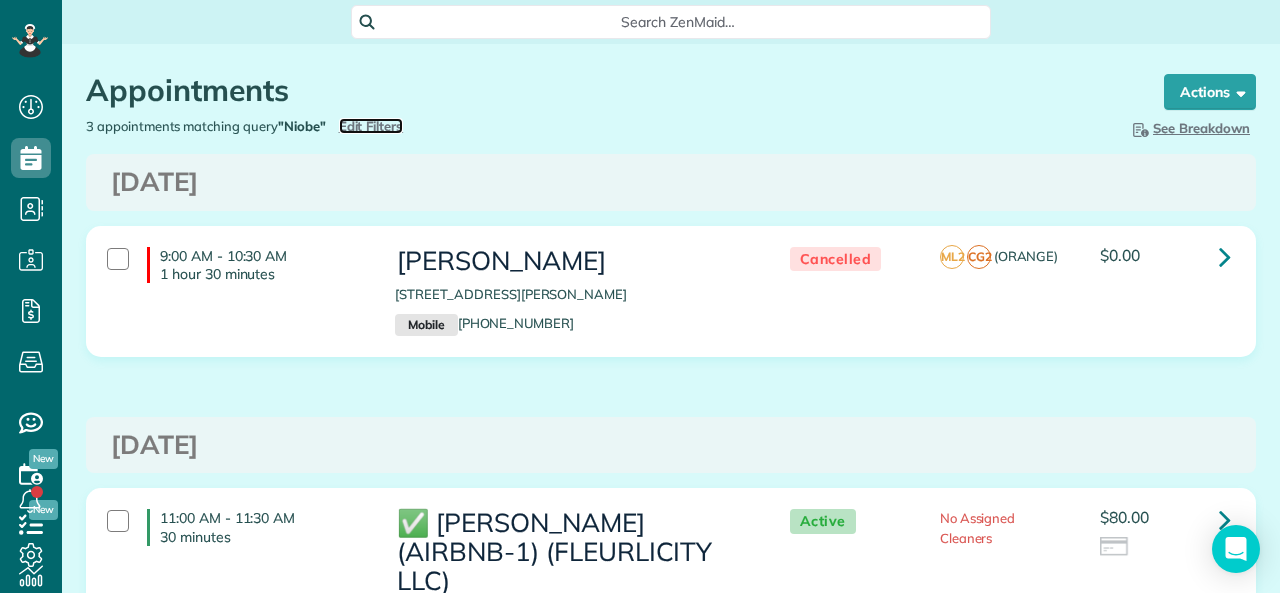click on "Edit Filters" at bounding box center [371, 126] 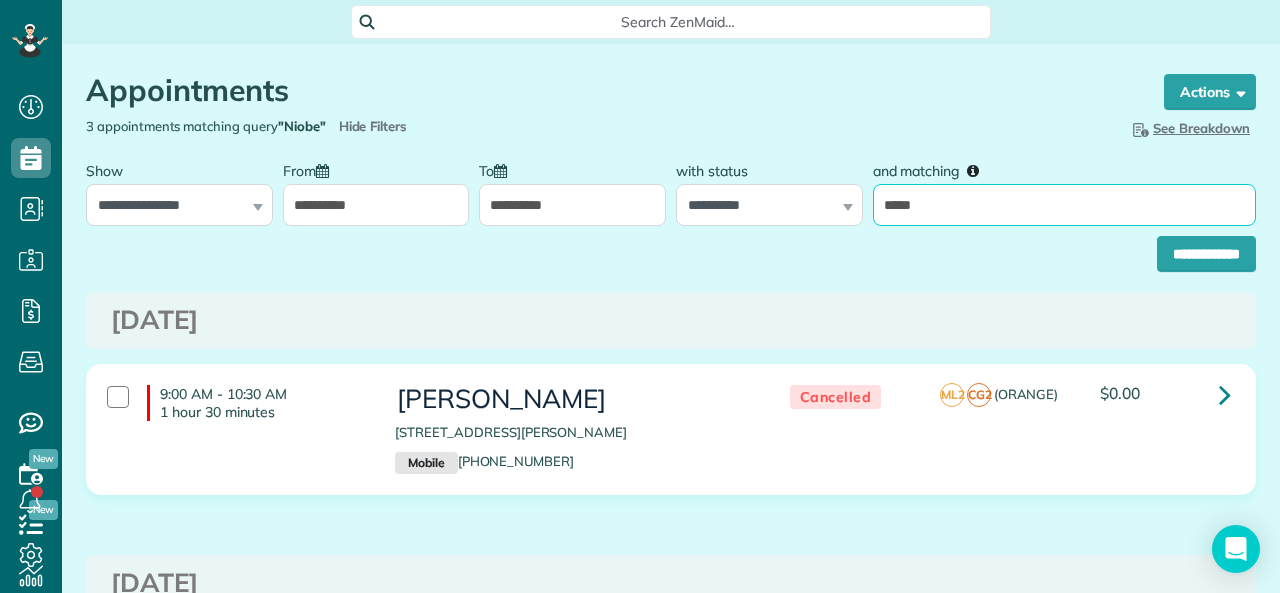 click on "*****" at bounding box center (1064, 205) 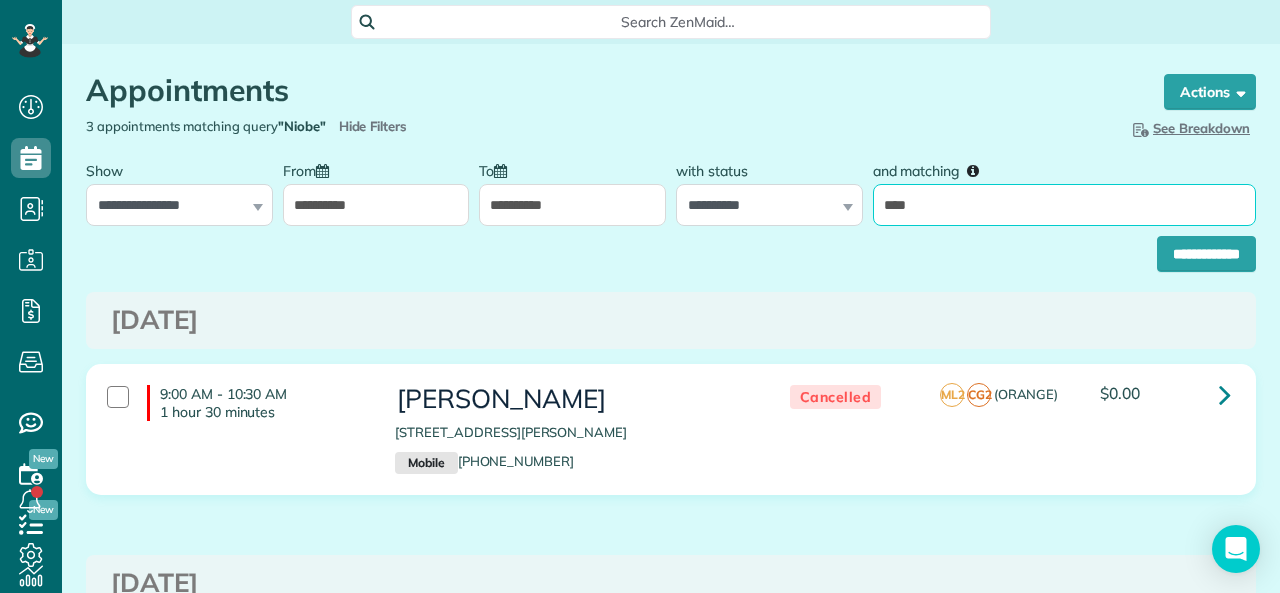 type on "**********" 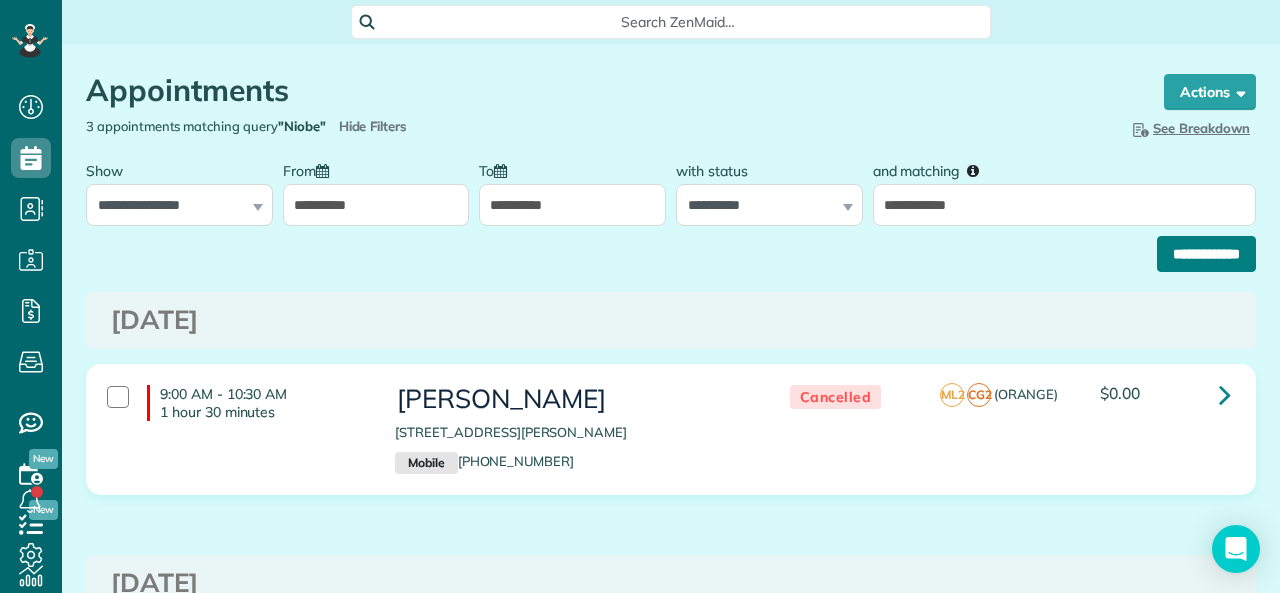click on "**********" at bounding box center [1206, 254] 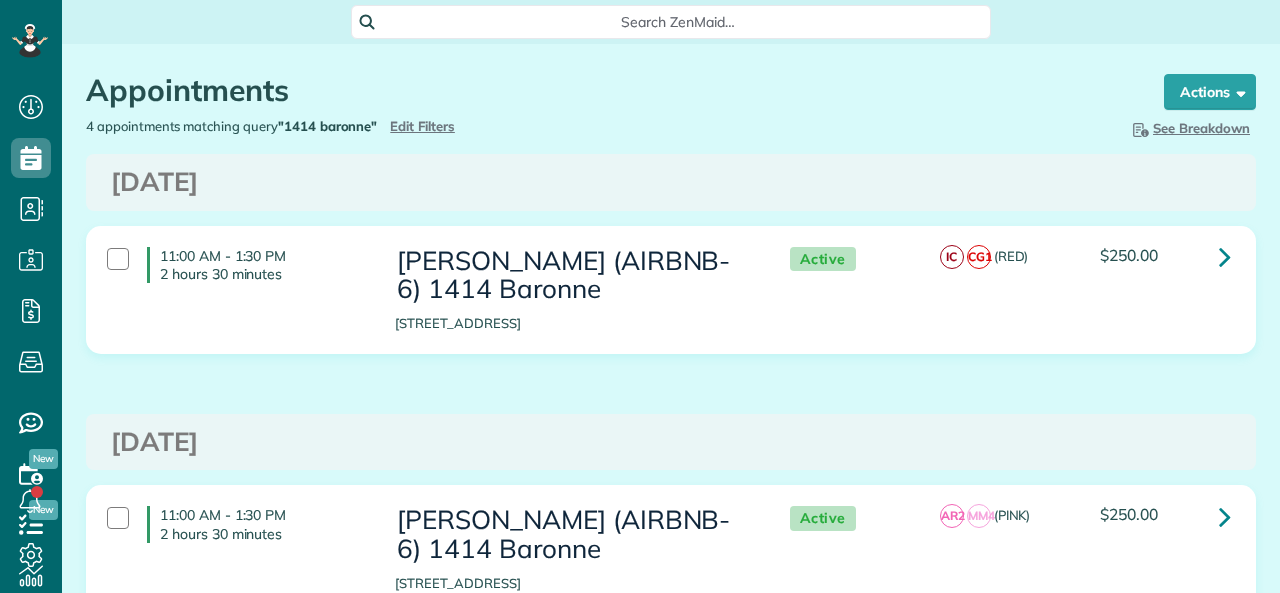 scroll, scrollTop: 0, scrollLeft: 0, axis: both 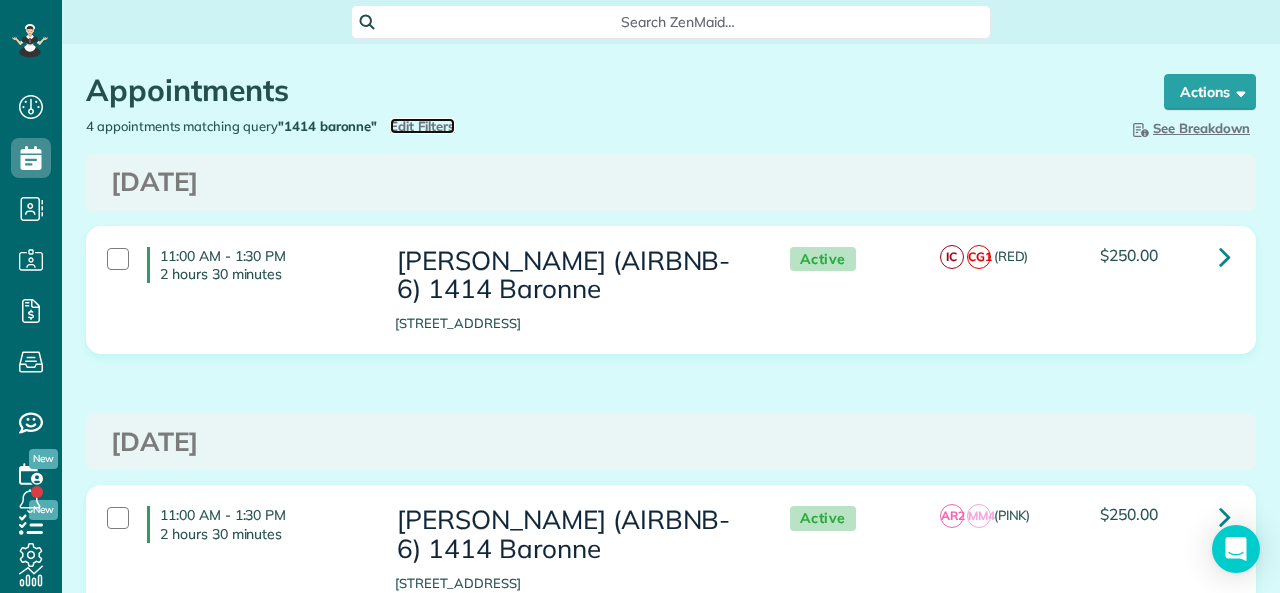 click on "Edit Filters" at bounding box center [422, 126] 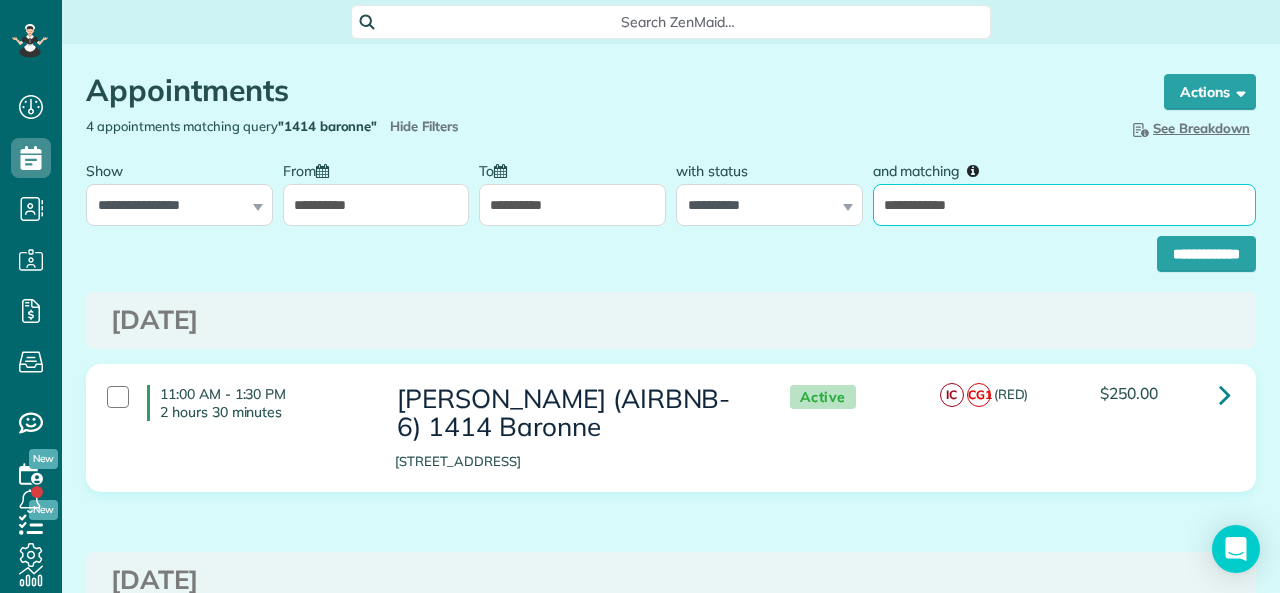 drag, startPoint x: 975, startPoint y: 200, endPoint x: 811, endPoint y: 201, distance: 164.00305 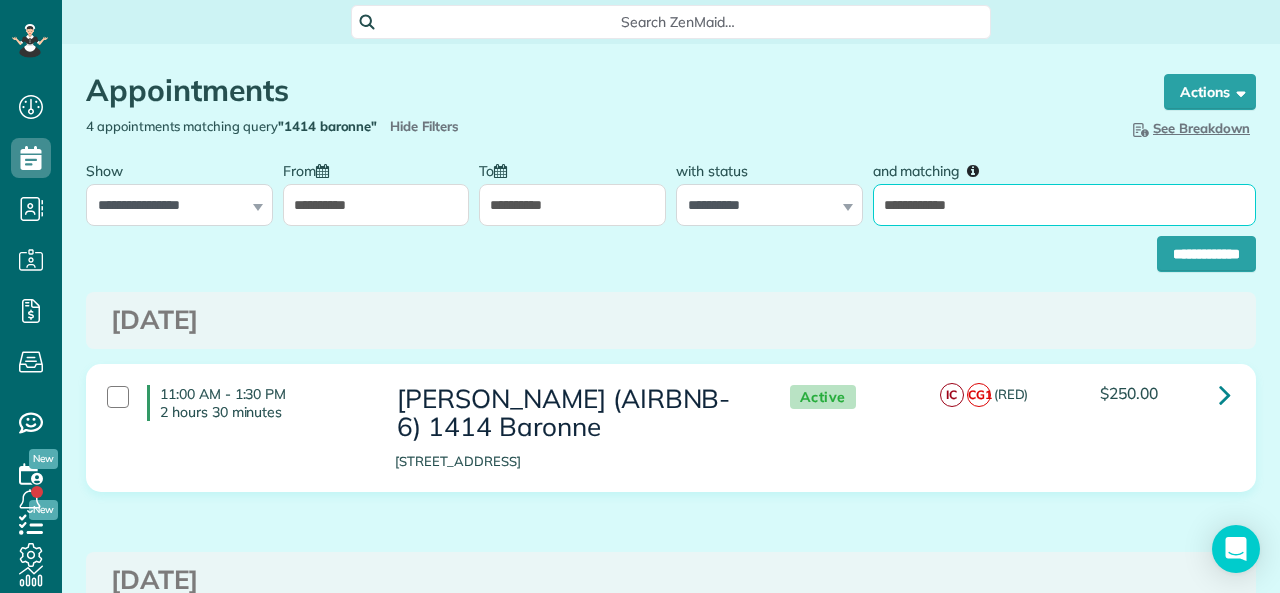 type on "*" 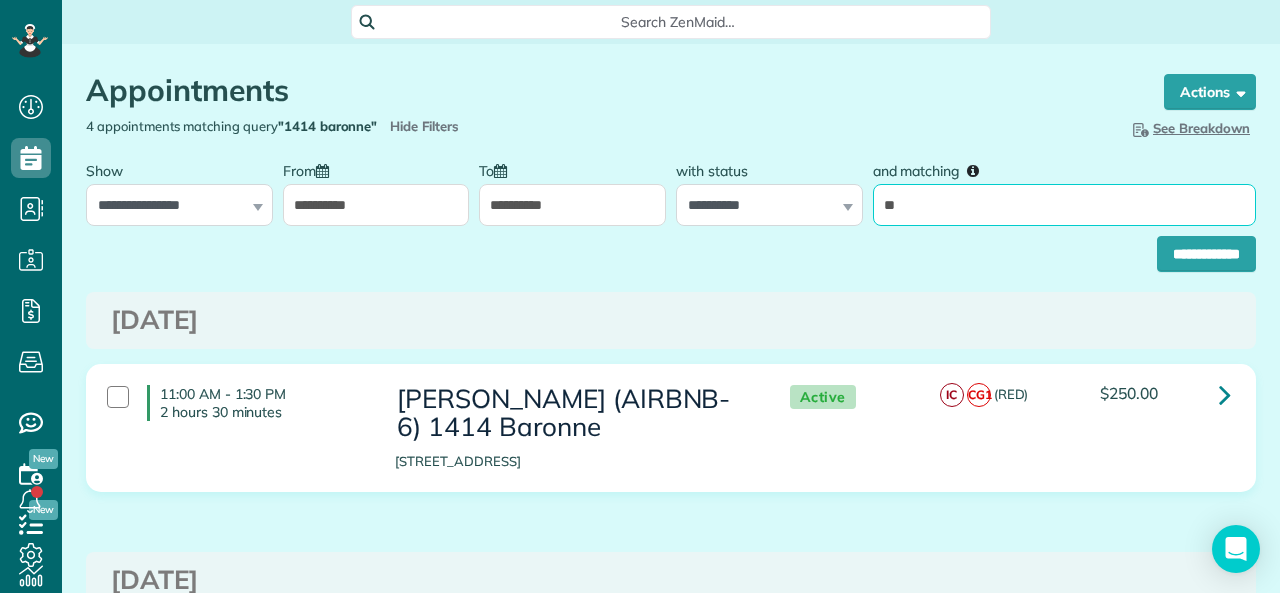 type on "**********" 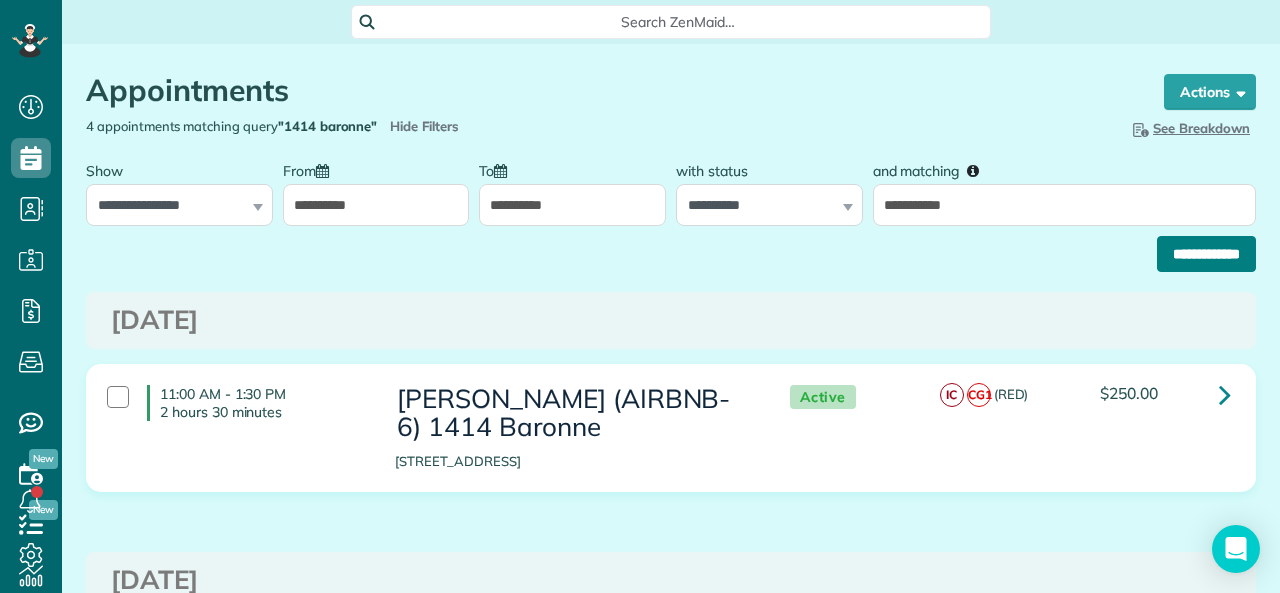 click on "**********" at bounding box center [1206, 254] 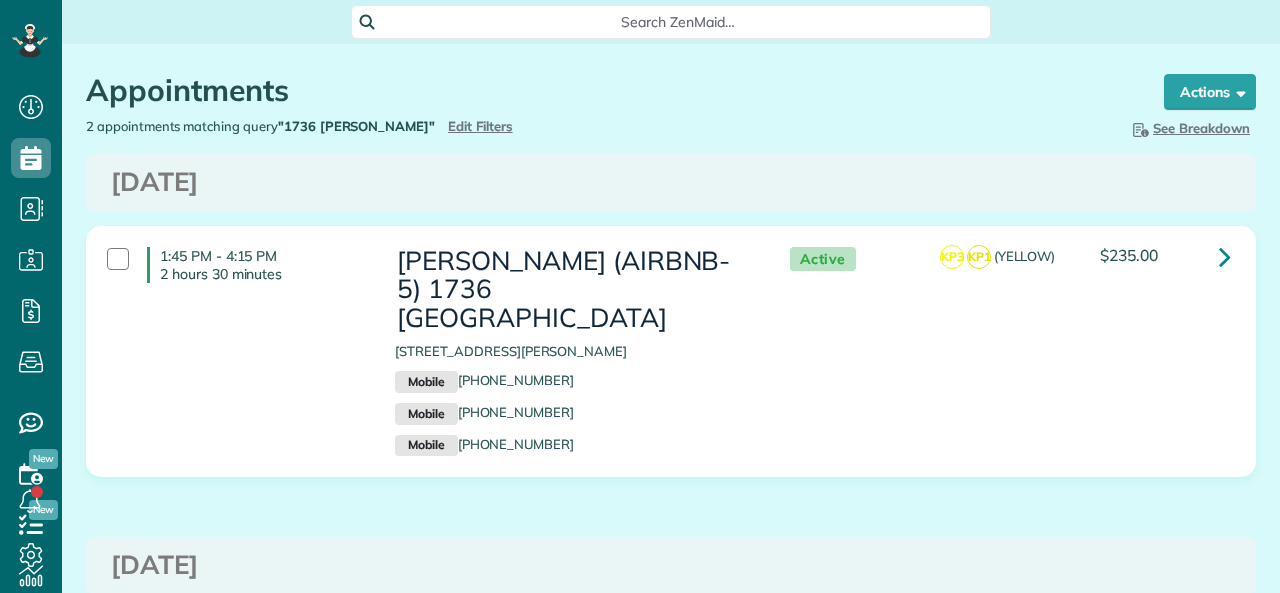 scroll, scrollTop: 0, scrollLeft: 0, axis: both 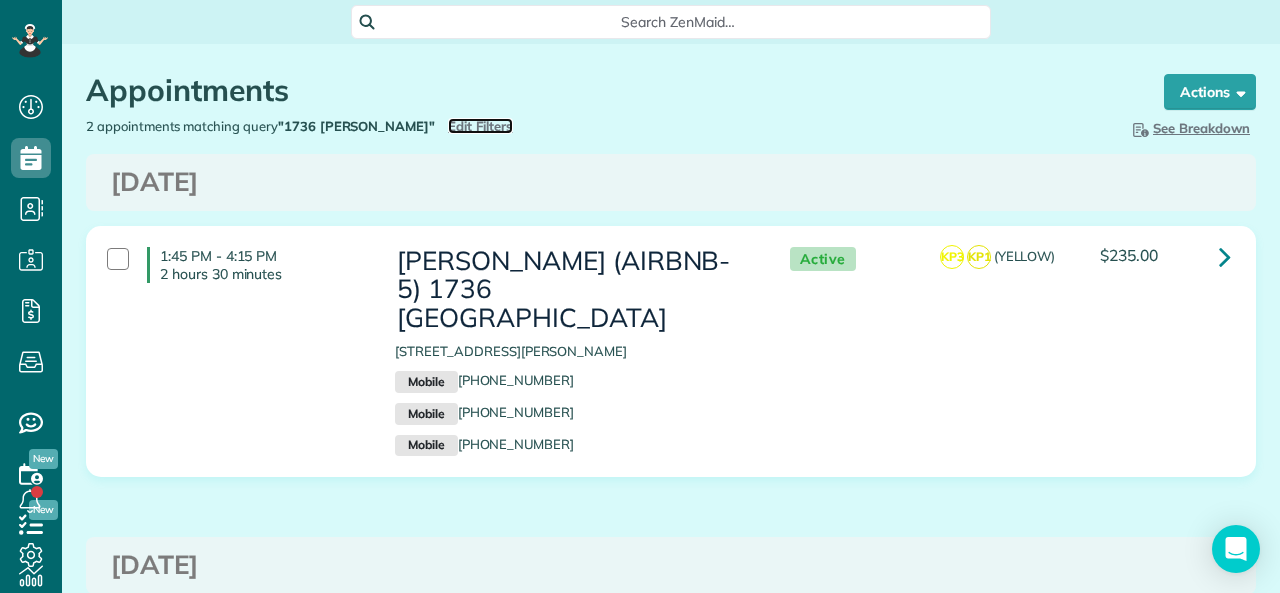 click on "Edit Filters" at bounding box center [480, 126] 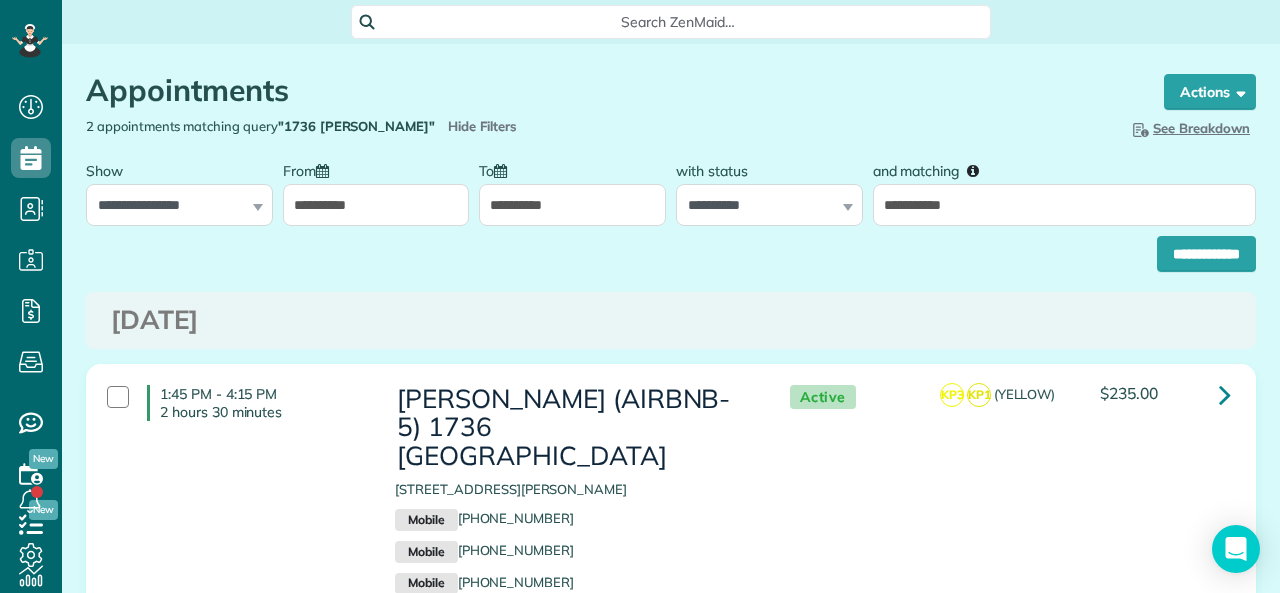 click at bounding box center (322, 171) 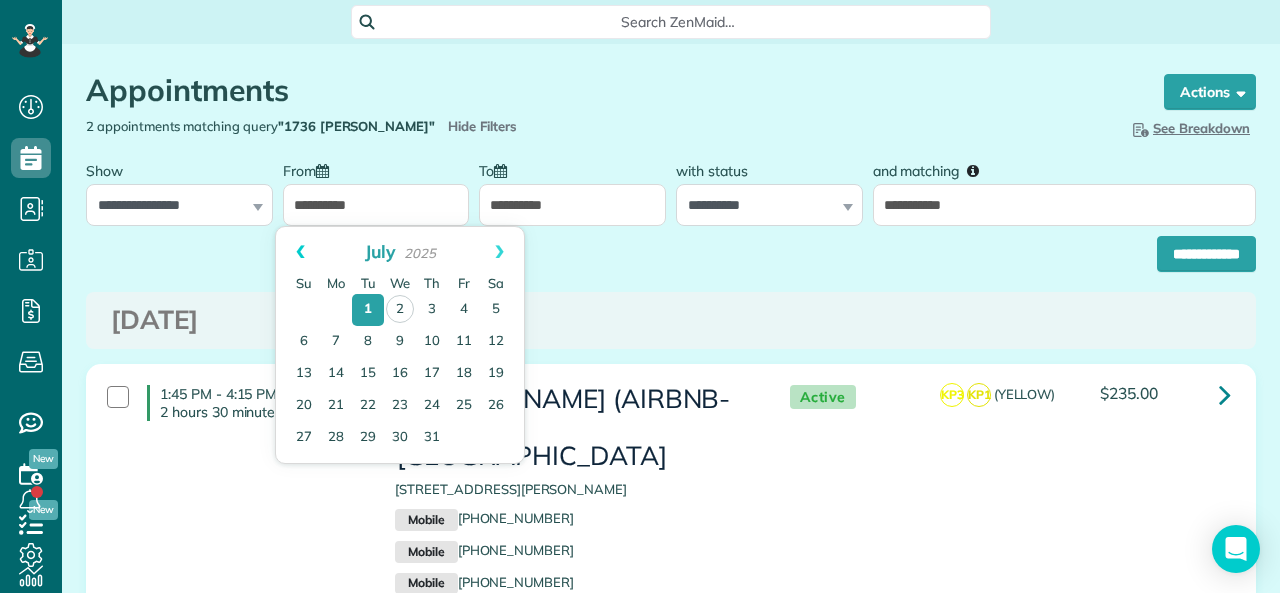 click on "Prev" at bounding box center [300, 252] 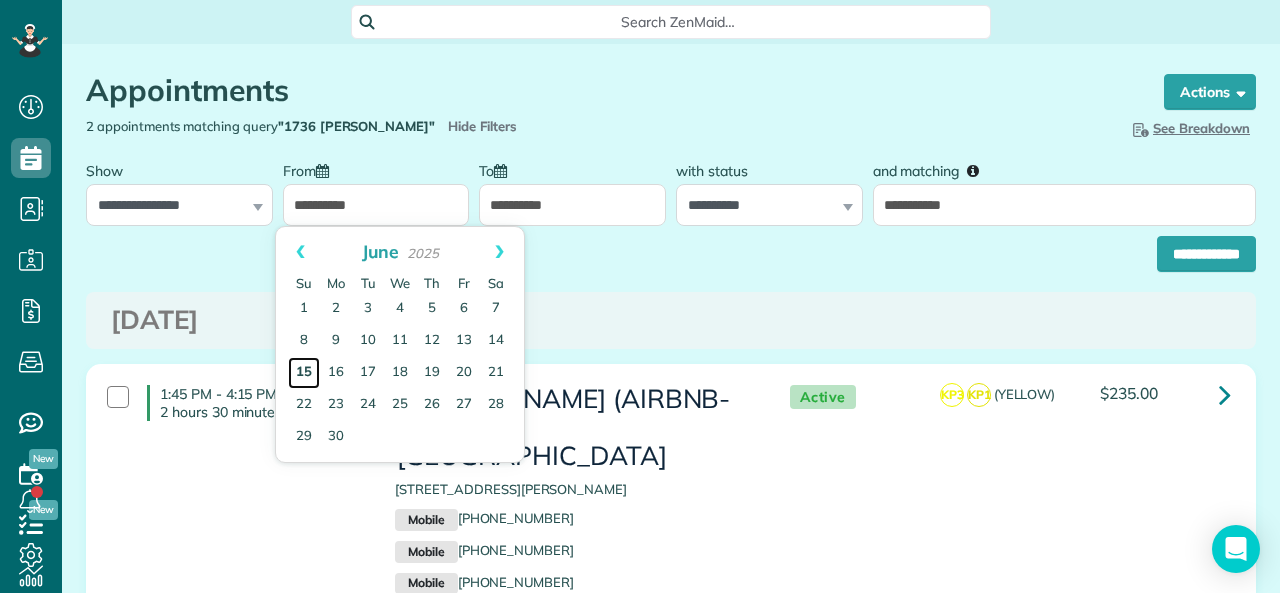 click on "15" at bounding box center [304, 373] 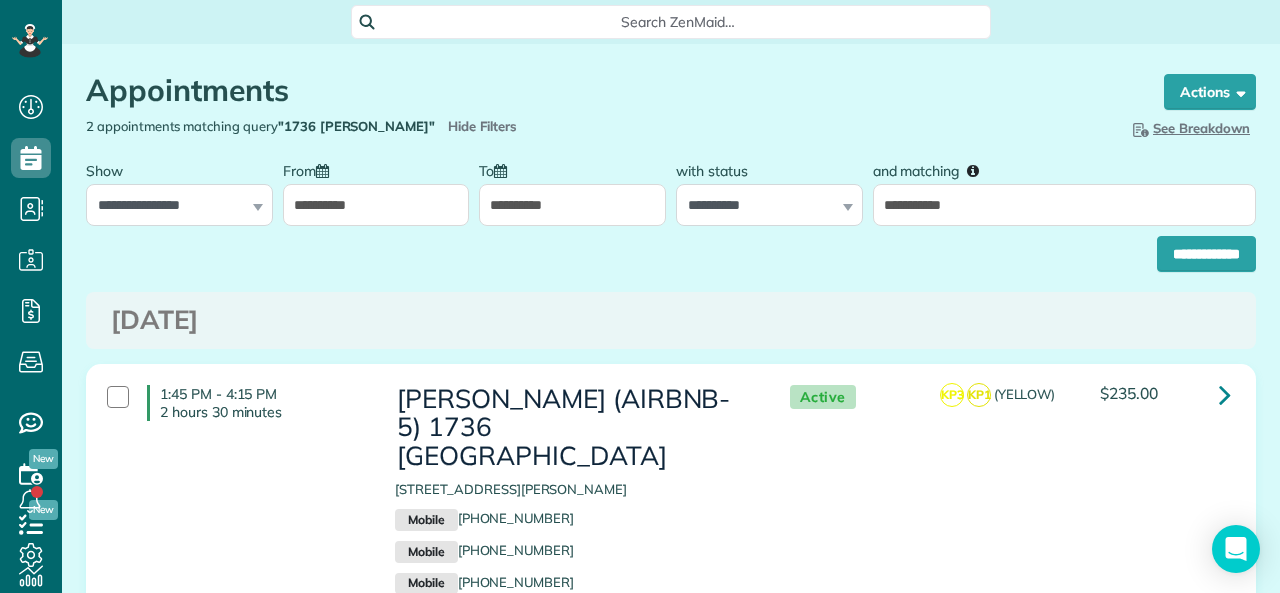 click on "Appointments
the List View [2 min]
Schedule Changes
Actions
Create Appointment
Create Task
Clock In/Out
Send Work Orders
Print Route Sheets
Today's Emails/Texts
Export data (Owner Only)..
Bulk Actions
Set status to: Active
Set status to: Stand-By" at bounding box center (671, 596) 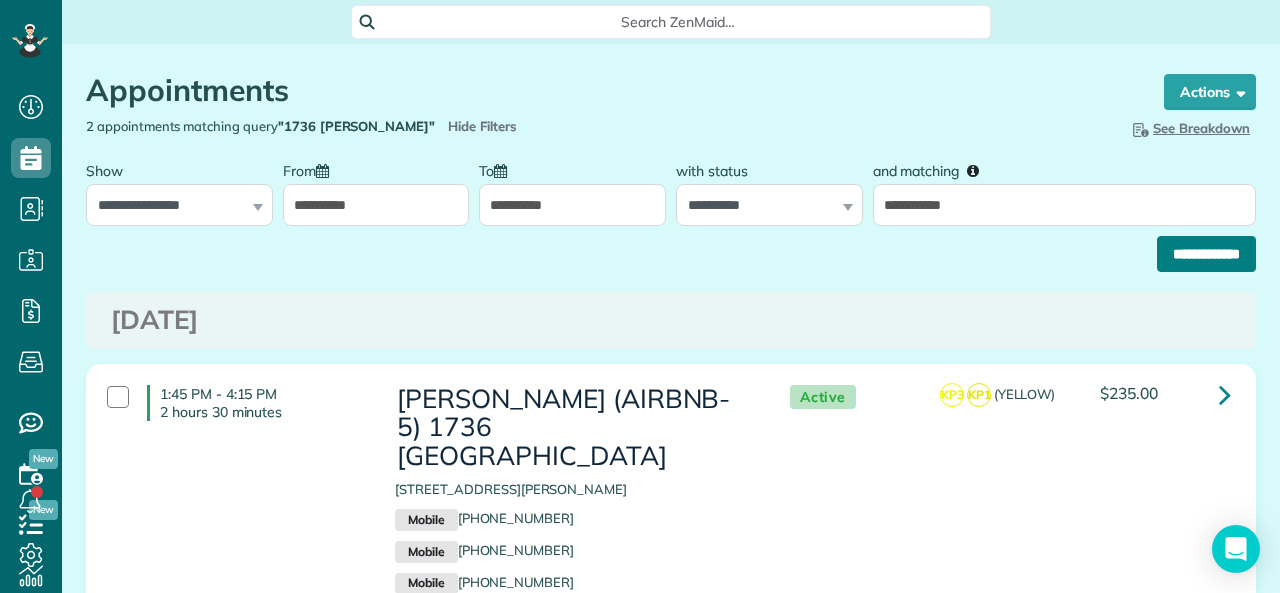 click on "**********" at bounding box center (1206, 254) 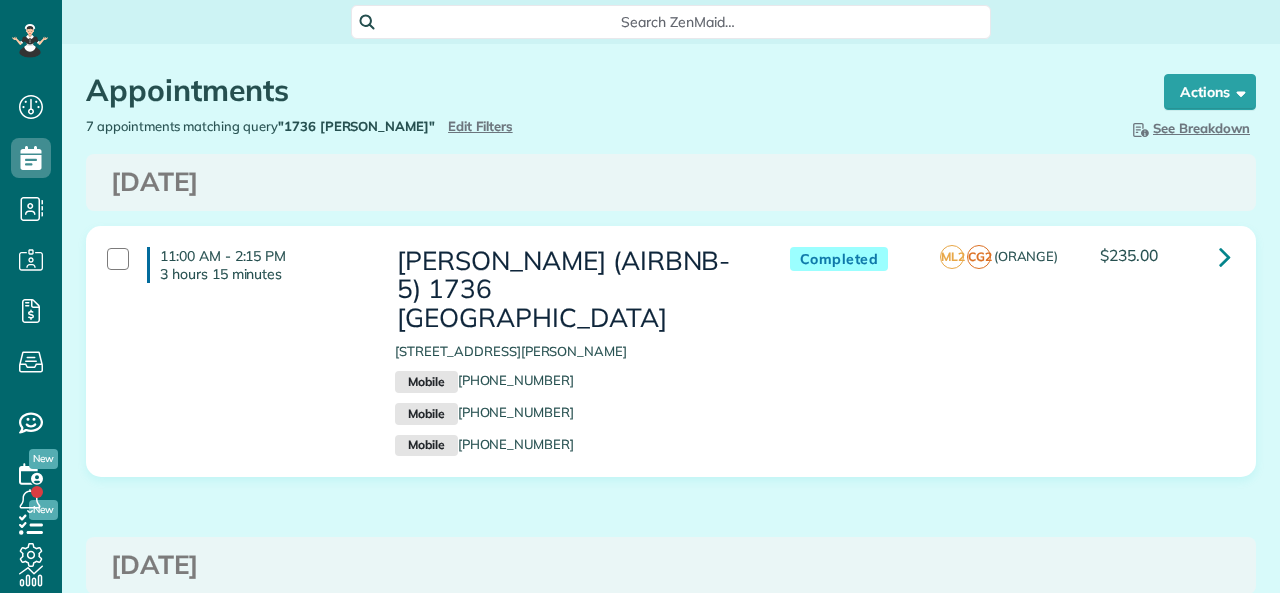 scroll, scrollTop: 0, scrollLeft: 0, axis: both 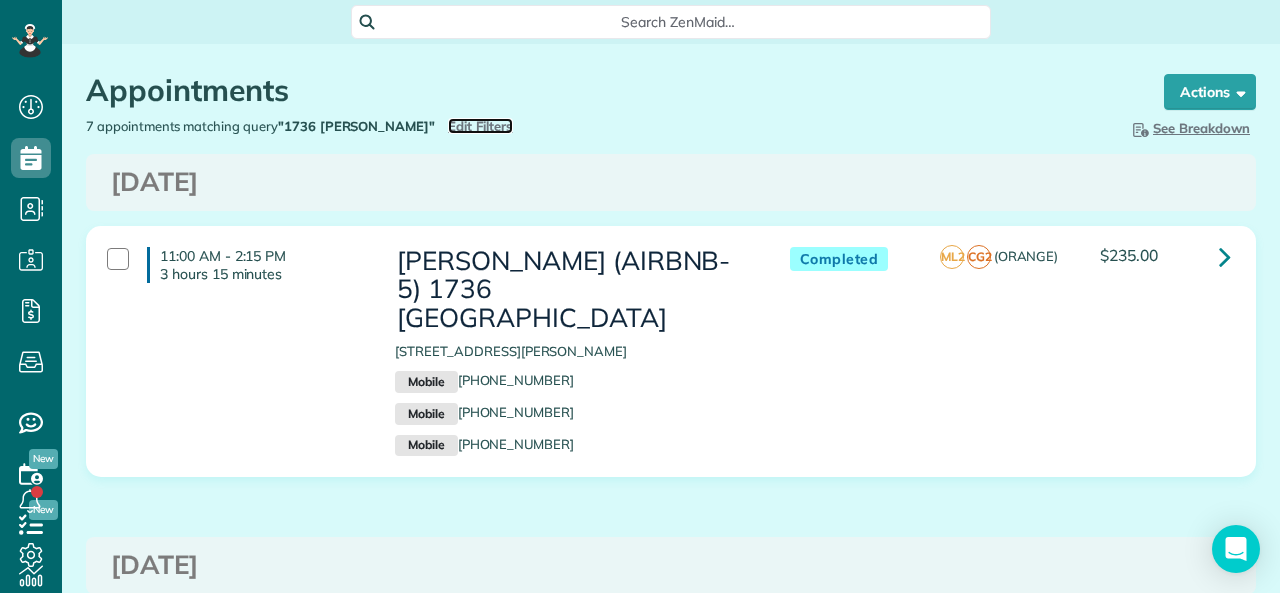 click on "Edit Filters" at bounding box center (480, 126) 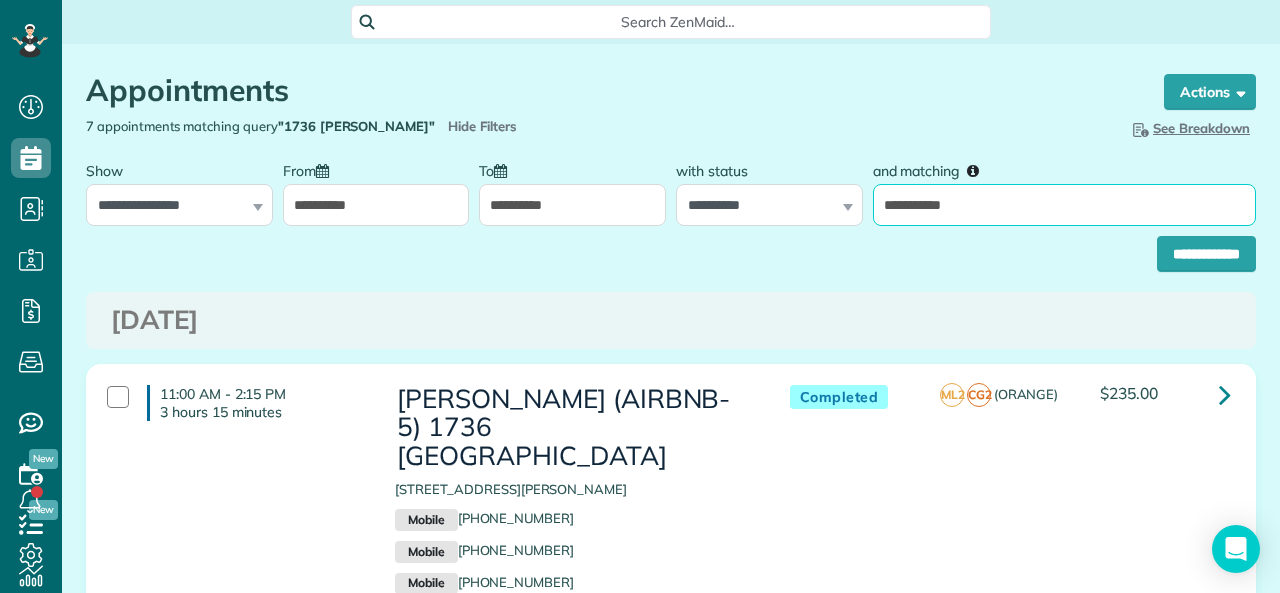 click on "**********" at bounding box center (1064, 205) 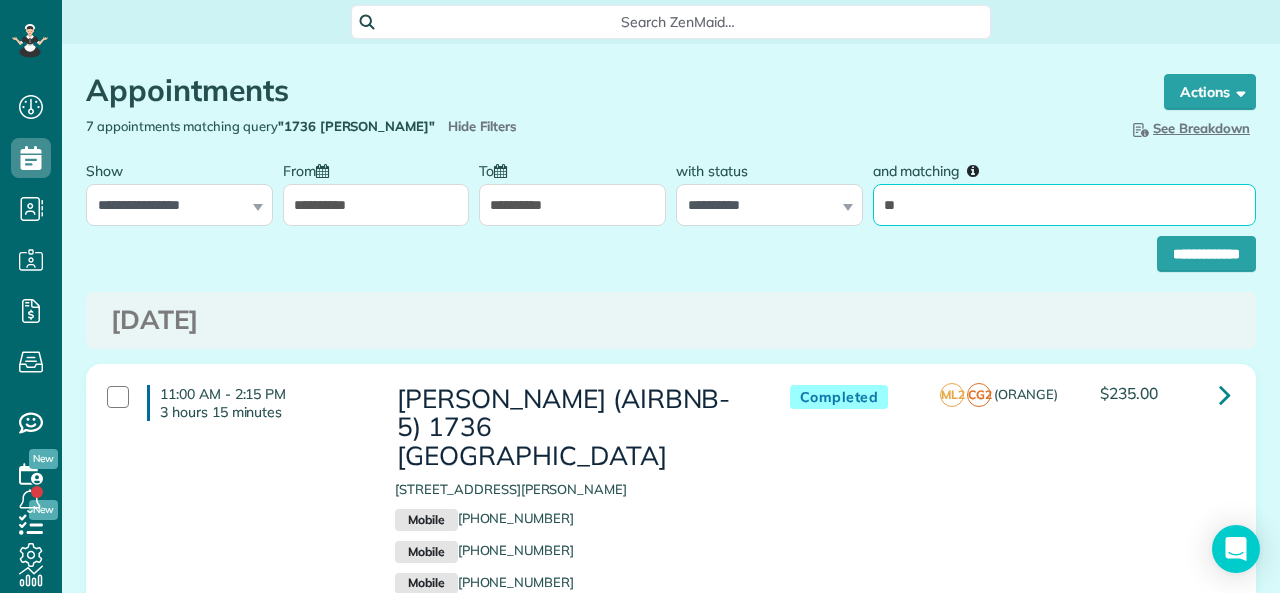 type on "****" 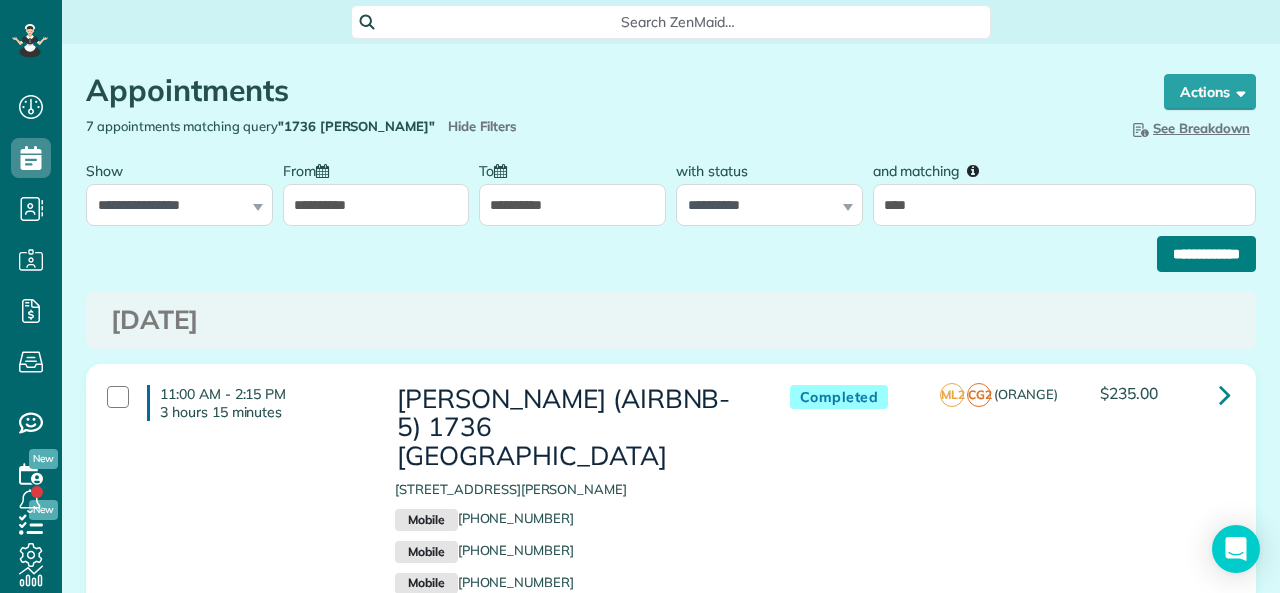 click on "**********" at bounding box center [1206, 254] 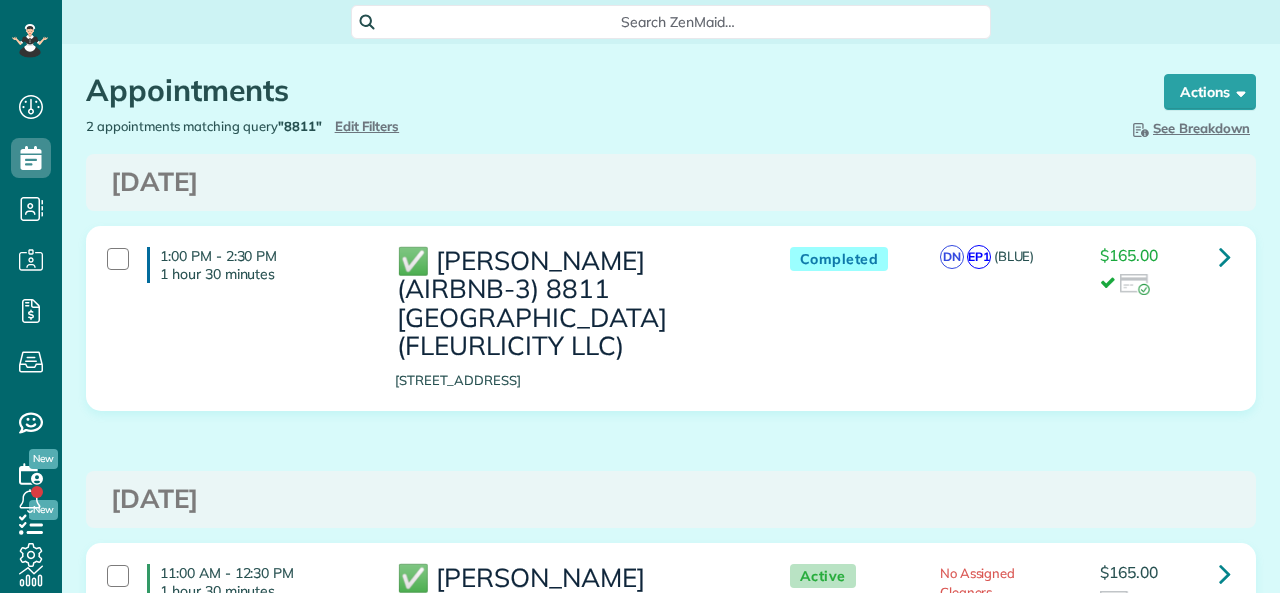 scroll, scrollTop: 0, scrollLeft: 0, axis: both 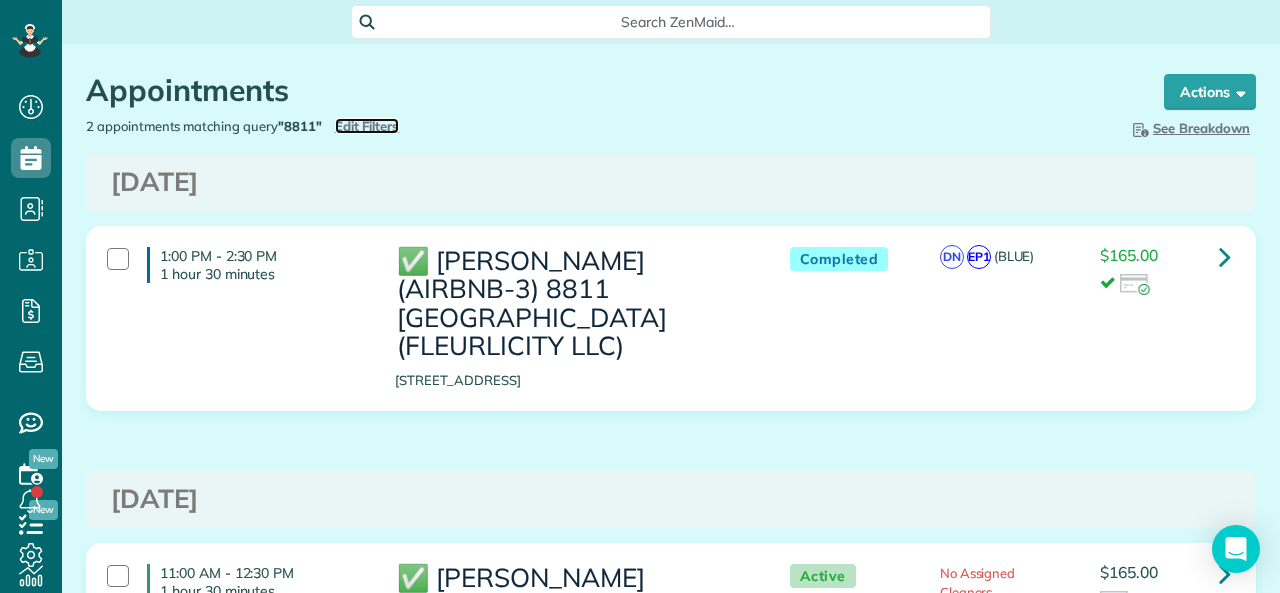 click on "Edit Filters" at bounding box center (367, 126) 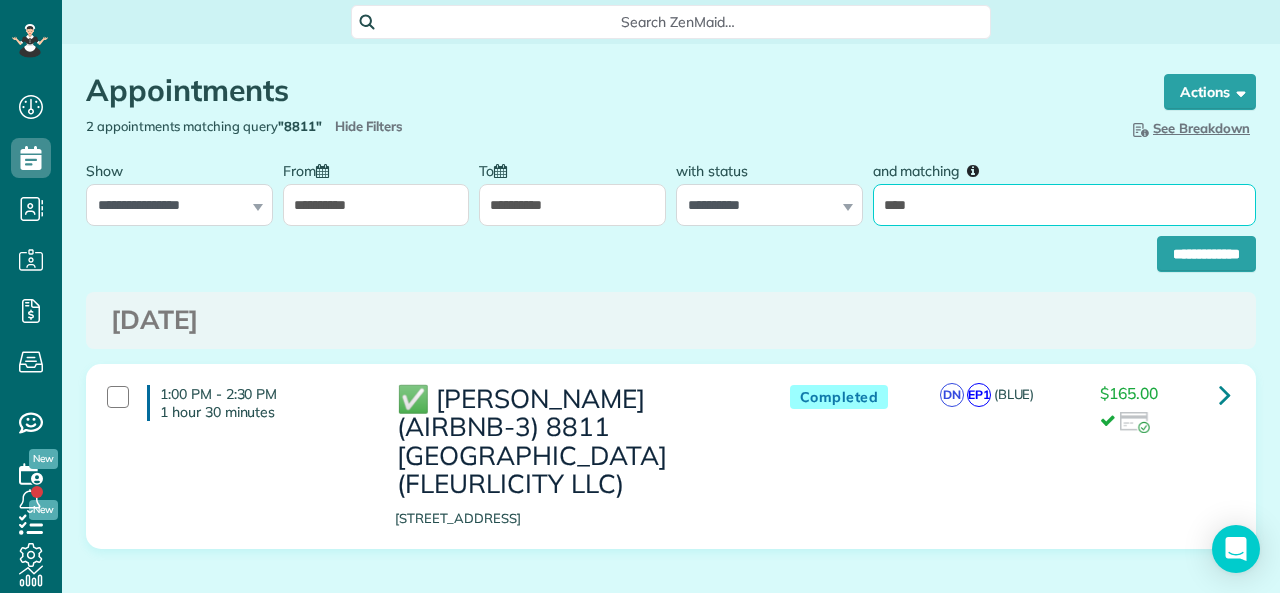 click on "****" at bounding box center (1064, 205) 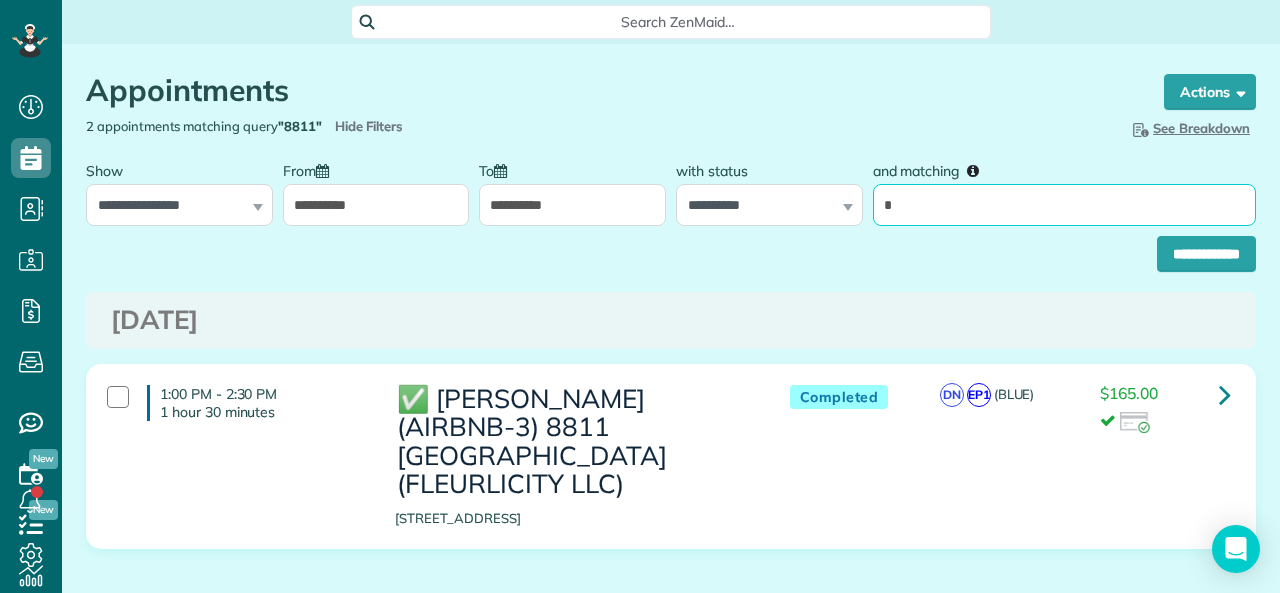 type on "******" 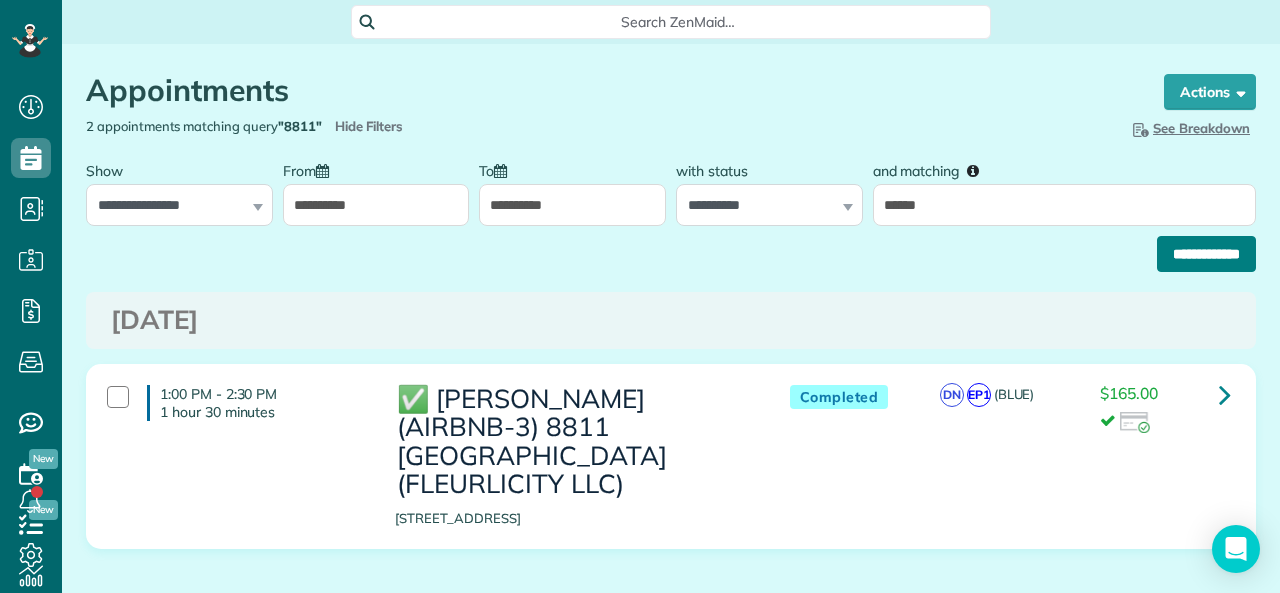 click on "**********" at bounding box center (1206, 254) 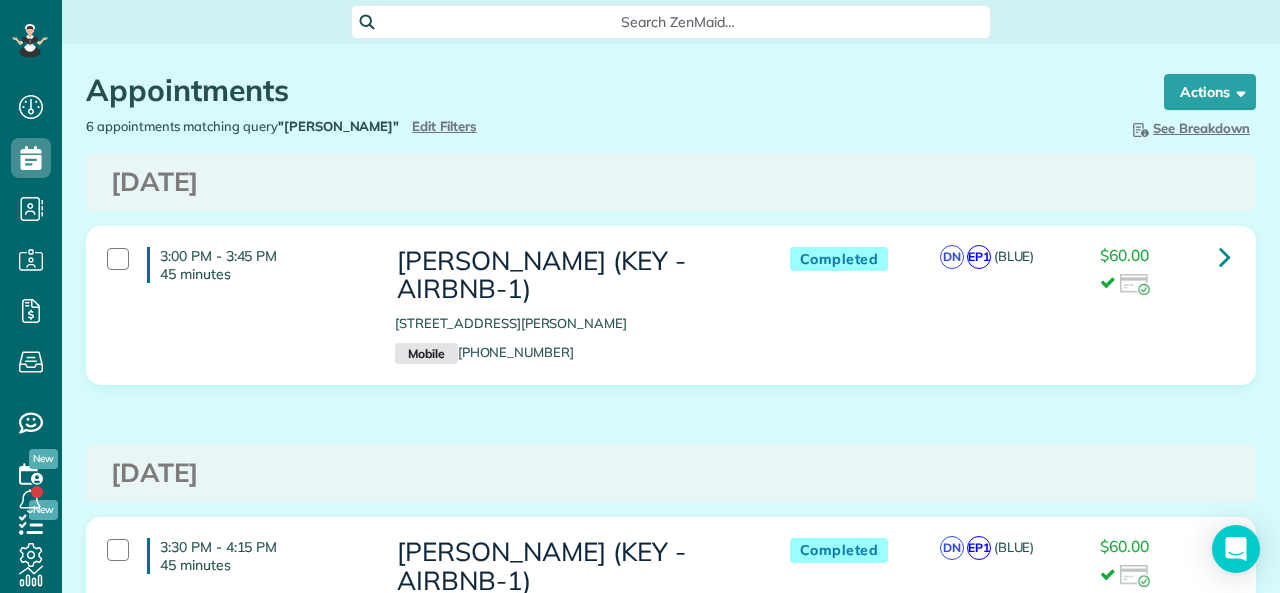 scroll, scrollTop: 0, scrollLeft: 0, axis: both 